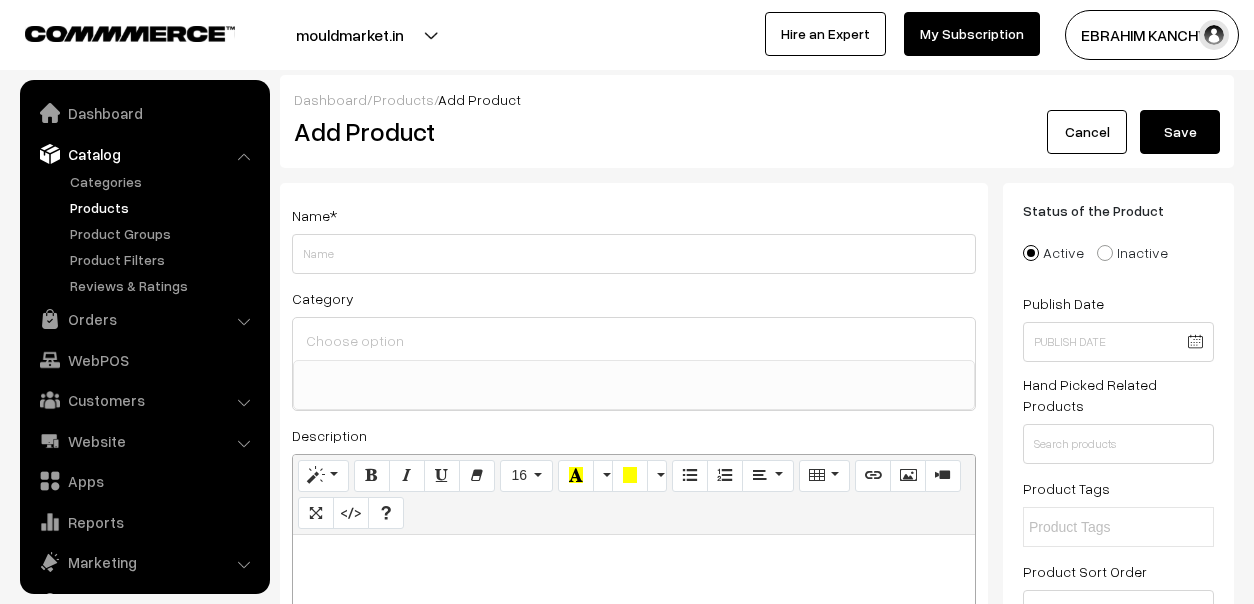 select 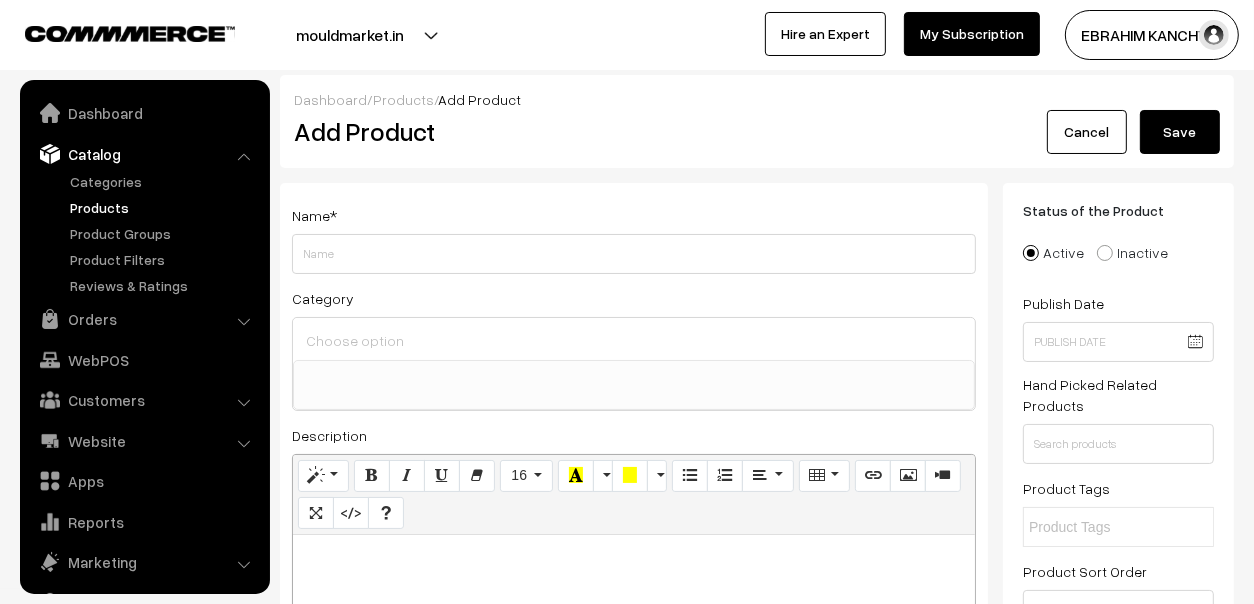 scroll, scrollTop: 55, scrollLeft: 0, axis: vertical 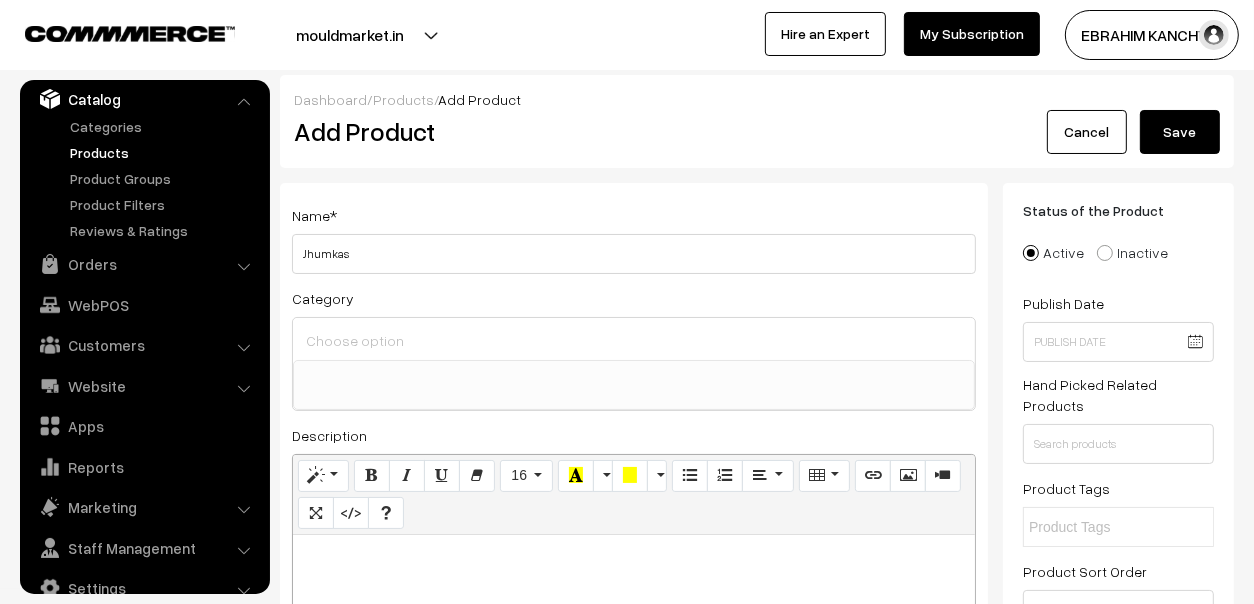 type on "Jhumkas" 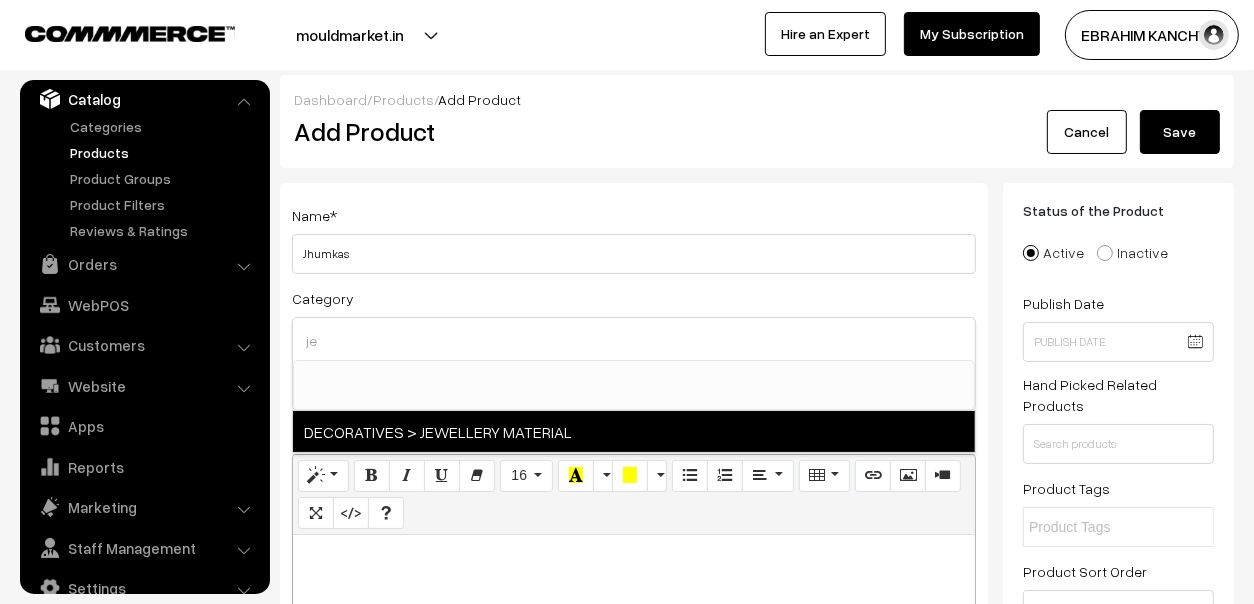 type on "je" 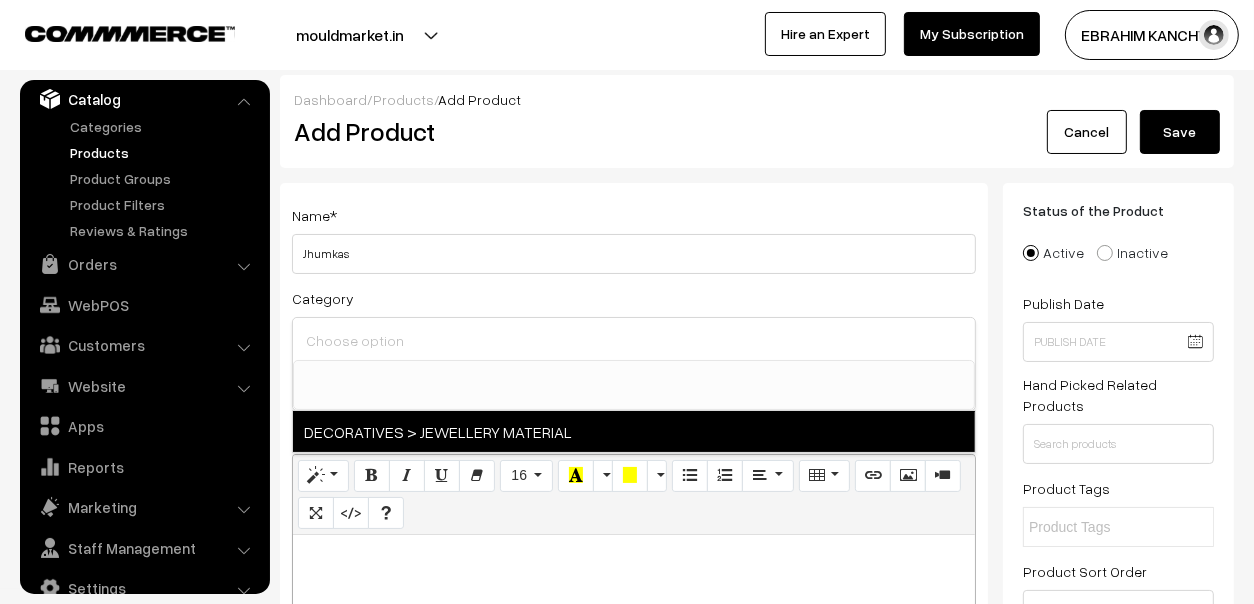 select on "43" 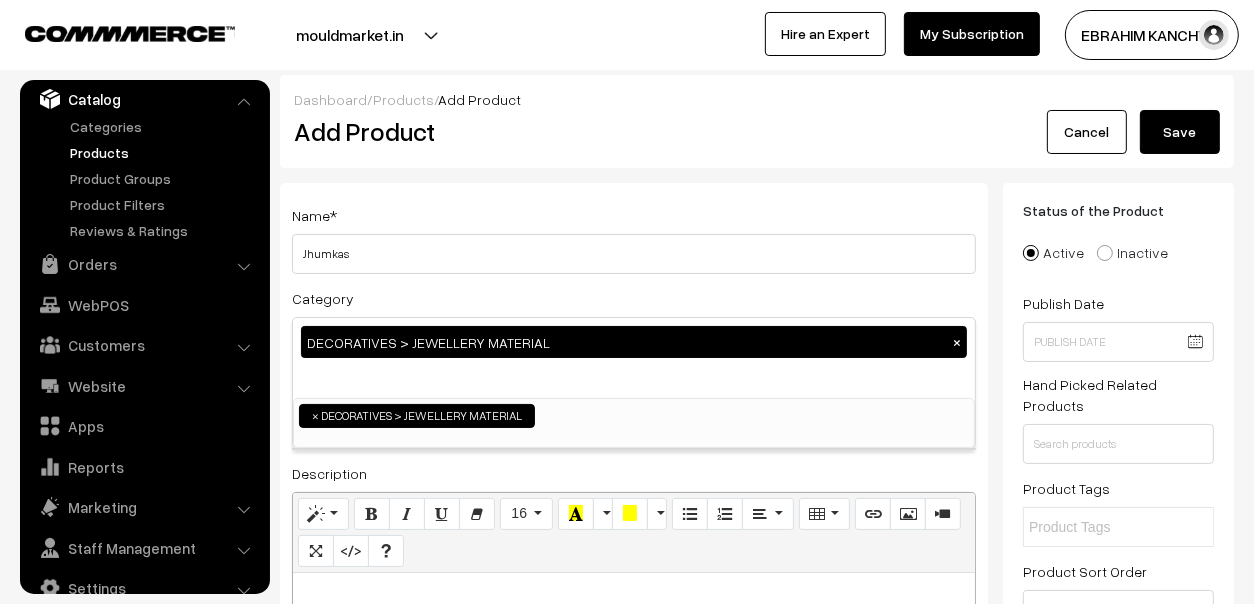 scroll, scrollTop: 301, scrollLeft: 0, axis: vertical 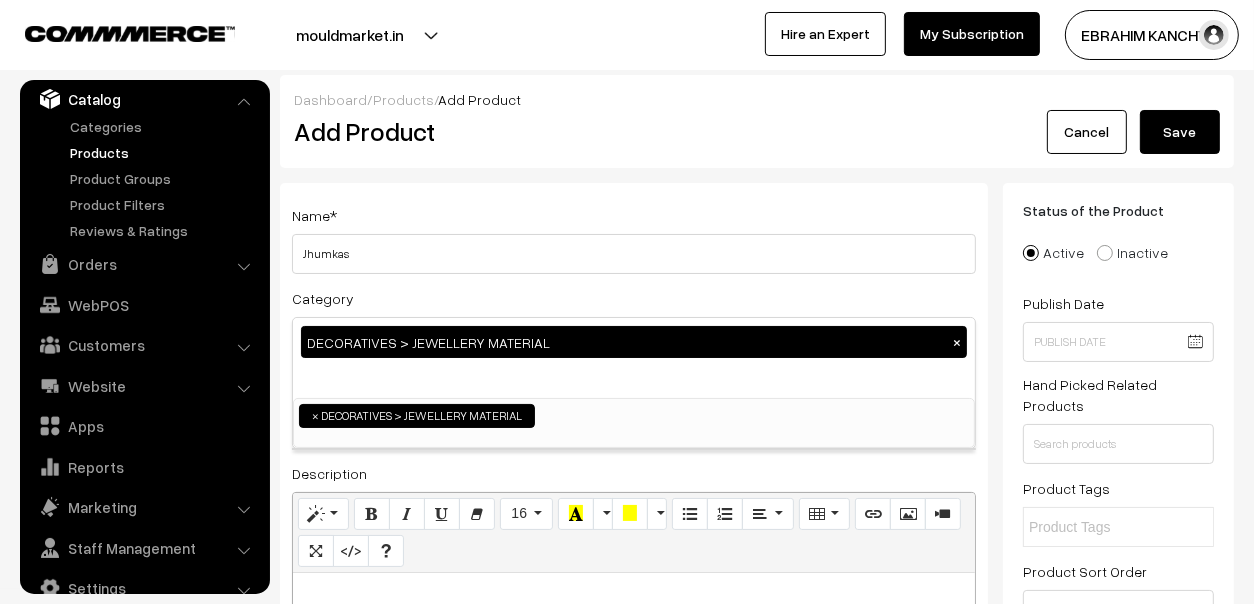 click on "DECORATIVES > JEWELLERY MATERIAL ×" at bounding box center (634, 342) 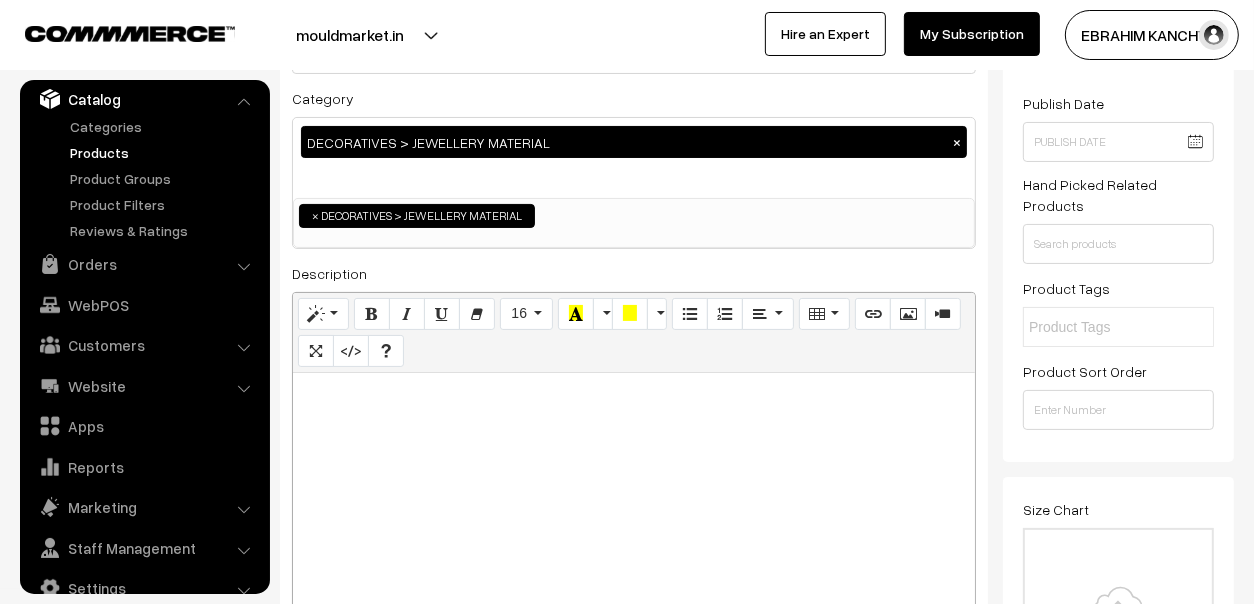 scroll, scrollTop: 128, scrollLeft: 0, axis: vertical 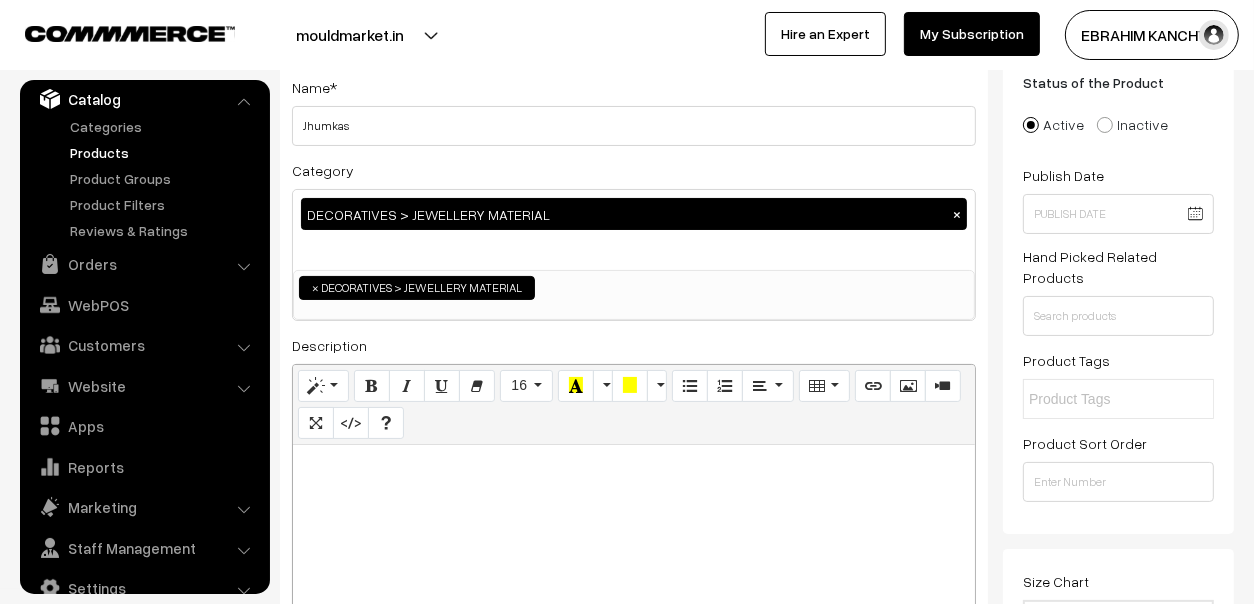 click on "×" at bounding box center (957, 214) 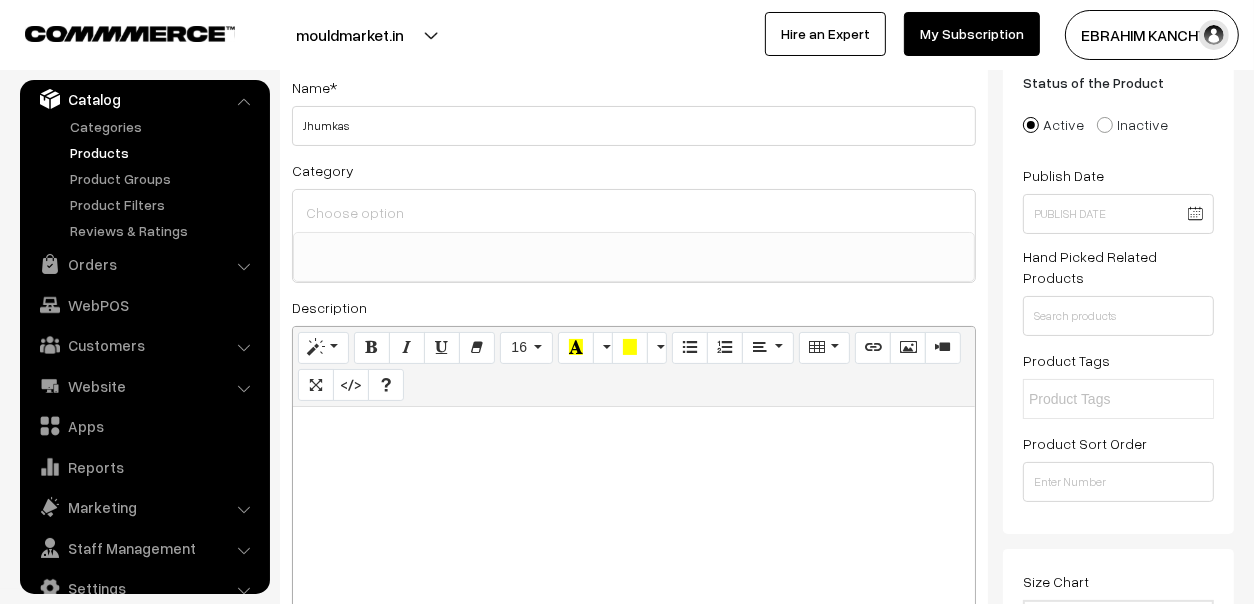 click on "Category
SILICONE MOULD
PIGMENTS
PIGMENTS > ALCOHOL INK
PIGMENTS > ALCOHOL INK NEON
PIGMENTS > OPAQUE PIGMENTS
PIGMENTS > PEARL / MICA PIGMENTS
CLOCK ACCESSORIES
CLOCK ACCESSORIES > CLOCK NEEDLES / HANDS
CLOCK ACCESSORIES > CLOCK TOOLS
OTHER DRIED FLOWERS DRY FLOWERS MDF CUTOUTS STANDS DECORATIVES STICKER BEZELS" at bounding box center [634, 220] 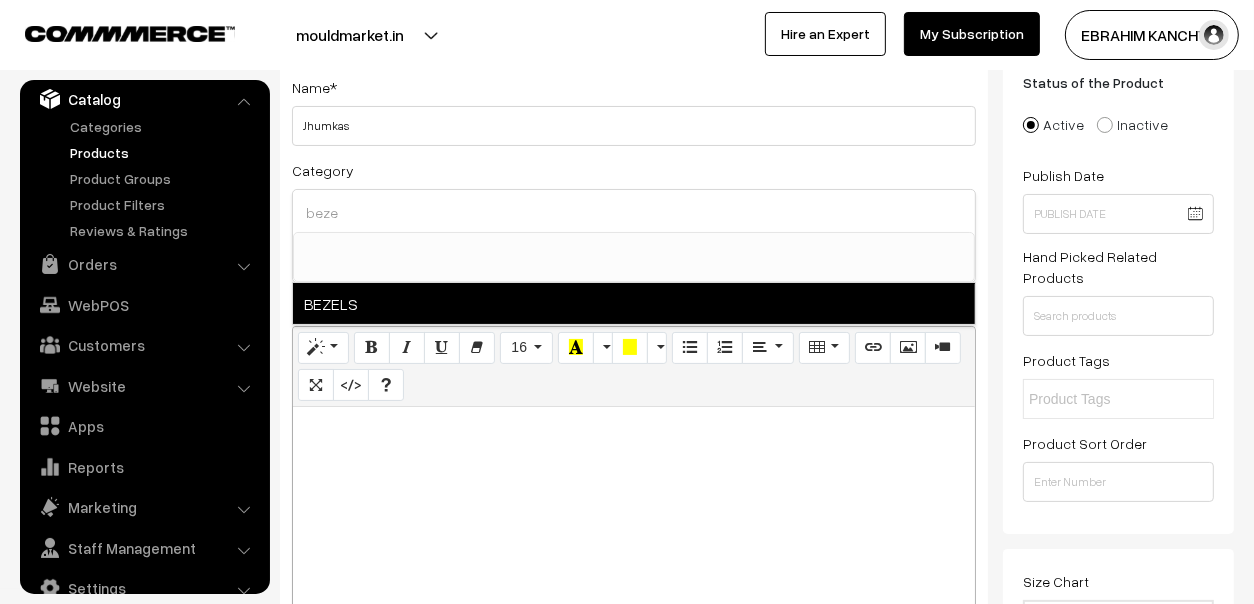 type on "beze" 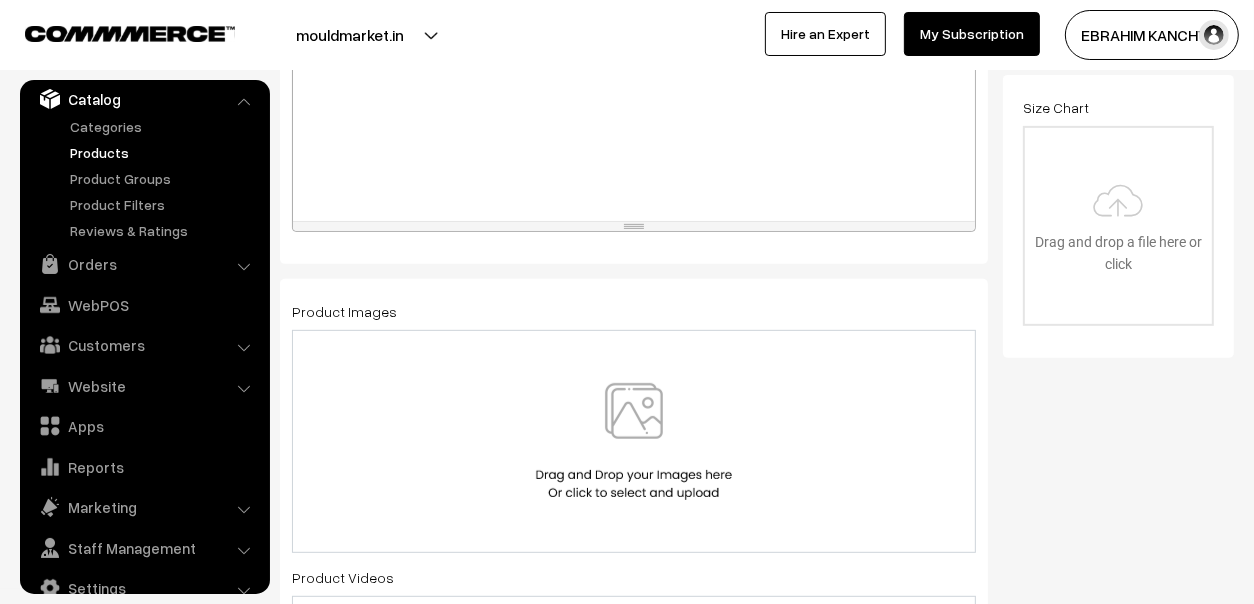 scroll, scrollTop: 628, scrollLeft: 0, axis: vertical 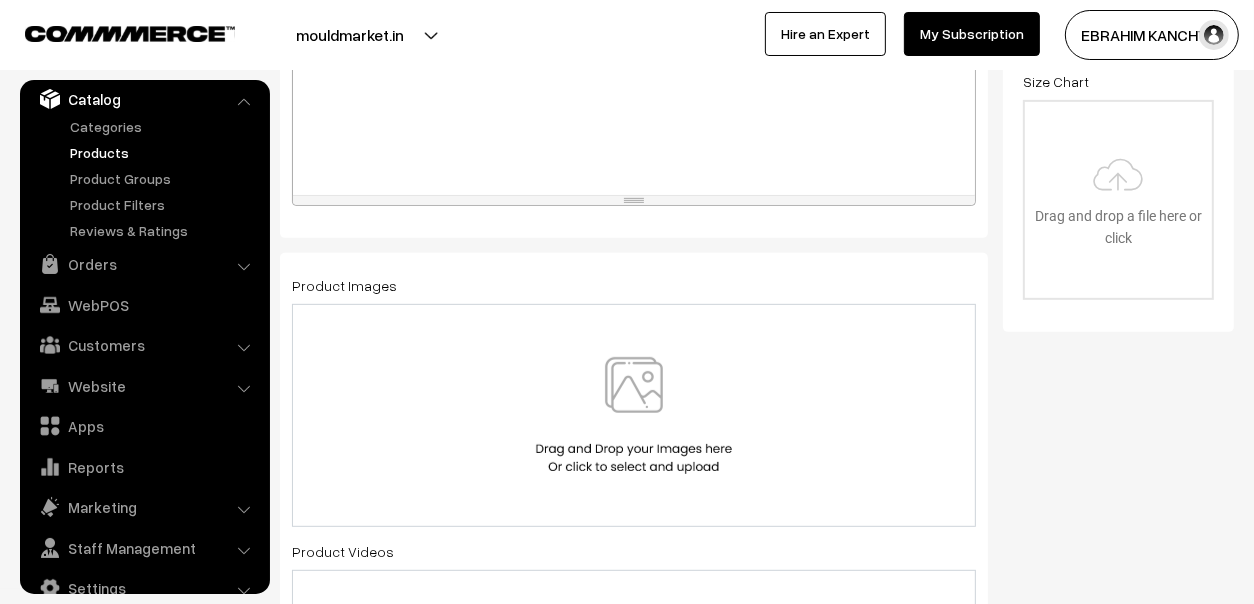 click at bounding box center (634, 415) 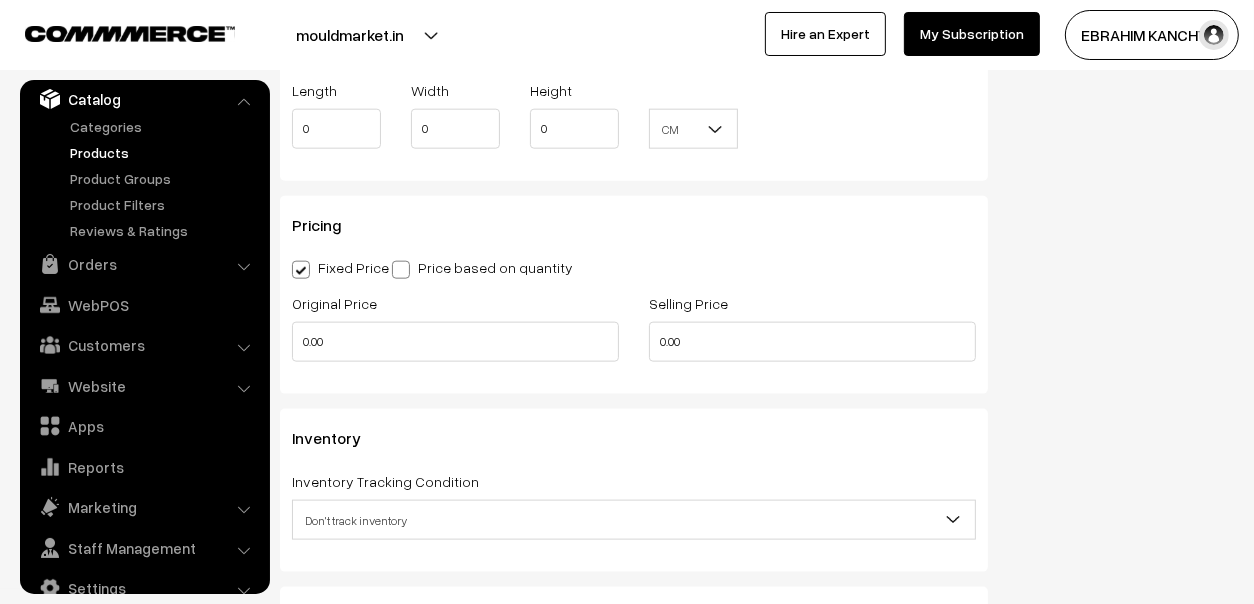 scroll, scrollTop: 1928, scrollLeft: 0, axis: vertical 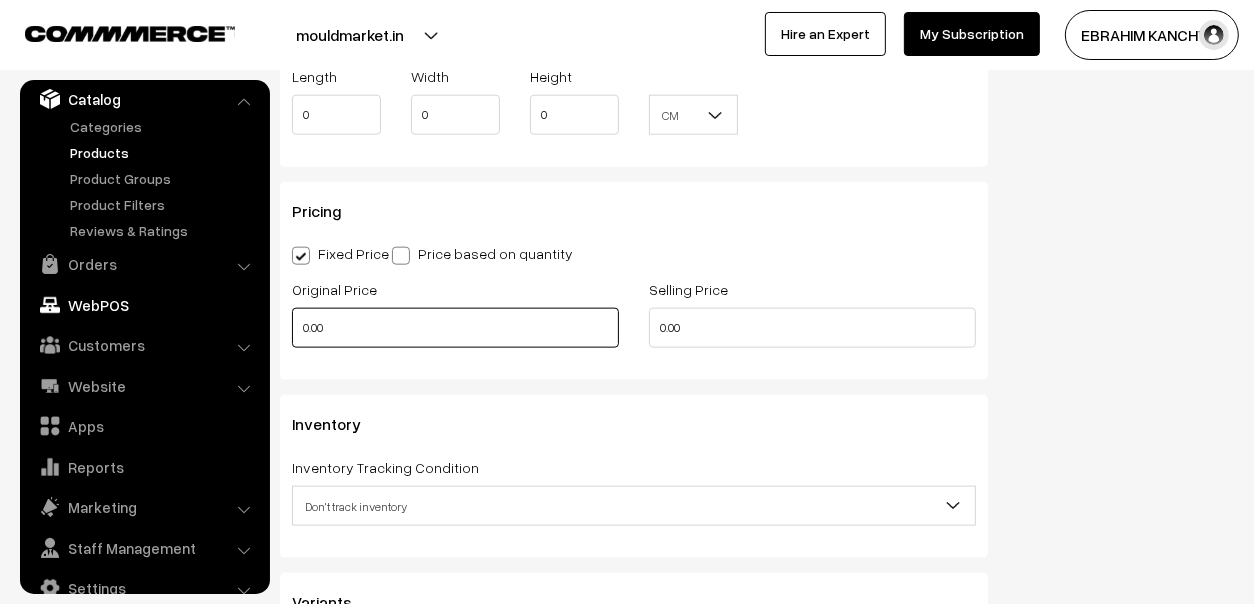 drag, startPoint x: 445, startPoint y: 318, endPoint x: 185, endPoint y: 310, distance: 260.12305 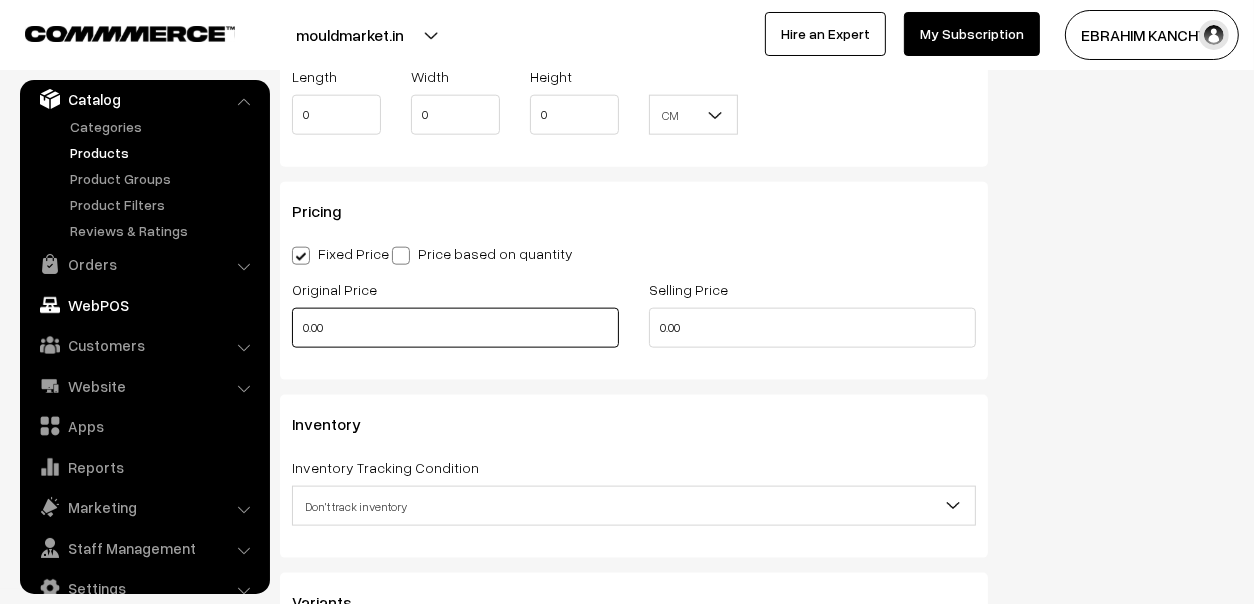 click on "Thank you for showing interest. Our team will call you shortly.
Close
mouldmarket.in
Go to Website
Create New Store" at bounding box center [627, -83] 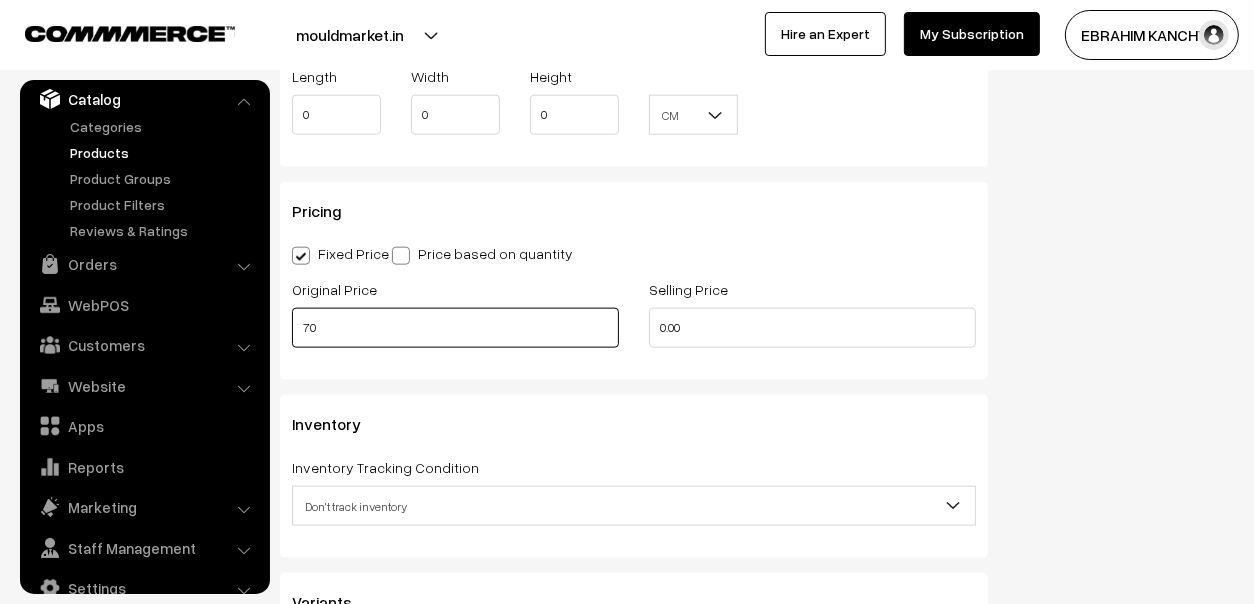 type on "70" 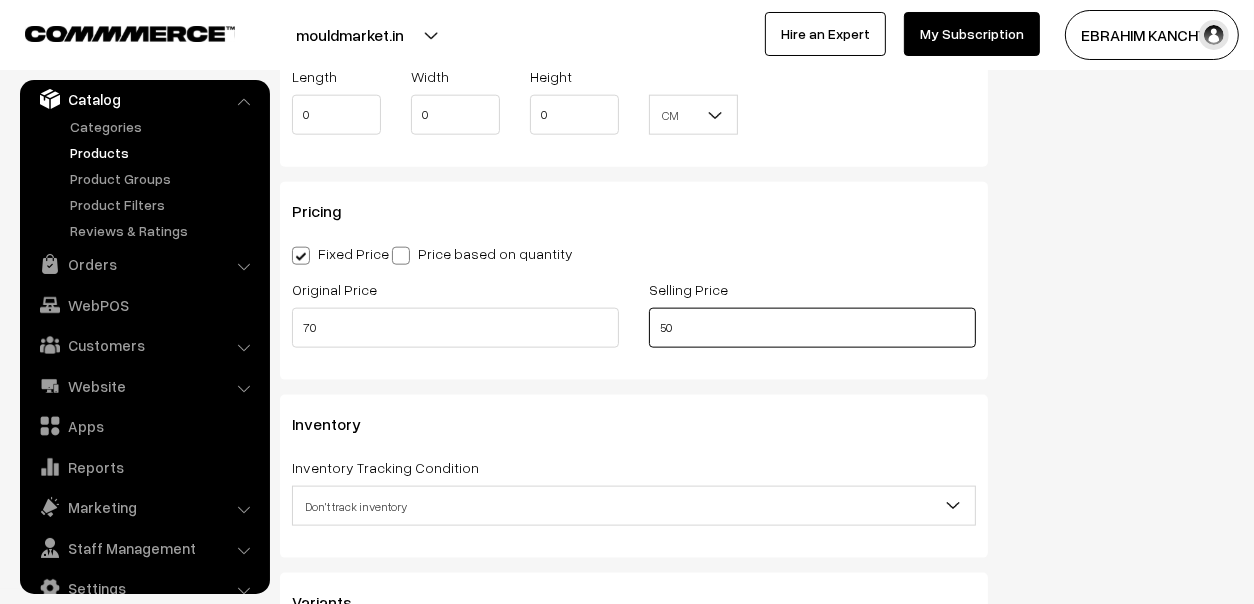 type on "50" 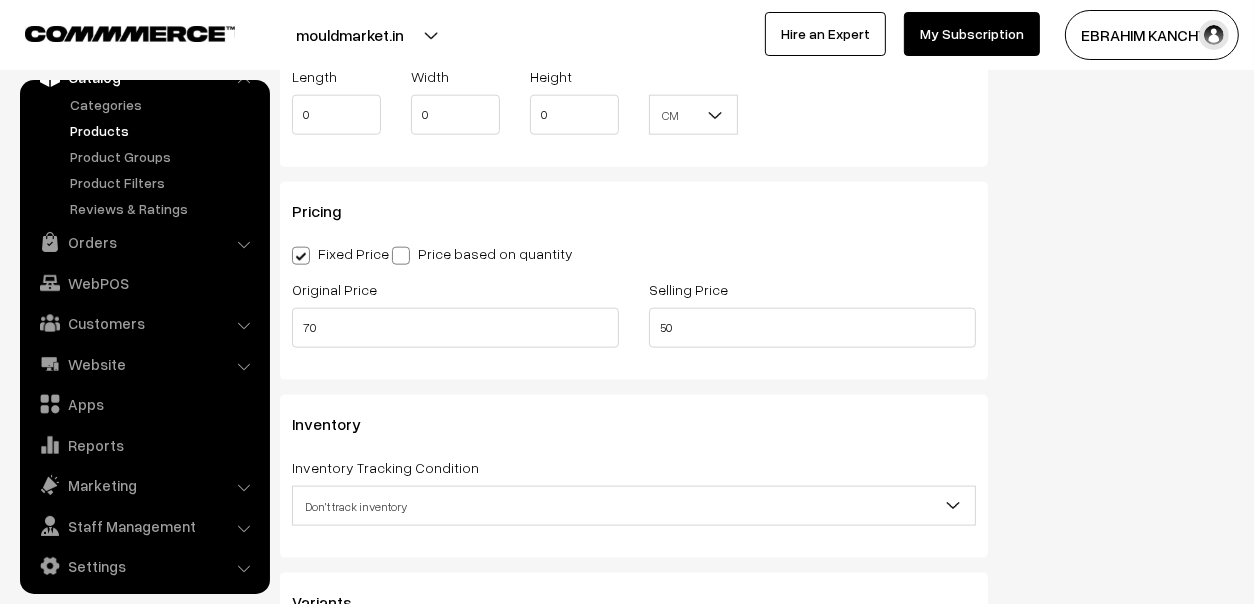scroll, scrollTop: 85, scrollLeft: 0, axis: vertical 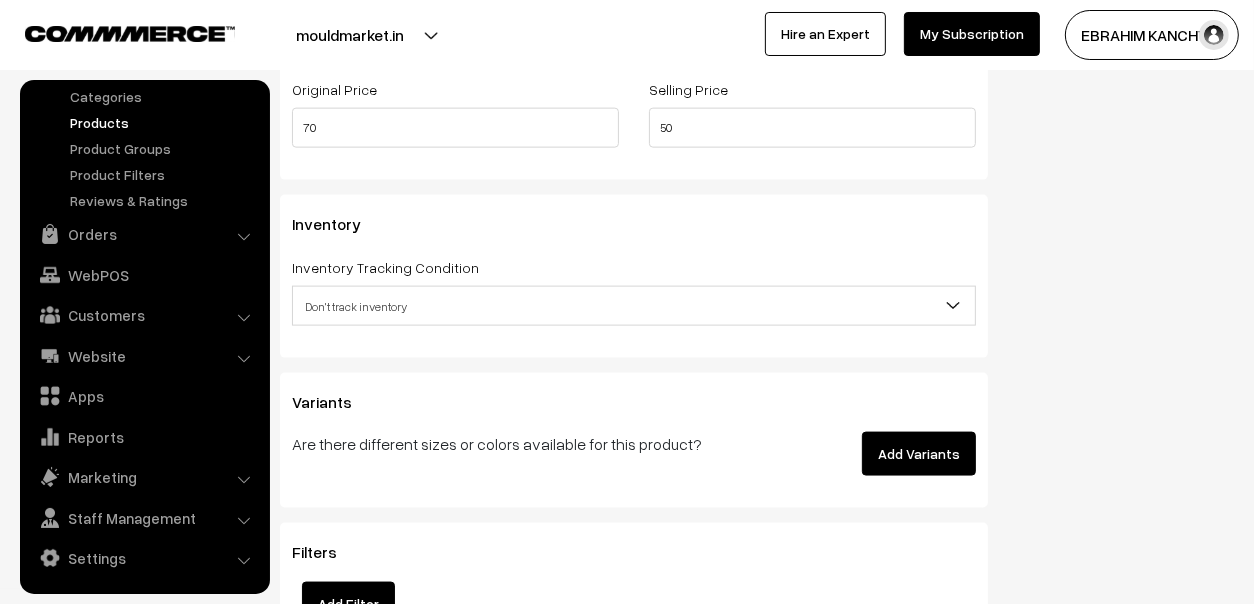click on "Add Variants" at bounding box center [919, 454] 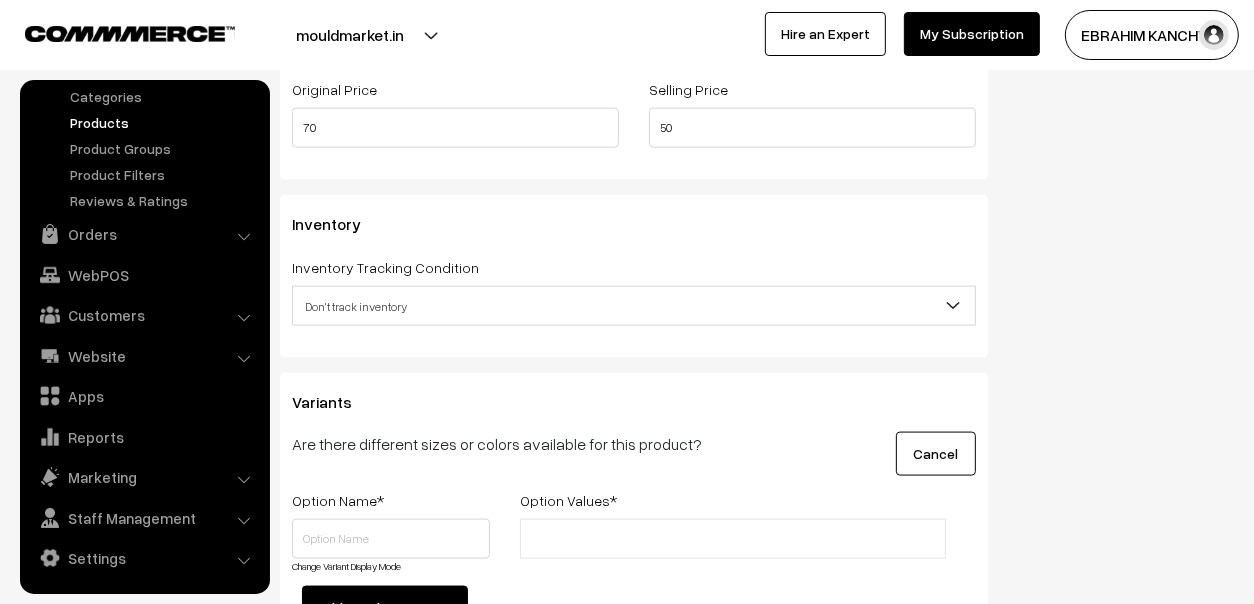 scroll, scrollTop: 2328, scrollLeft: 0, axis: vertical 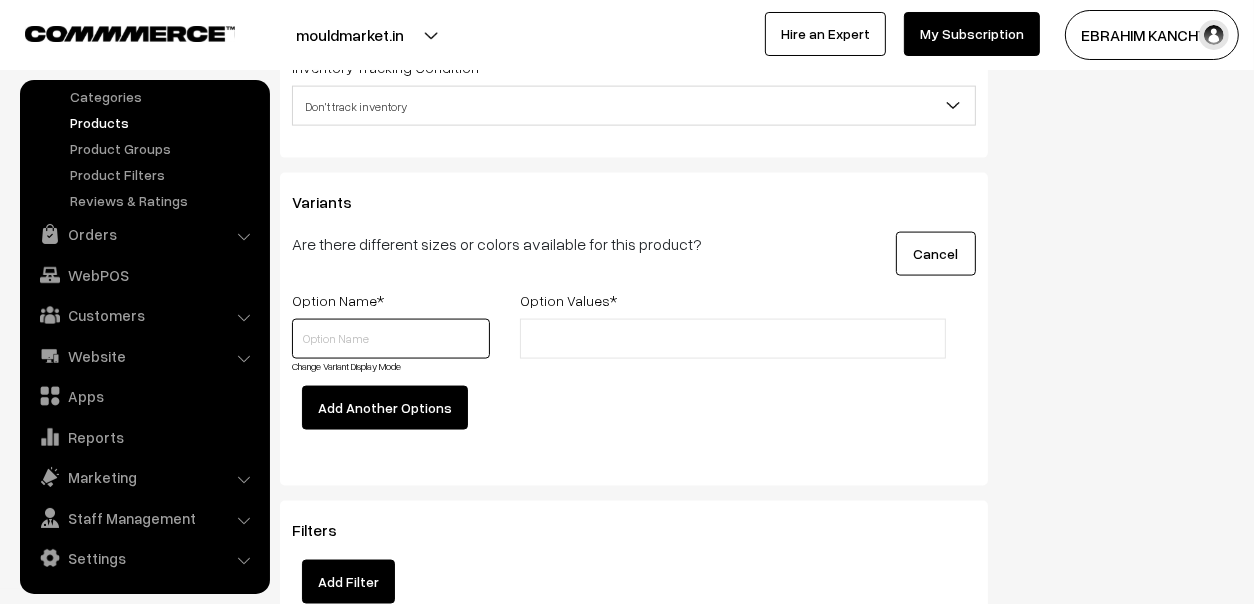 click at bounding box center (391, 339) 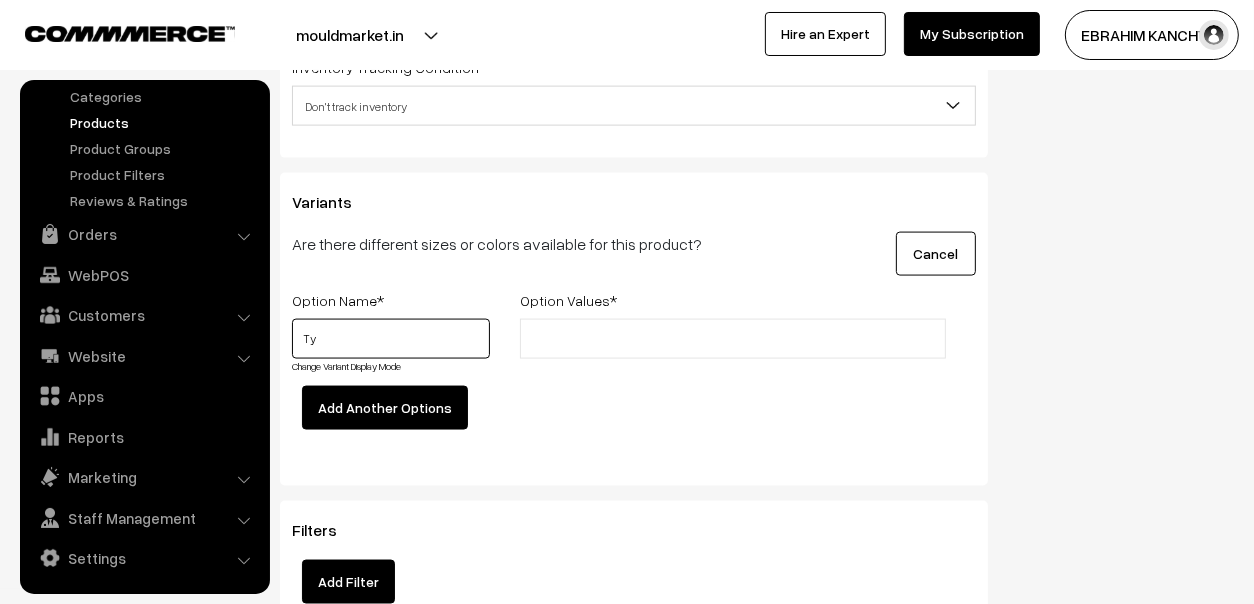 type on "T" 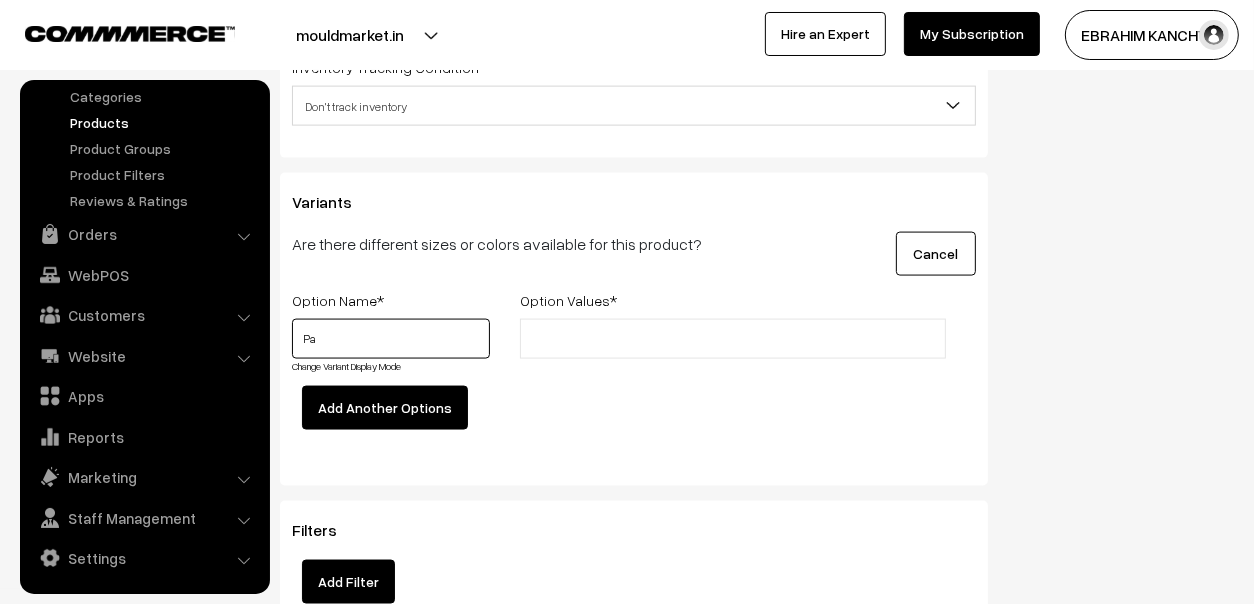 type on "P" 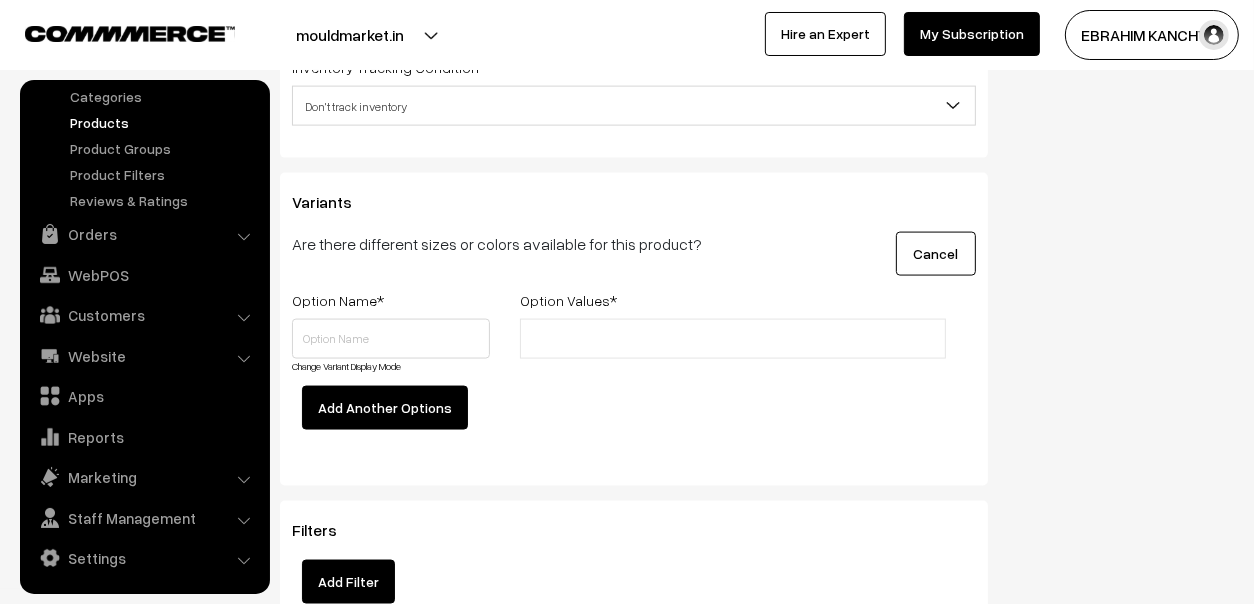 click on "Change Variant Display Mode" at bounding box center [346, 366] 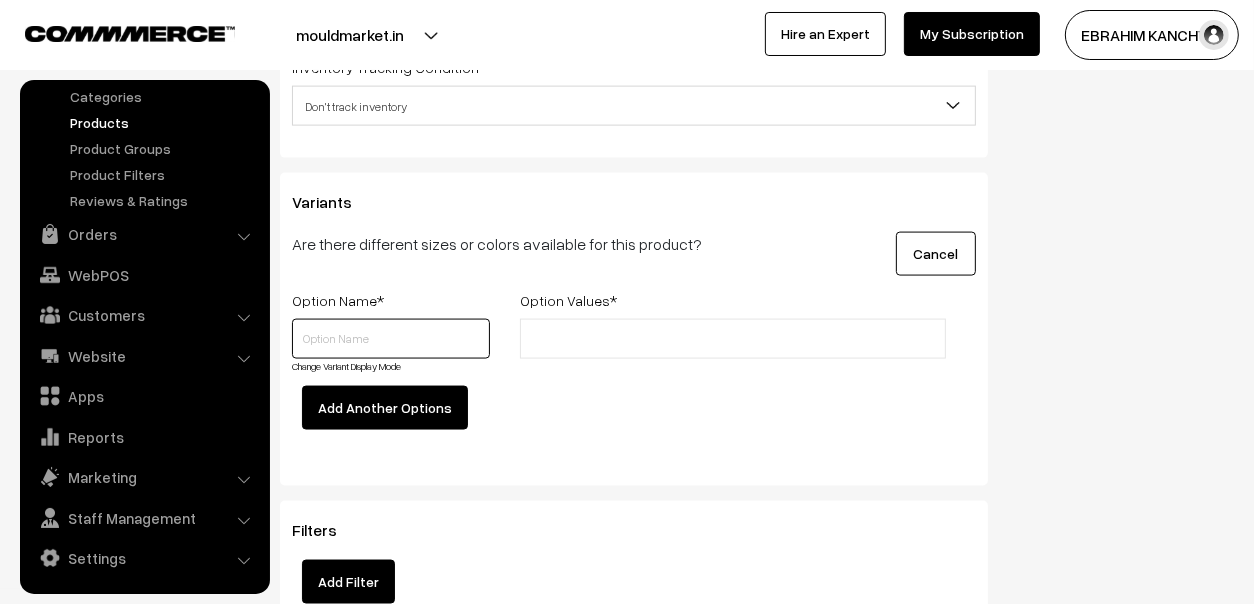 click at bounding box center [391, 339] 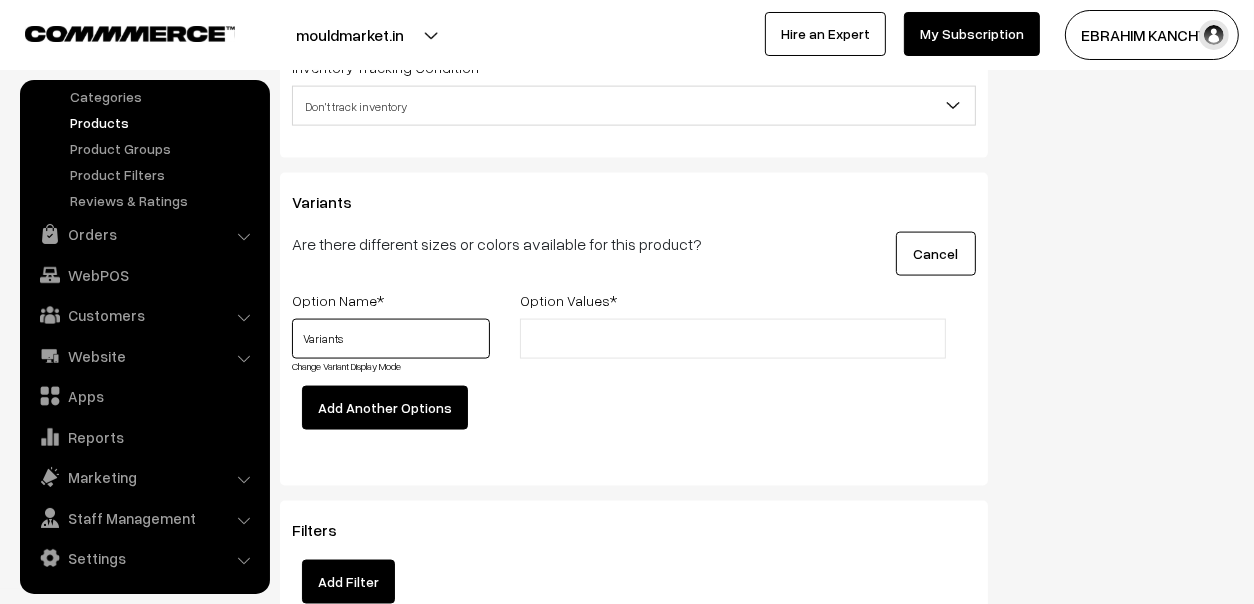 type on "Variants" 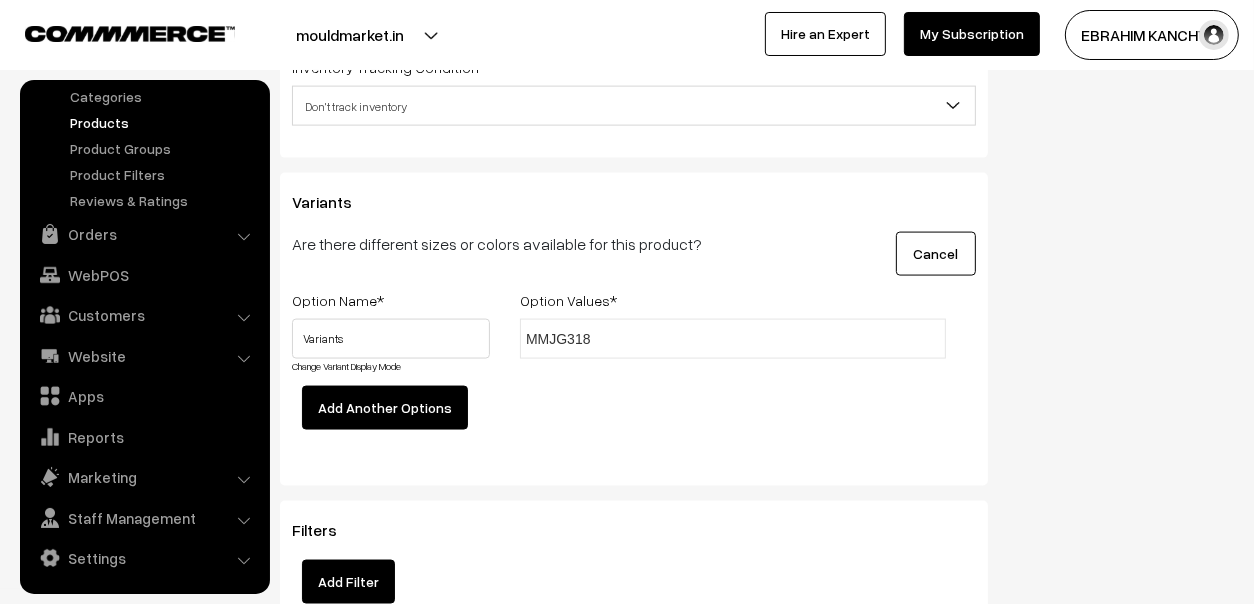 type on "MMJG318" 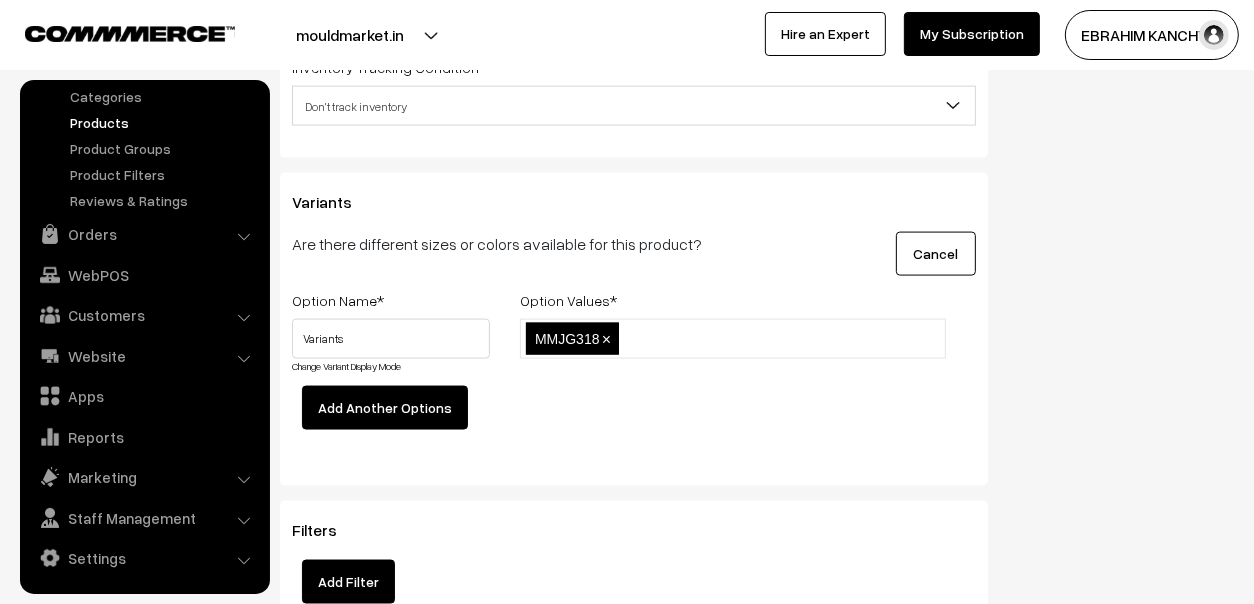 click on "Option Name  *
Option Values  *
Variants
Change Variant Display Mode
MMJG318 MMJG318 ×" at bounding box center [634, 371] 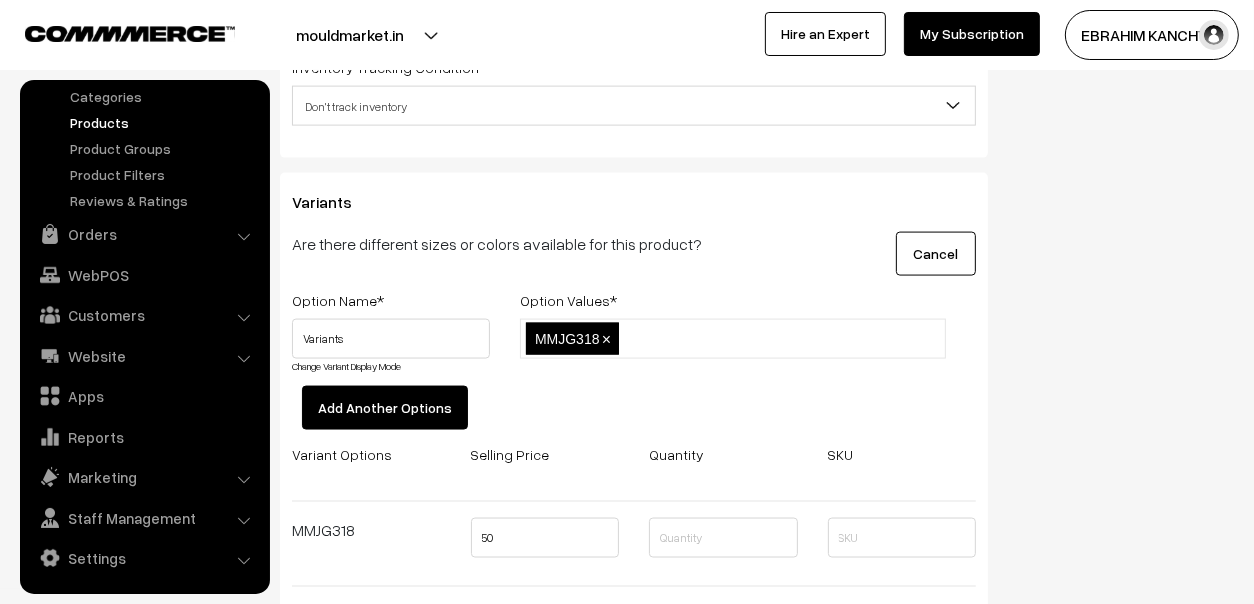 click at bounding box center (711, 339) 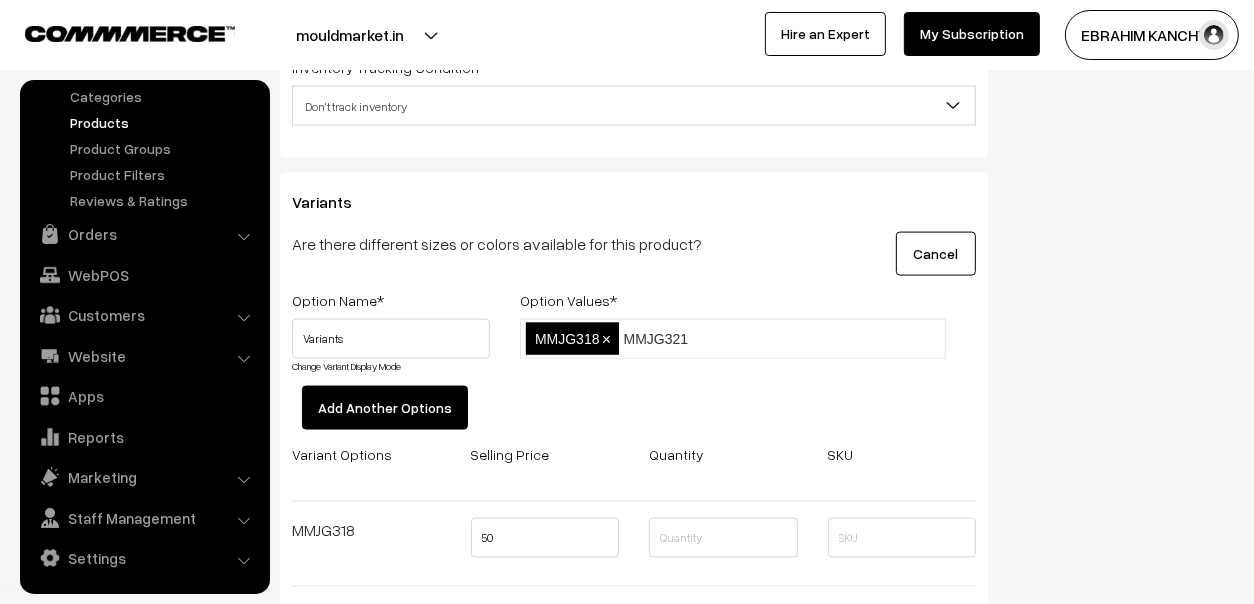 type on "MMJG321" 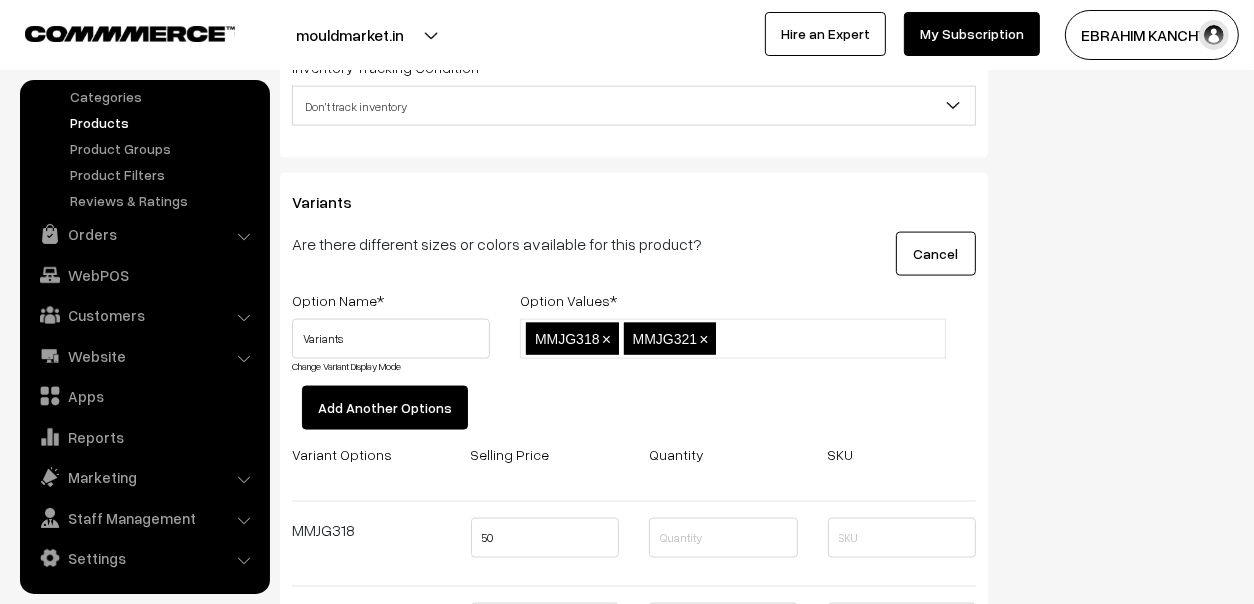 click on "MMJG318,MMJG321 MMJG318 × MMJG321 ×" at bounding box center (733, 352) 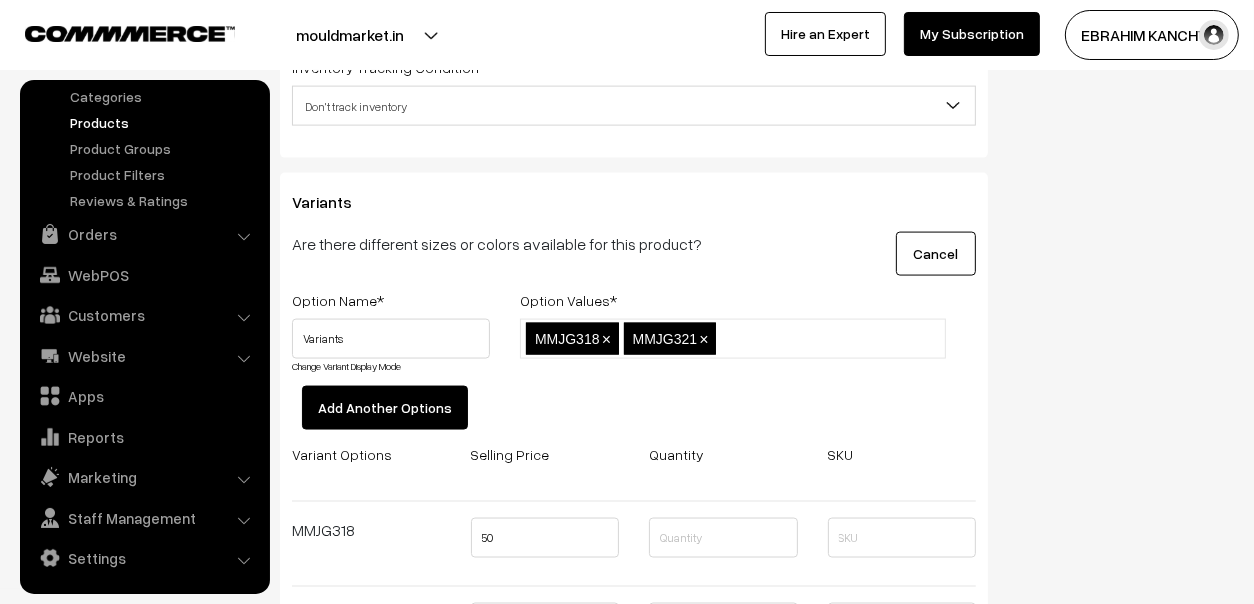 click at bounding box center [808, 339] 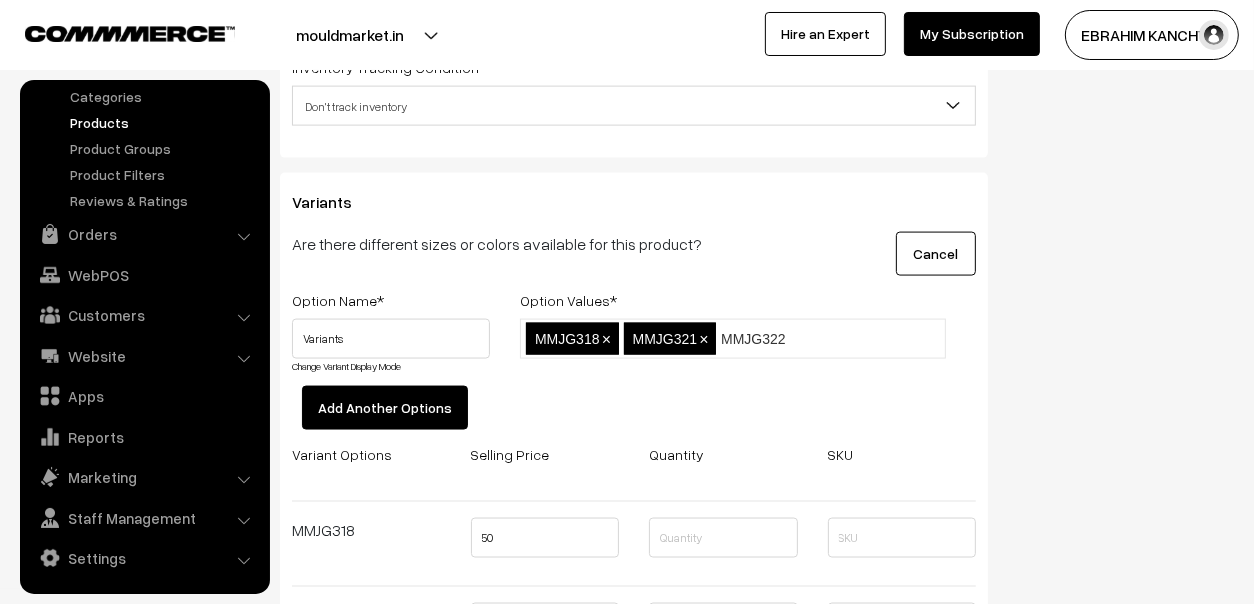 click on "MMJG322" at bounding box center [808, 339] 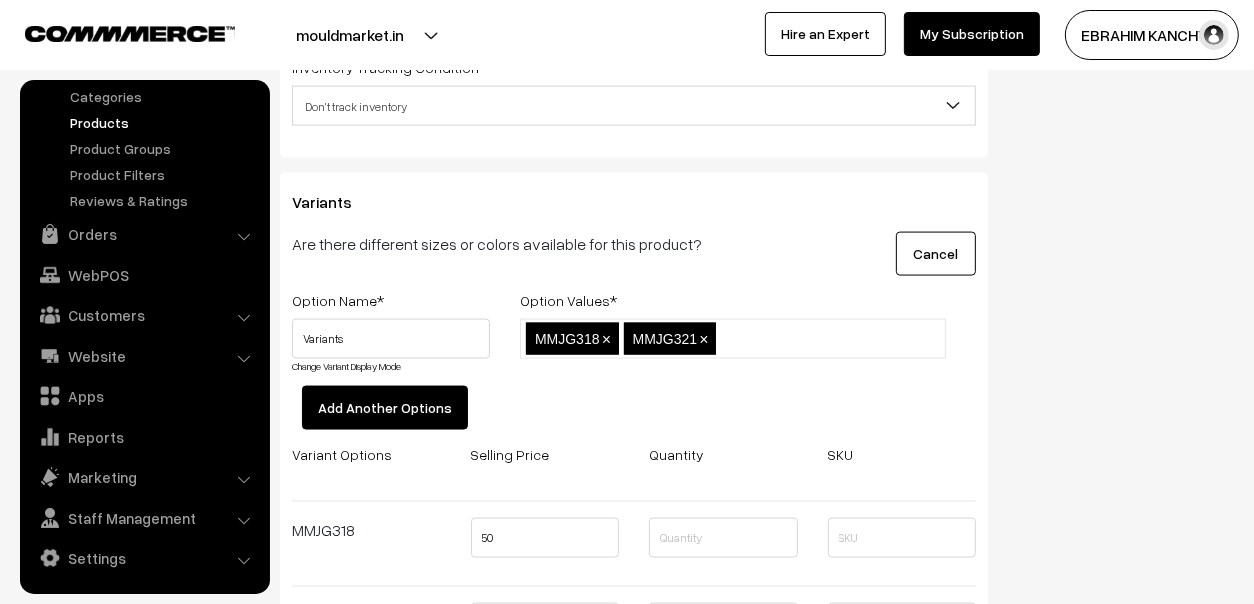 click on "Option Name  *
Option Values  *
Variants
Change Variant Display Mode
MMJG318,MMJG321,MMJG322 MMJG318 × MMJG321 ×
50" at bounding box center (634, 494) 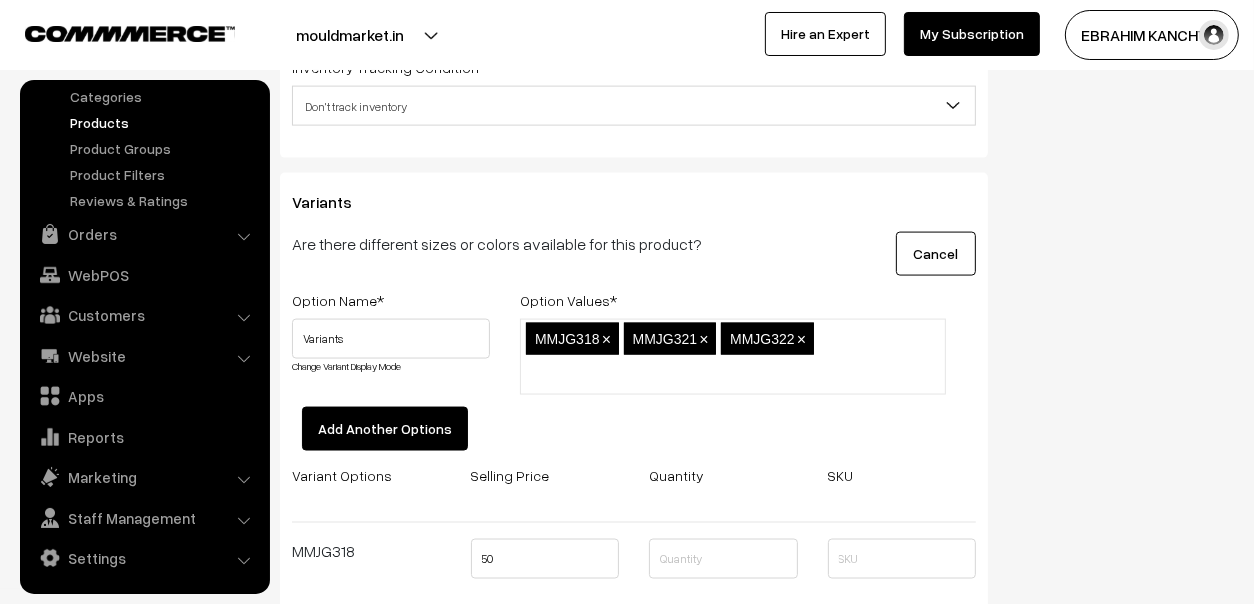 click on "MMJG318 × MMJG321 × MMJG322 ×" at bounding box center [733, 357] 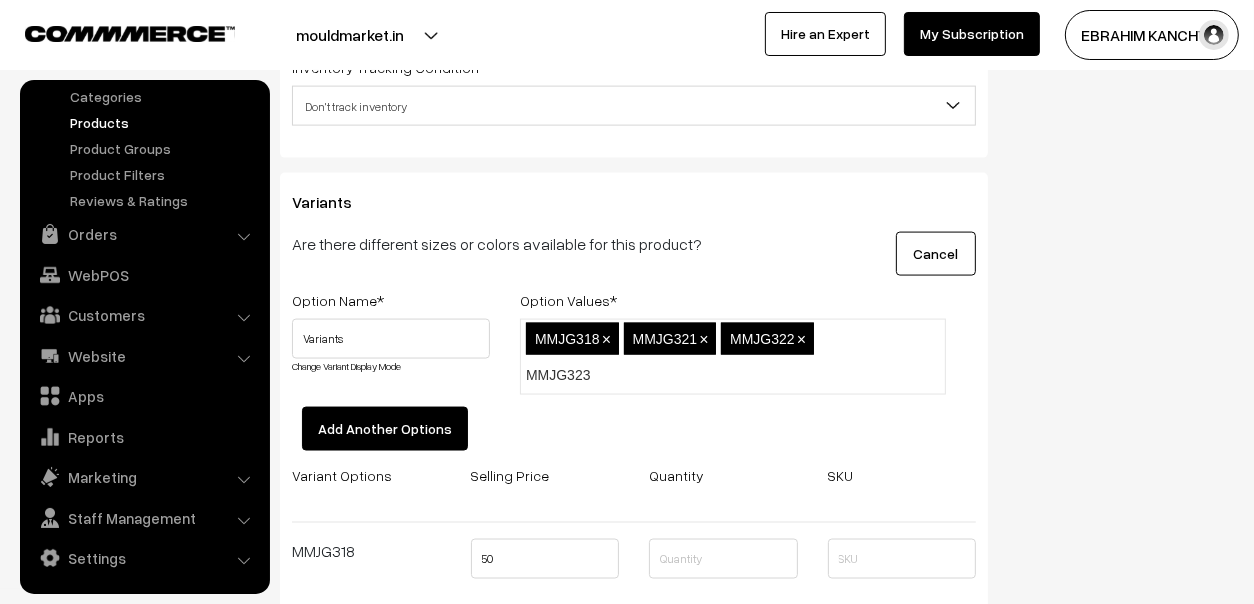 type on "MMJG323" 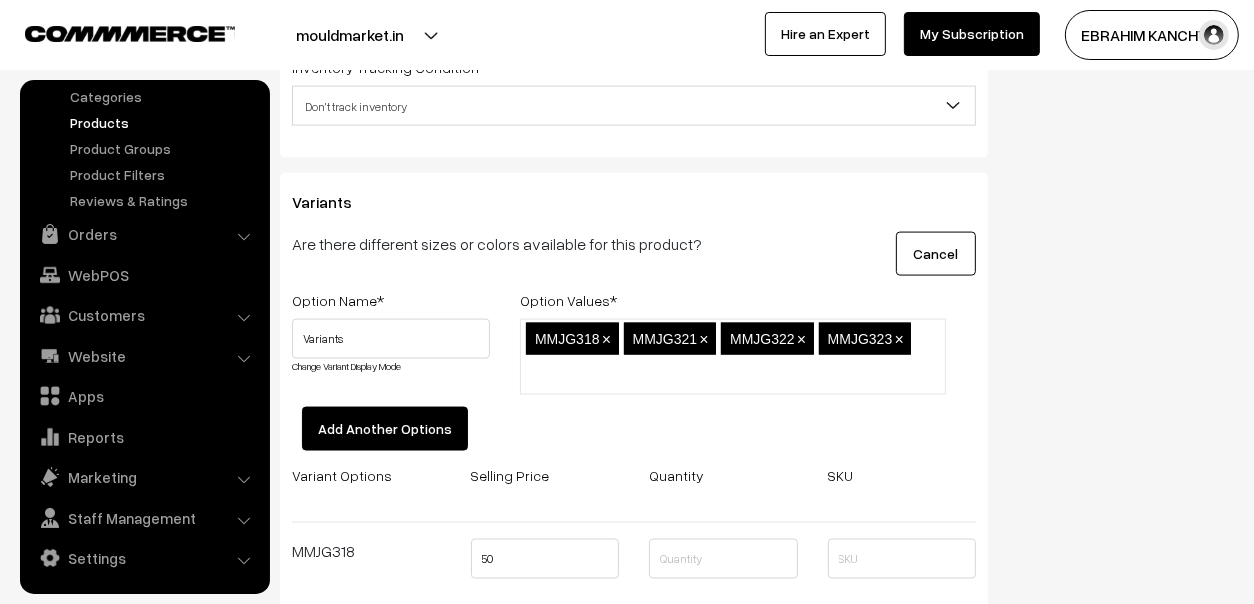 click on "MMJG318 × MMJG321 × MMJG322 × MMJG323 ×" at bounding box center [733, 357] 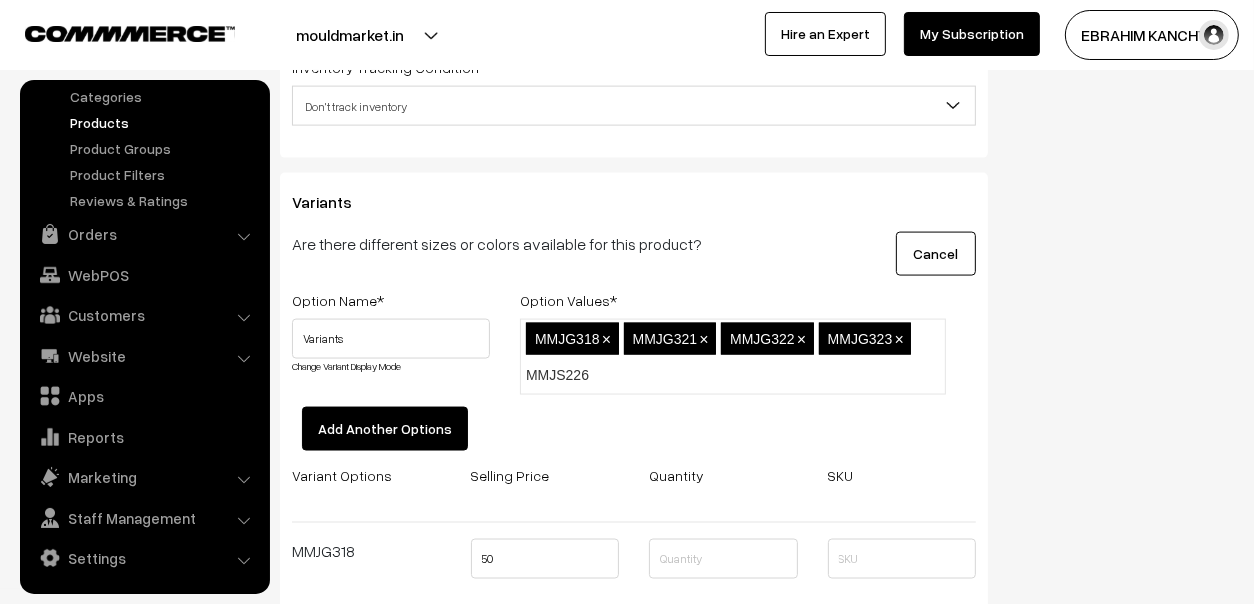 type on "MMJS226" 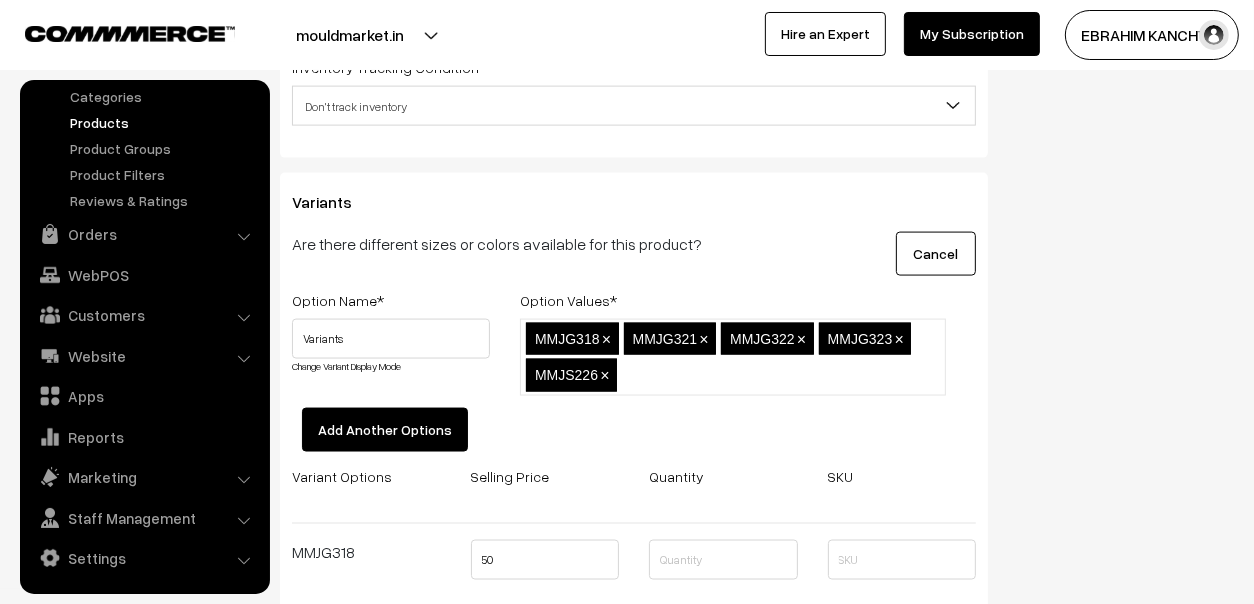 click on "MMJG318,MMJG321,MMJG322,MMJG323,MMJS226 MMJG318 × MMJG321 × MMJG322 × MMJG323 × MMJS226 ×" at bounding box center [733, 363] 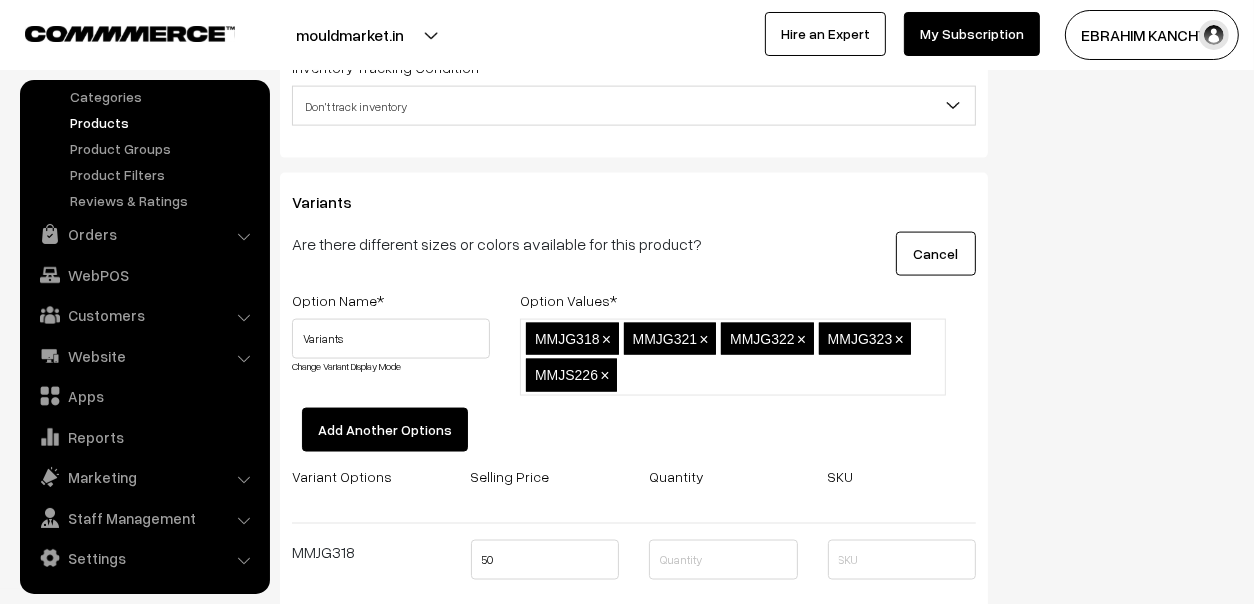 click at bounding box center (709, 375) 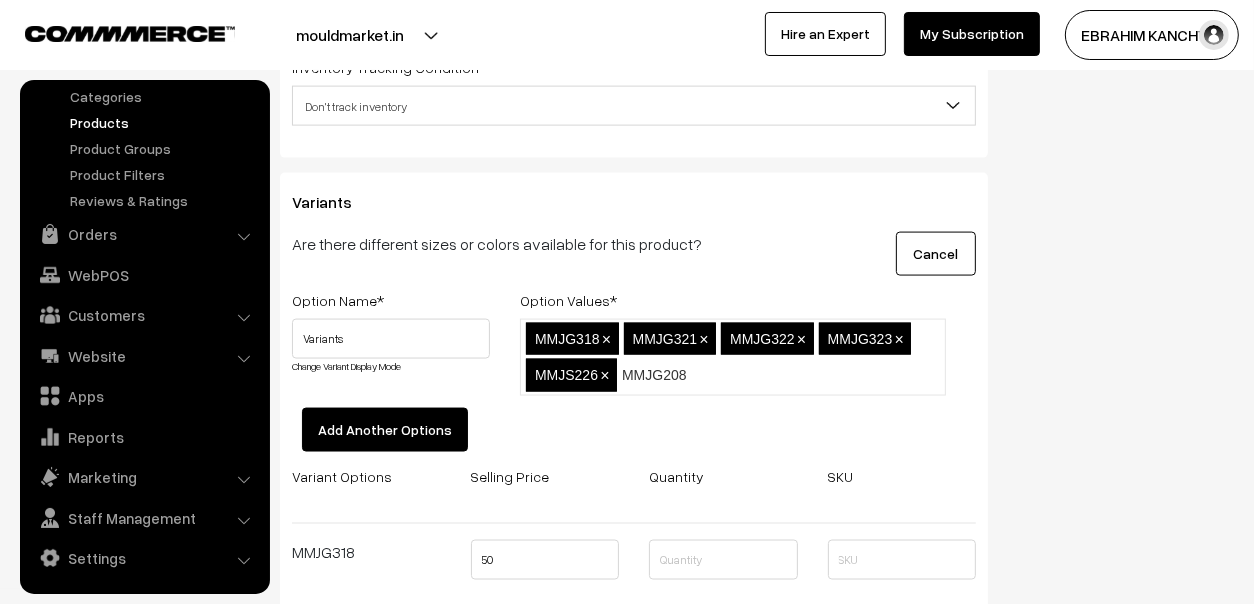 type on "MMJG208" 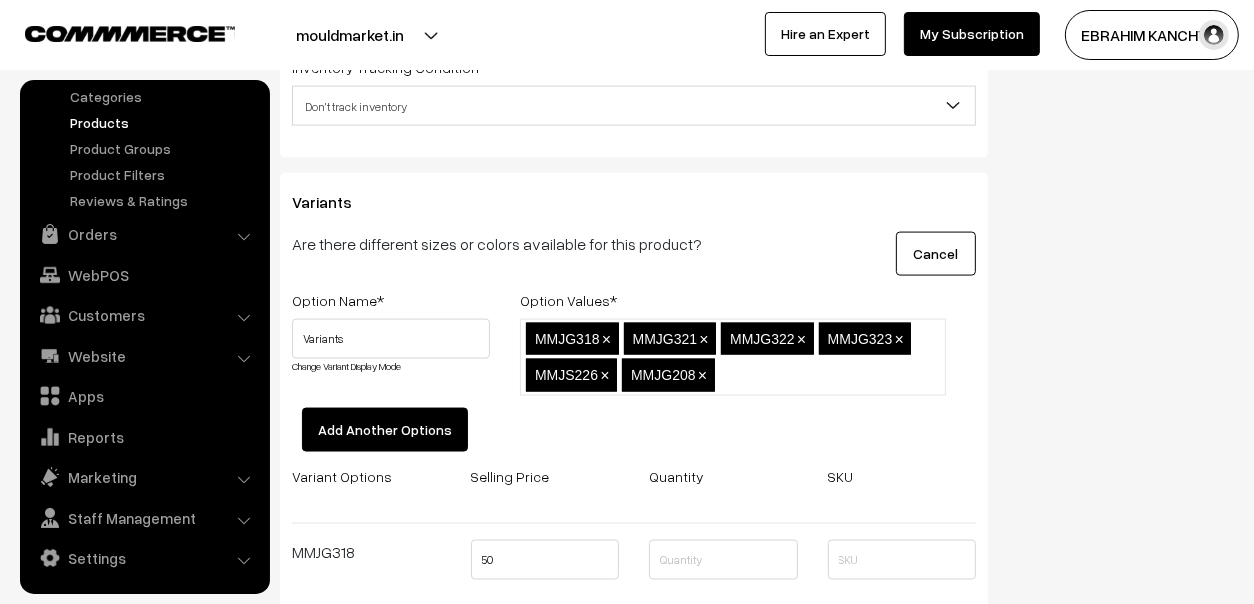 click on "Option Name  *
Option Values  *
Variants
Change Variant Display Mode
MMJG318,MMJG321,MMJG322,MMJG323,MMJS226,MMJG208 MMJG318 × MMJG321 × MMJG322 × MMJG323 × MMJS226 × MMJG208 ×" at bounding box center [634, 632] 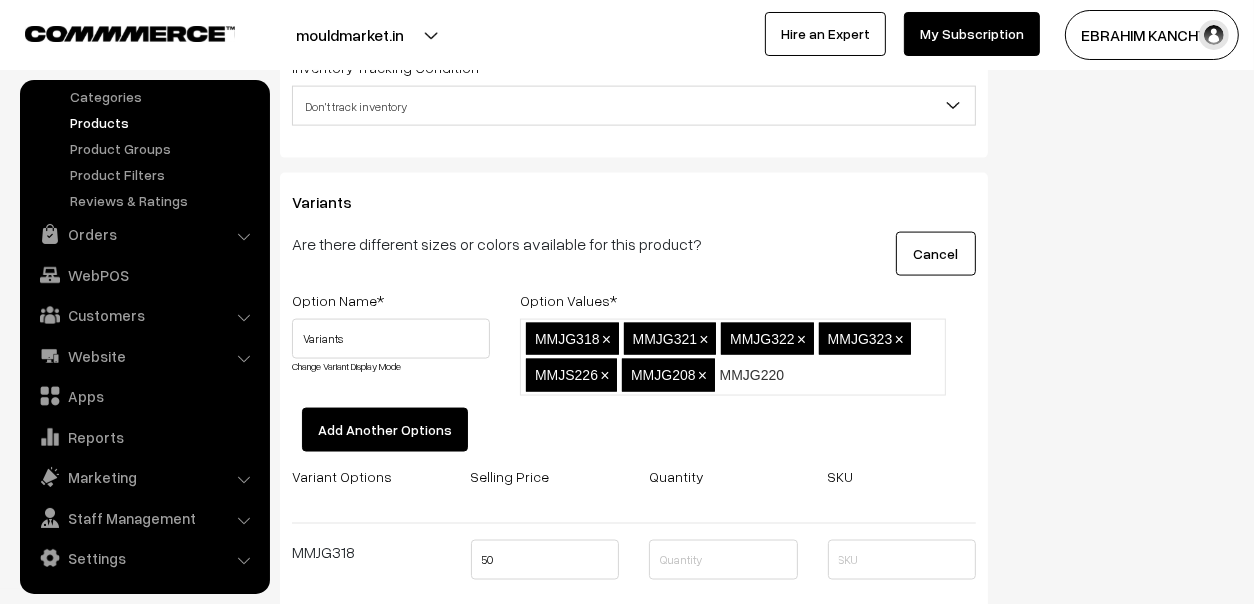 type on "MMJG220" 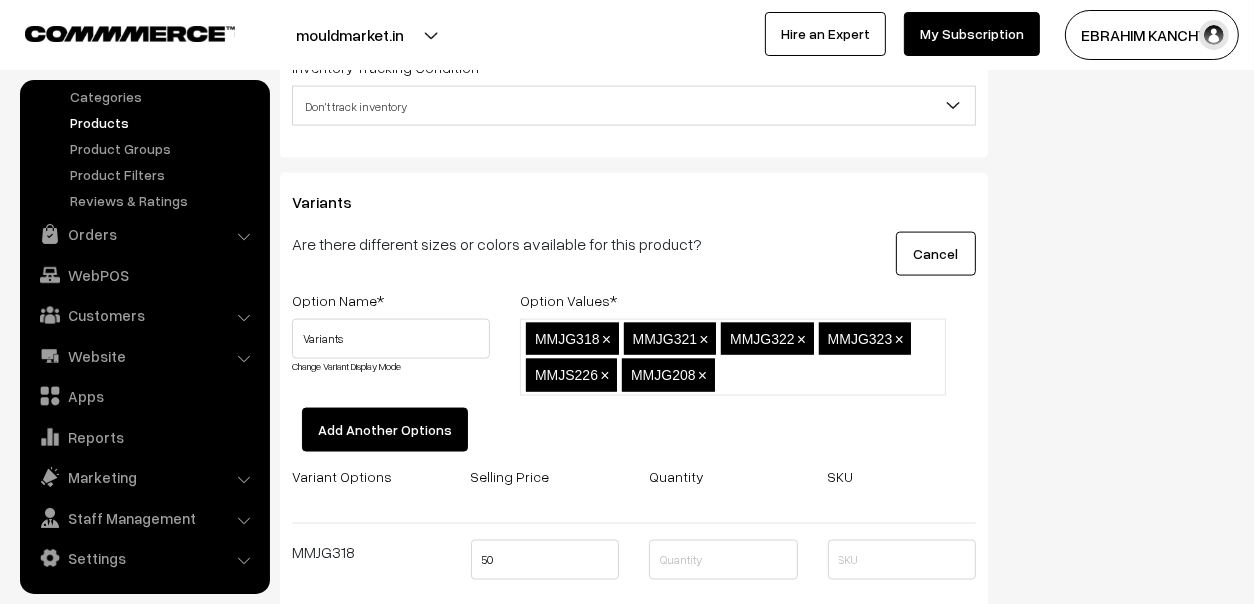 click on "Option Name  *
Option Values  *
Variants
Change Variant Display Mode
MMJG318,MMJG321,MMJG322,MMJG323,MMJS226,MMJG208,MMJG220 MMJG318 × MMJG321 × MMJG322 × MMJG323 × MMJS226 × MMJG208 ×
50" at bounding box center [634, 675] 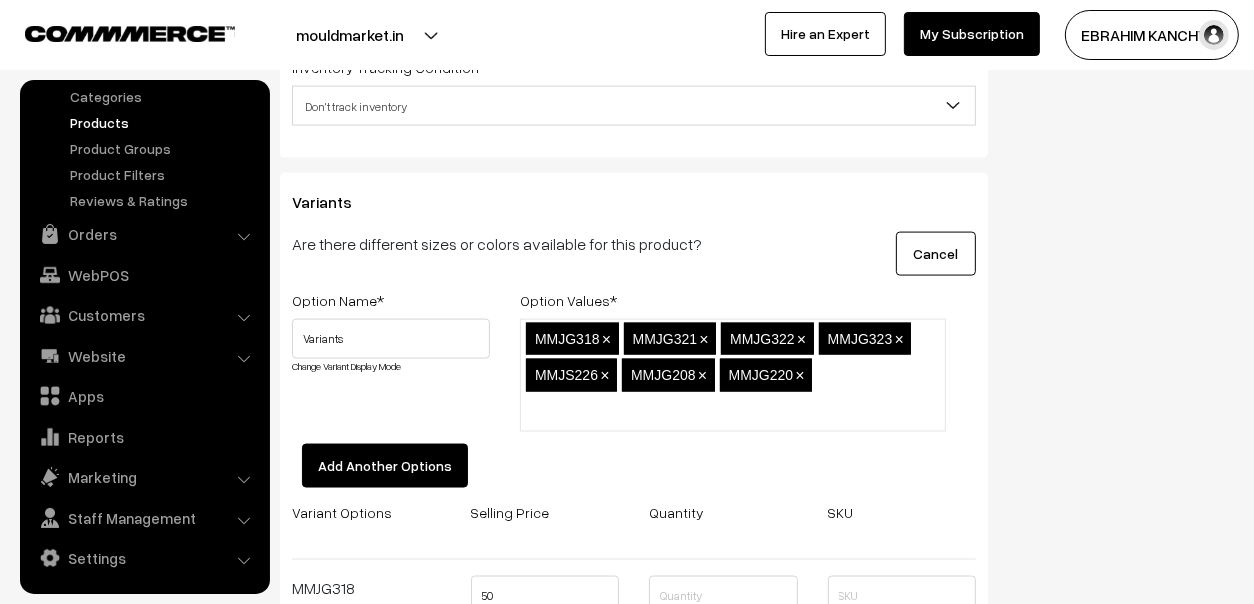 click on "MMJG318 × MMJG321 × MMJG322 × MMJG323 × MMJS226 × MMJG208 × MMJG220 ×" at bounding box center (733, 375) 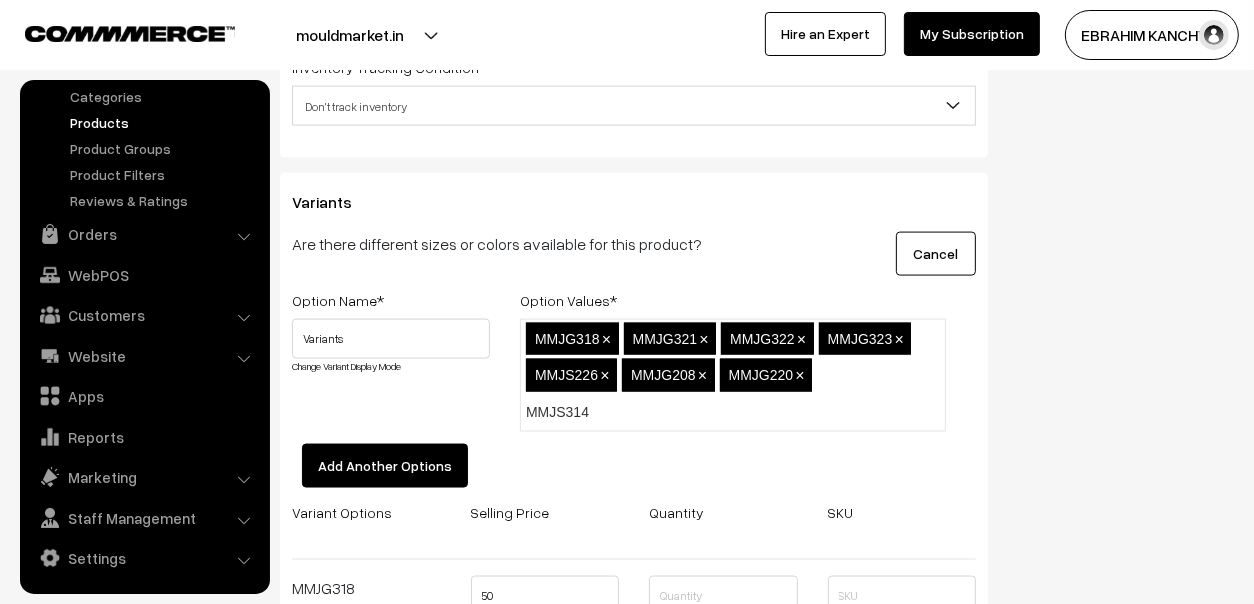 type on "MMJS314" 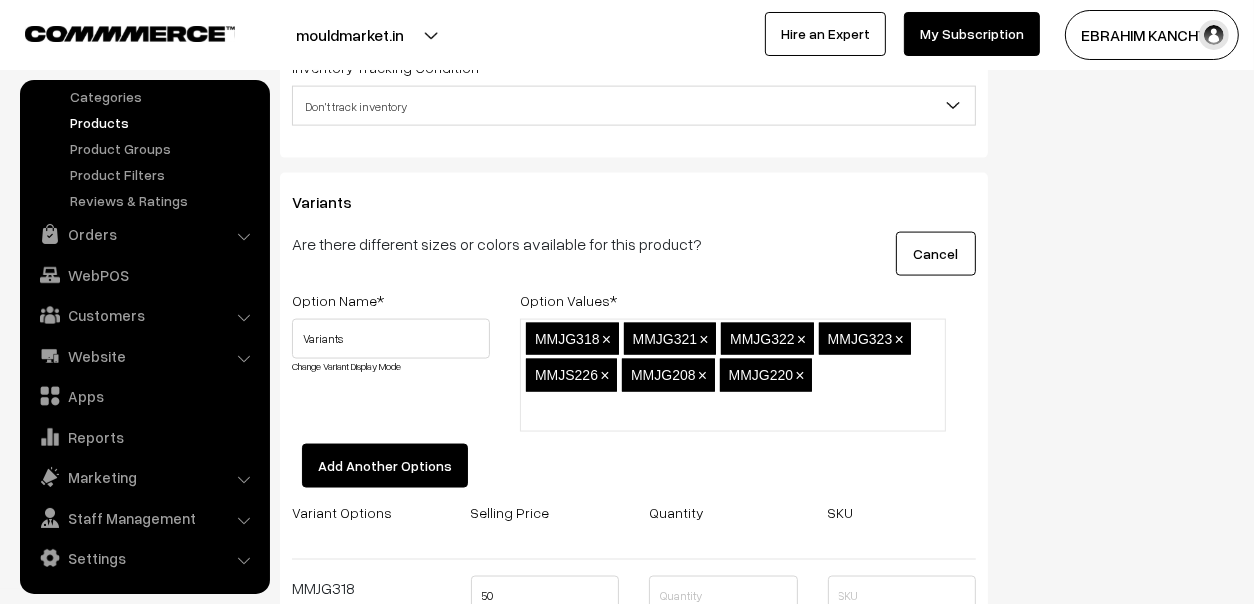 click on "Option Name  *
Option Values  *
Variants
Change Variant Display Mode
MMJG318,MMJG321,MMJG322,MMJG323,MMJS226,MMJG208,MMJG220,MMJS314 MMJG318 × MMJG321 × MMJG322 × MMJG323 × MMJS226 × MMJG208 × MMJG220 ×
50" at bounding box center [634, 735] 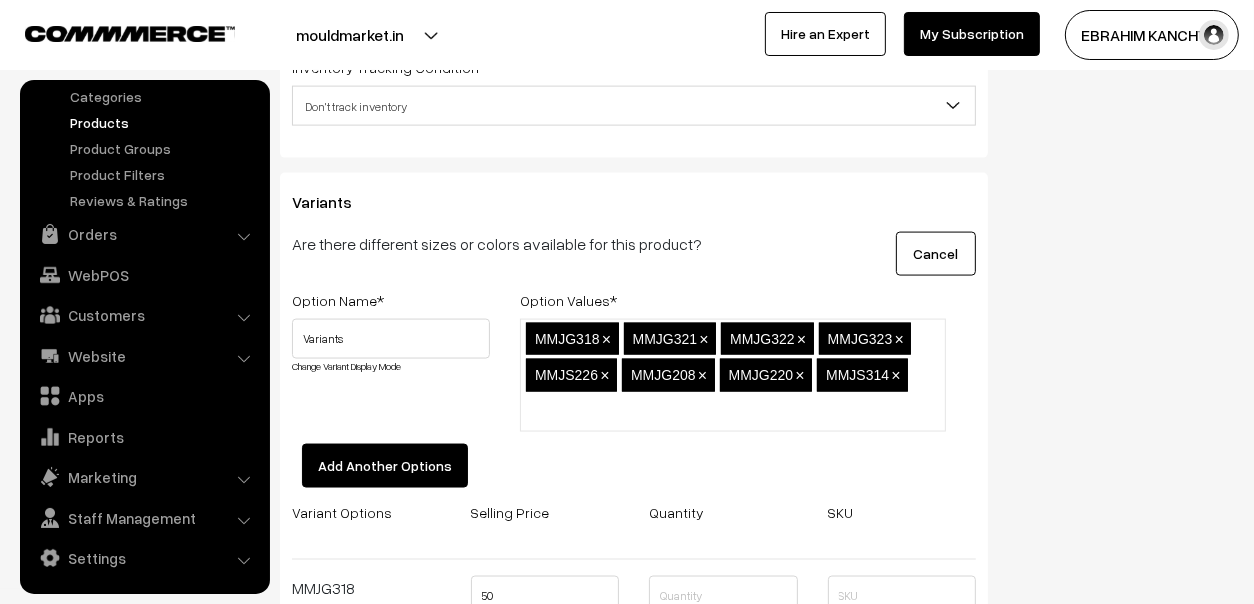 click on "MMJG318 × MMJG321 × MMJG322 × MMJG323 × MMJS226 × MMJG208 × MMJG220 × MMJS314 ×" at bounding box center [733, 375] 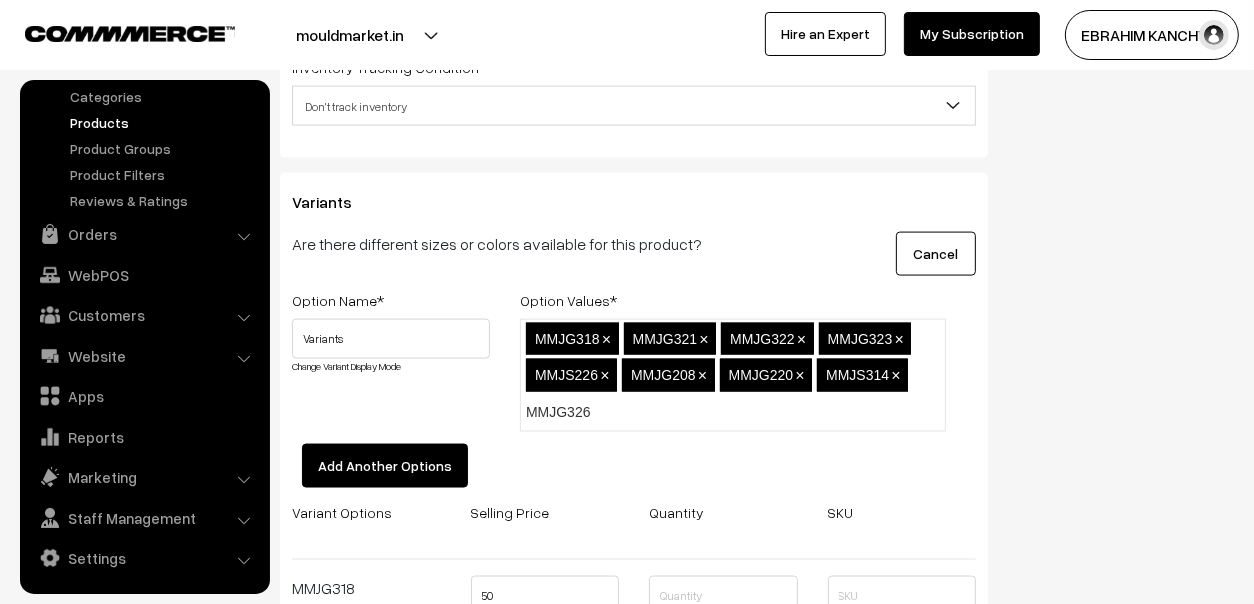 type on "MMJG326" 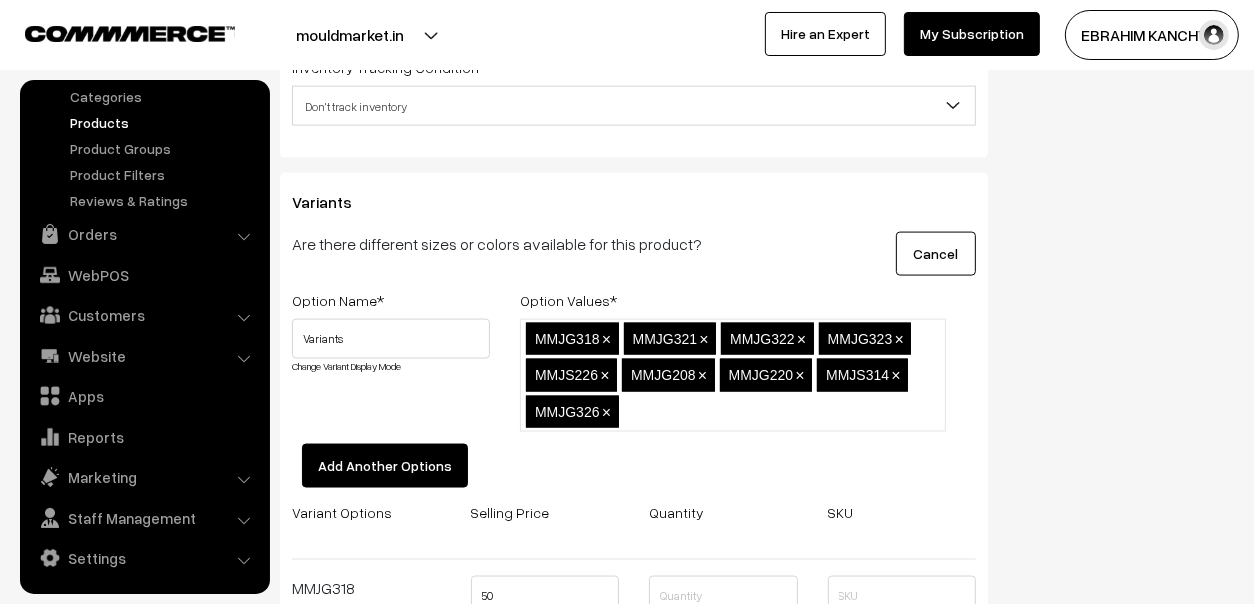 click on "Option Name  *
Option Values  *
Variants
Change Variant Display Mode
MMJG318,MMJG321,MMJG322,MMJG323,MMJS226,MMJG208,MMJG220,MMJS314,MMJG326 MMJG318 × MMJG321 × MMJG322 × MMJG323 × MMJS226 × MMJG208 × MMJG220 × MMJS314 × MMJG326 ×
50" at bounding box center (634, 778) 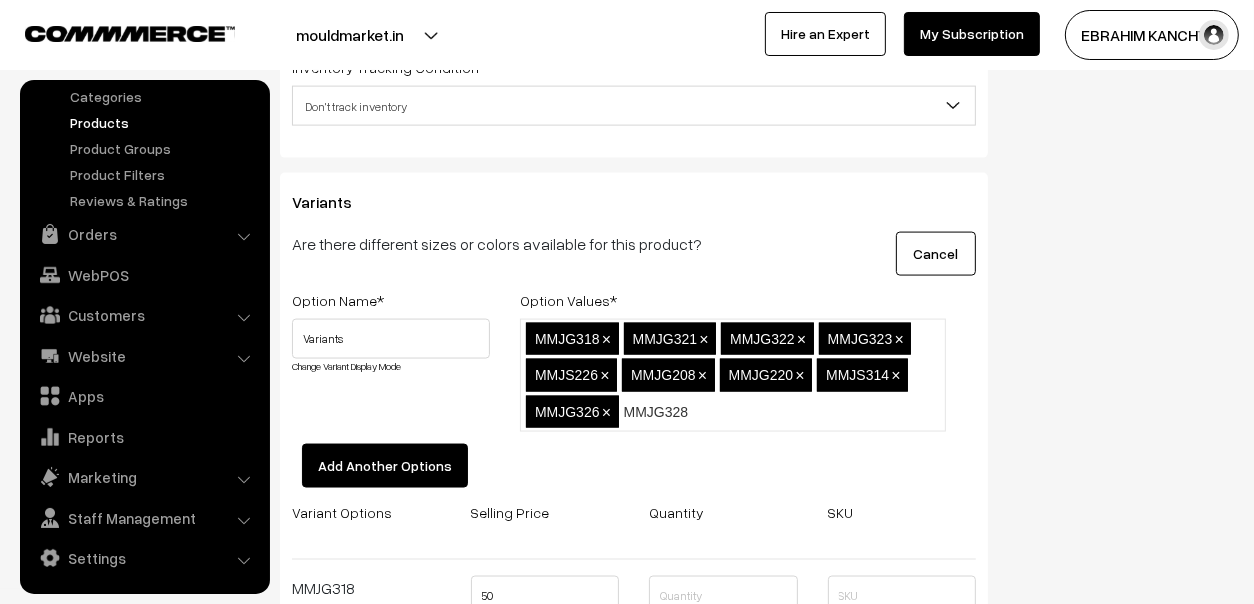 type on "MMJG328" 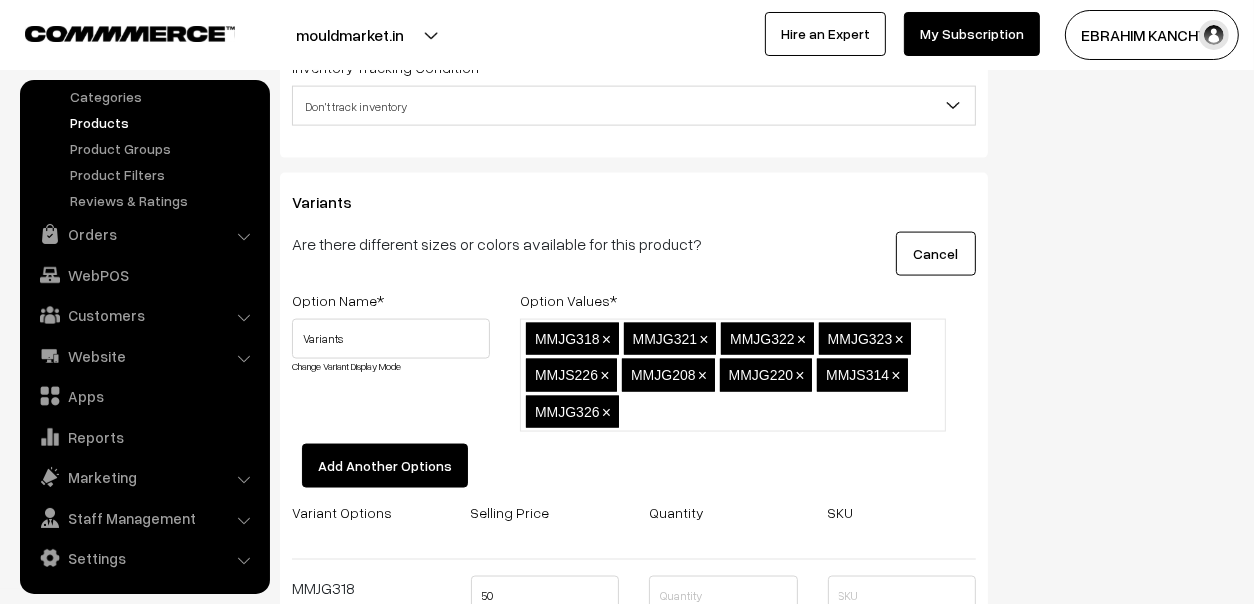 click on "Option Name  *
Option Values  *
Variants
Change Variant Display Mode
MMJG318,MMJG321,MMJG322,MMJG323,MMJS226,MMJG208,MMJG220,MMJS314,MMJG326,MMJG328 MMJG318 × MMJG321 × MMJG322 × MMJG323 × MMJS226 × MMJG208 × MMJG220 × MMJS314 × MMJG326 ×
50" at bounding box center [634, 820] 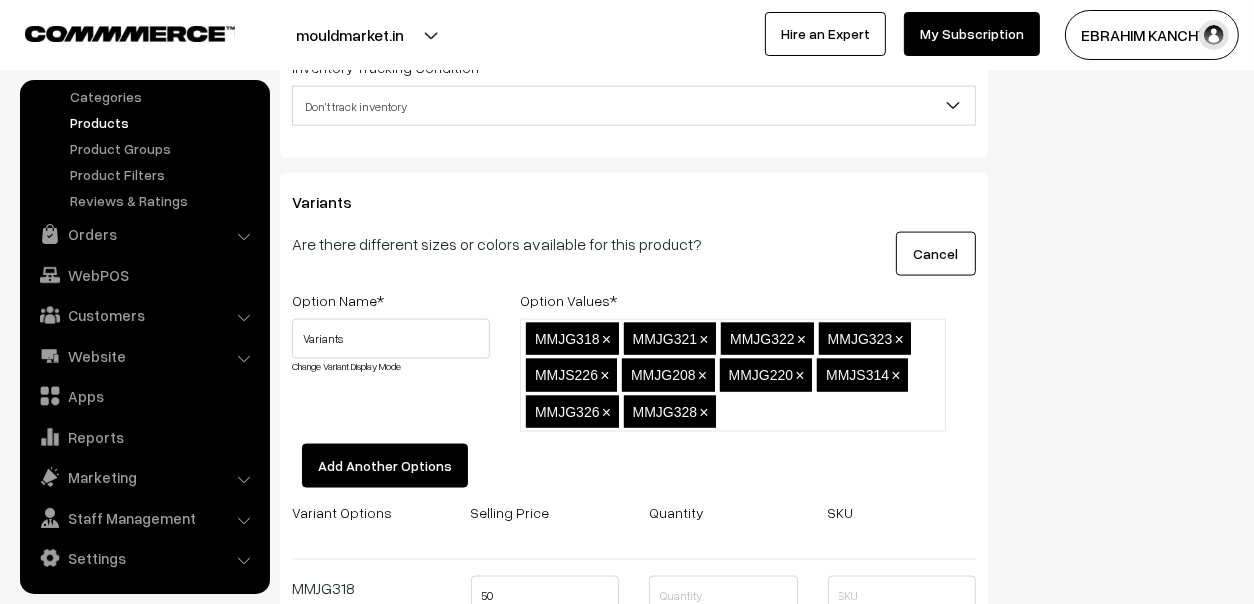 click at bounding box center [808, 412] 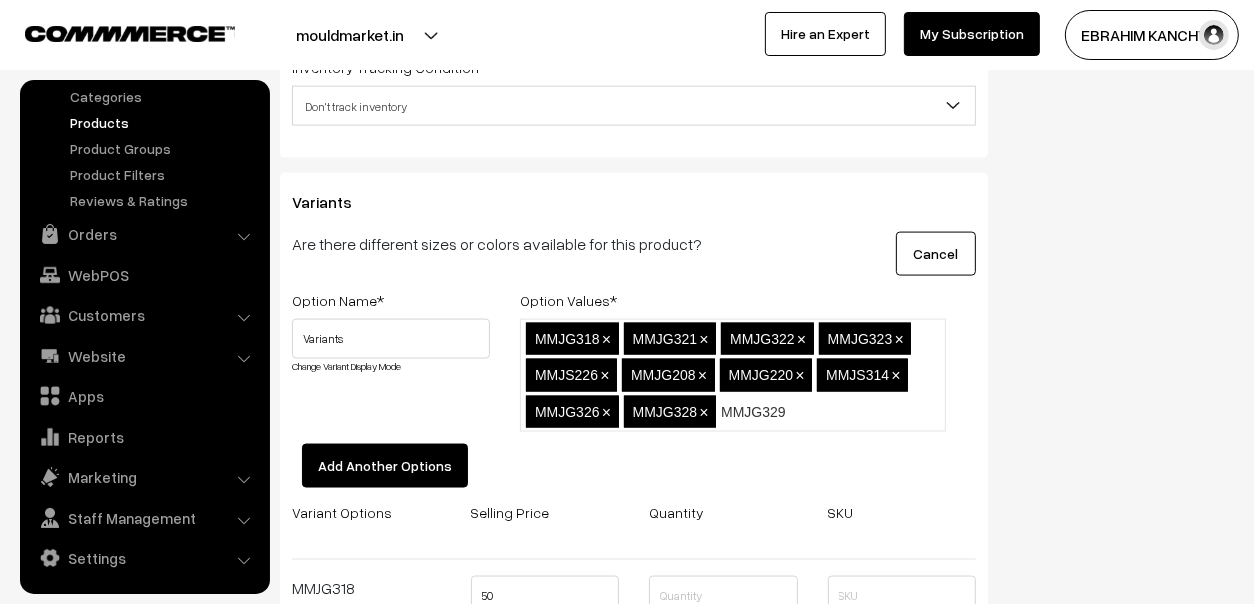 type on "MMJG329" 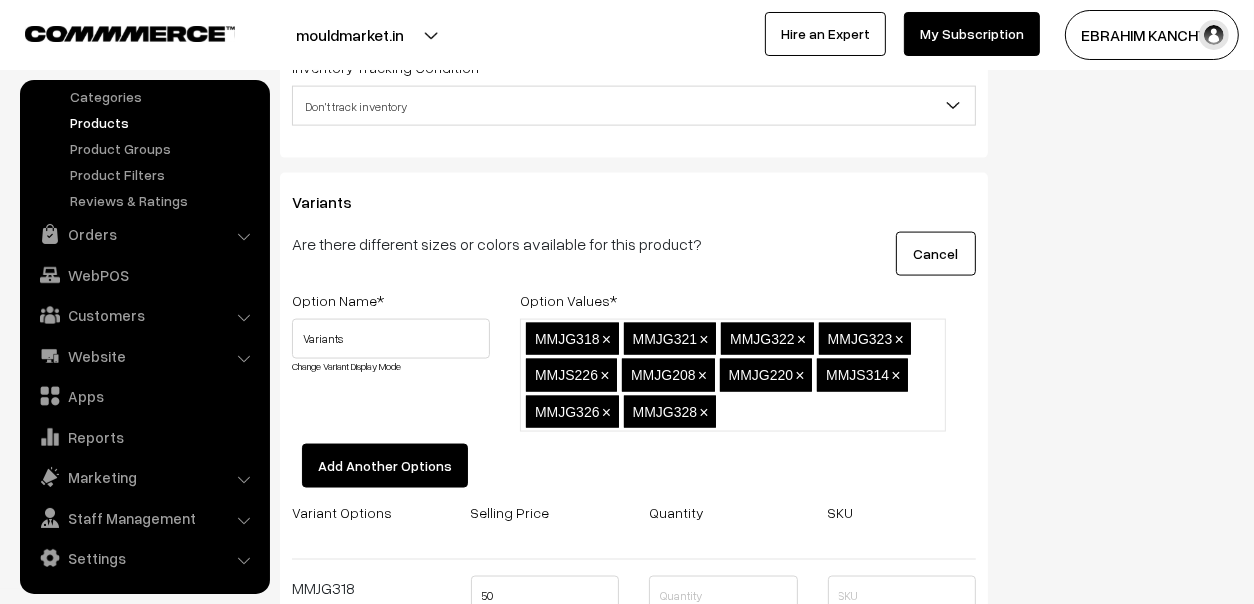 click on "Option Name  *
Option Values  *
Variants
Change Variant Display Mode
MMJG318,MMJG321,MMJG322,MMJG323,MMJS226,MMJG208,MMJG220,MMJS314,MMJG326,MMJG328,MMJG329 MMJG318 × MMJG321 × MMJG322 × MMJG323 × MMJS226 × MMJG208 × MMJG220 × MMJS314 × MMJG326 × MMJG328 ×
50" at bounding box center [634, 863] 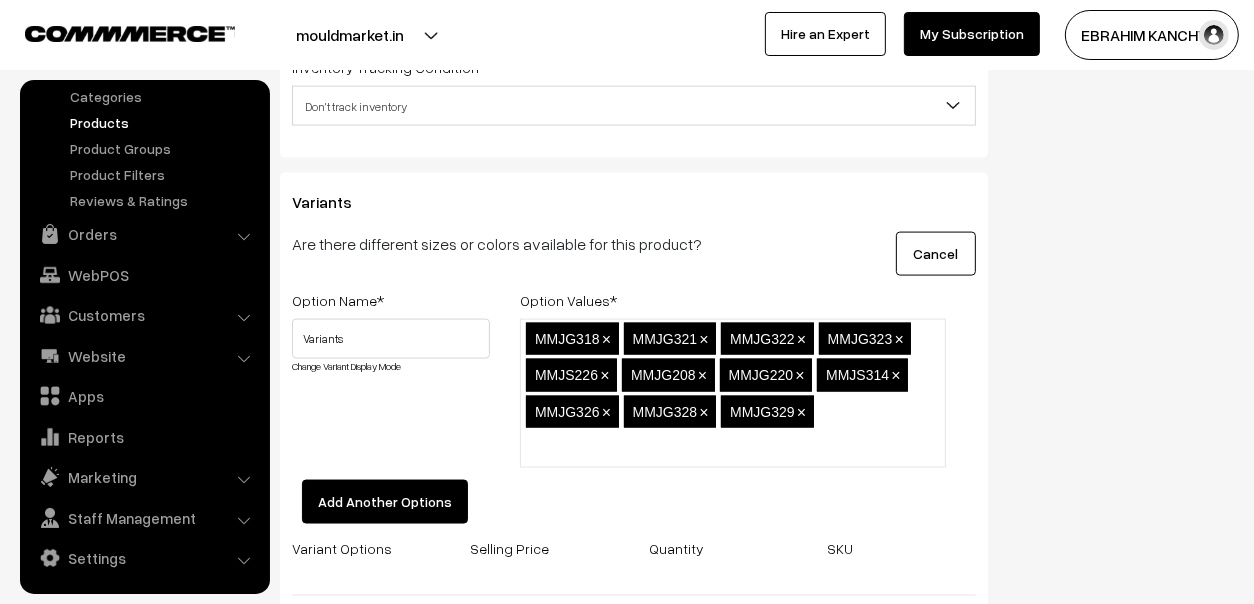 click on "MMJG318 × MMJG321 × MMJG322 × MMJG323 × MMJS226 × MMJG208 × MMJG220 × MMJS314 × MMJG326 × MMJG328 × MMJG329 ×" at bounding box center (733, 393) 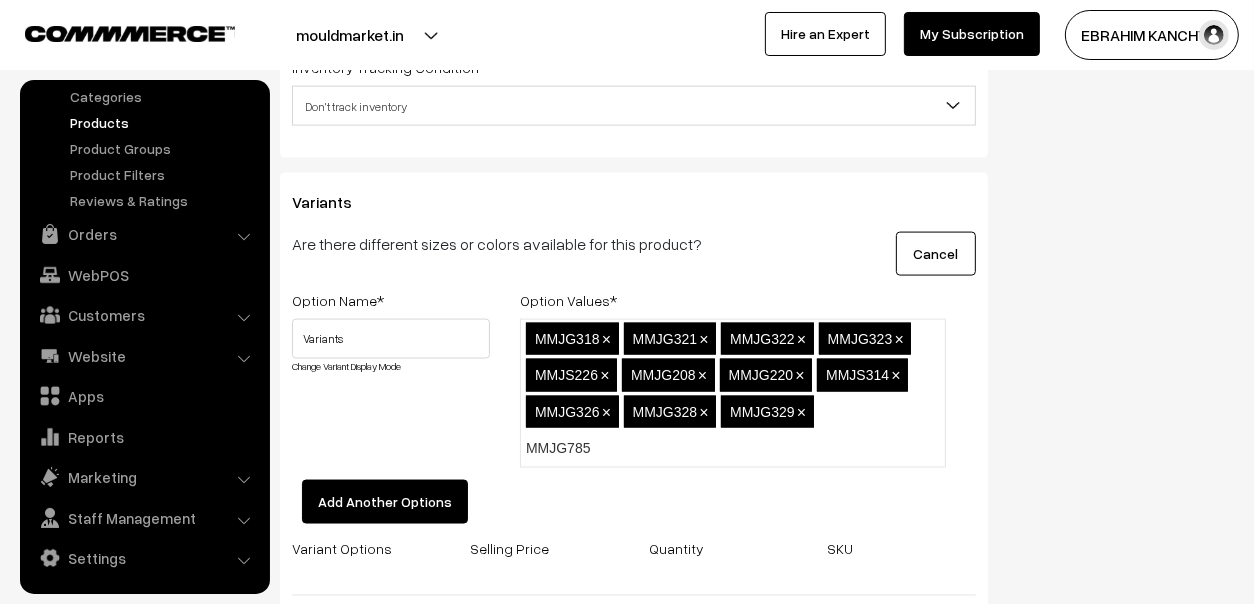 type on "MMJG785" 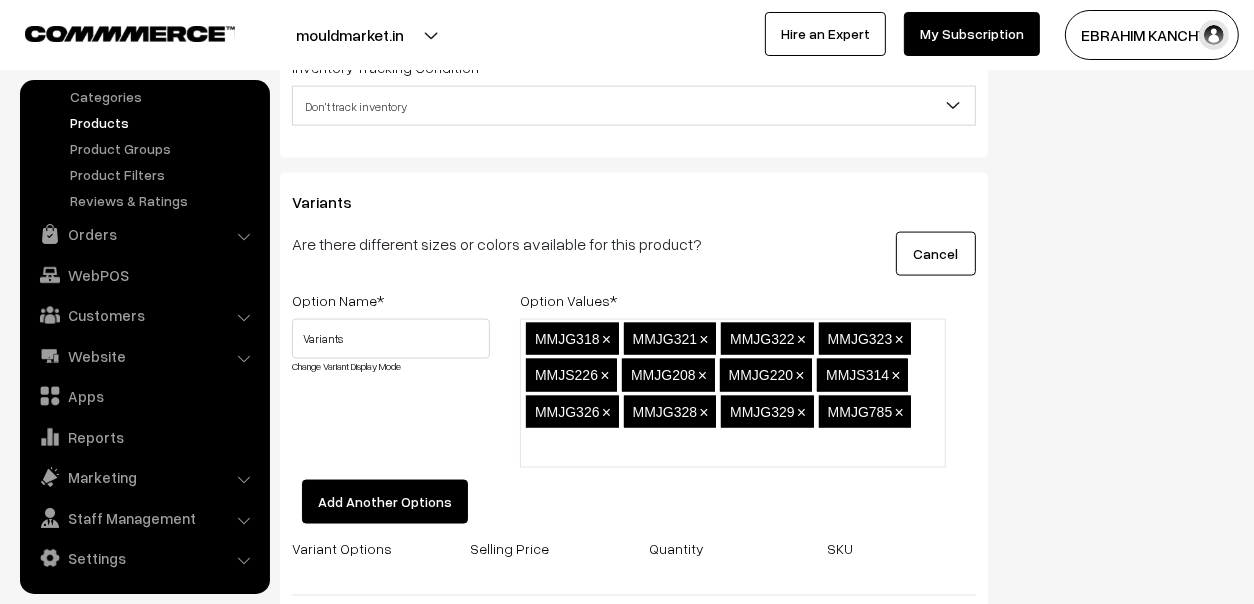click on "Option Name  *
Option Values  *
Variants
Change Variant Display Mode
MMJG318,MMJG321,MMJG322,MMJG323,MMJS226,MMJG208,MMJG220,MMJS314,MMJG326,MMJG328,MMJG329,MMJG785 MMJG318 × MMJG321 × MMJG322 × MMJG323 × MMJS226 × MMJG208 × MMJG220 × MMJS314 × MMJG326 × MMJG328 × × ×" at bounding box center [634, 966] 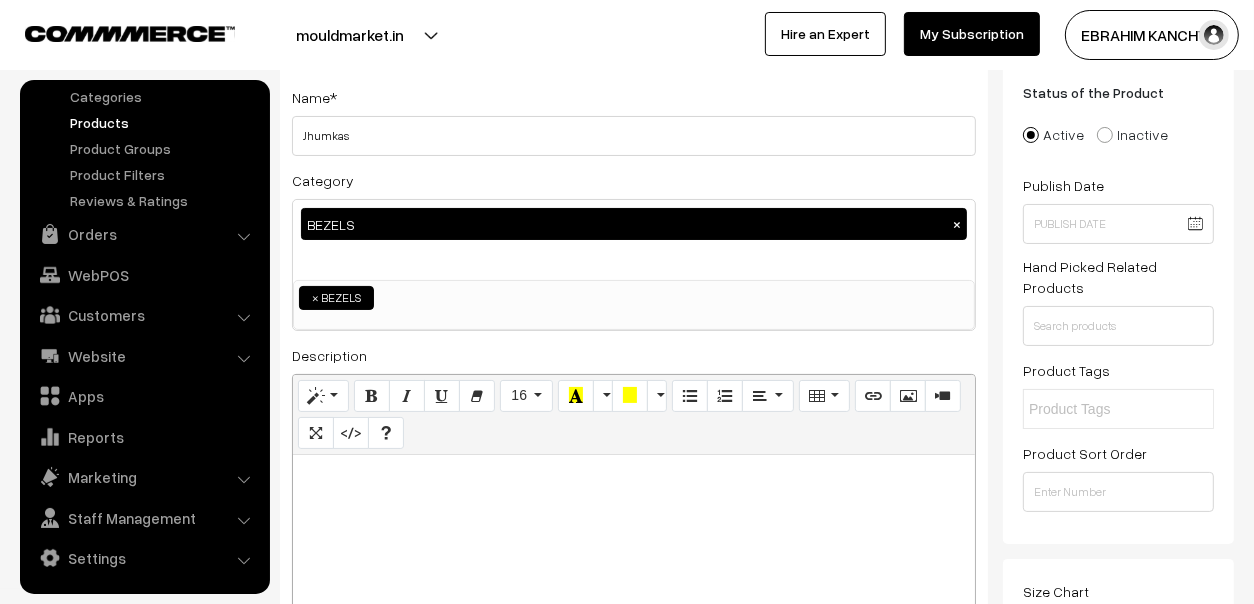 scroll, scrollTop: 0, scrollLeft: 0, axis: both 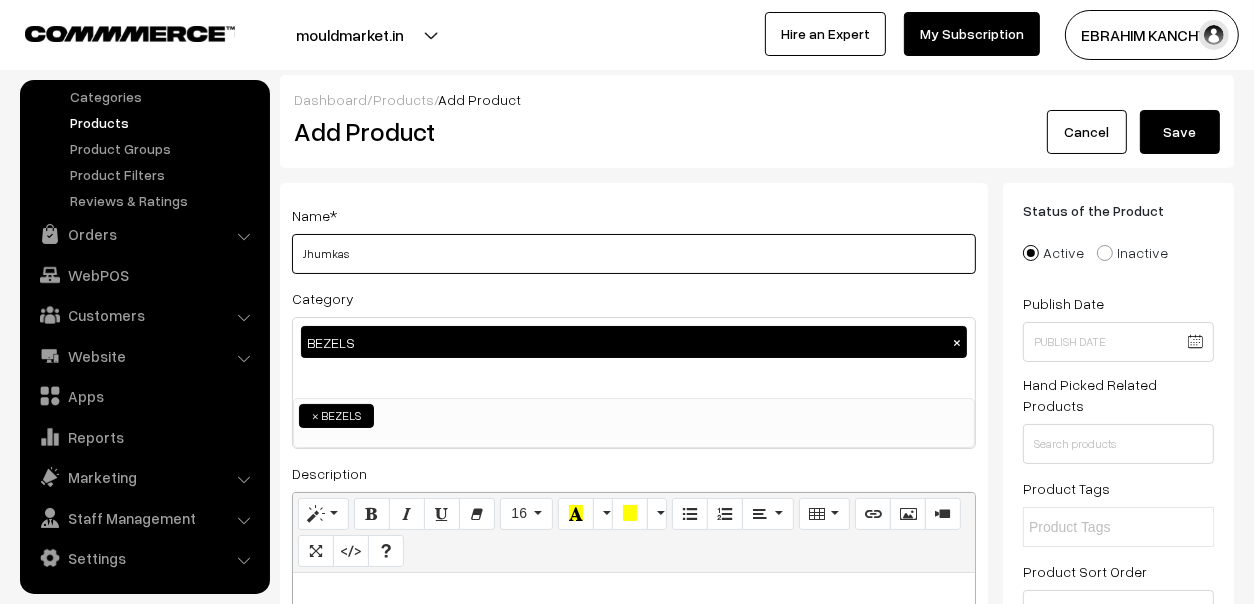 click on "Jhumkas" at bounding box center (634, 254) 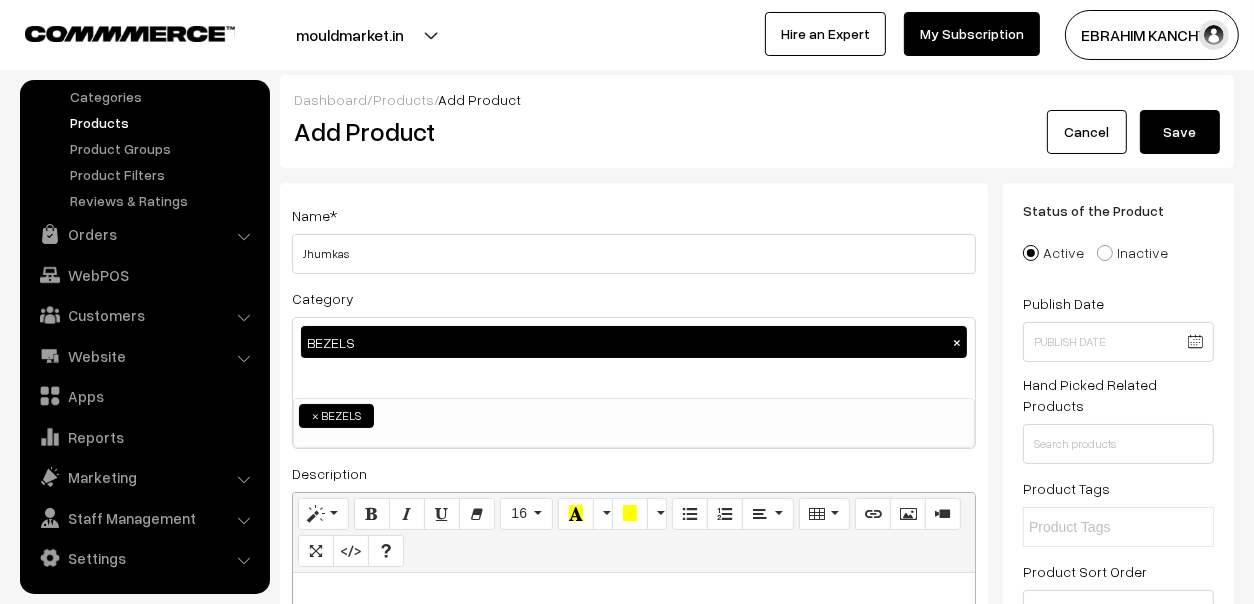 click on "Save" at bounding box center (1180, 132) 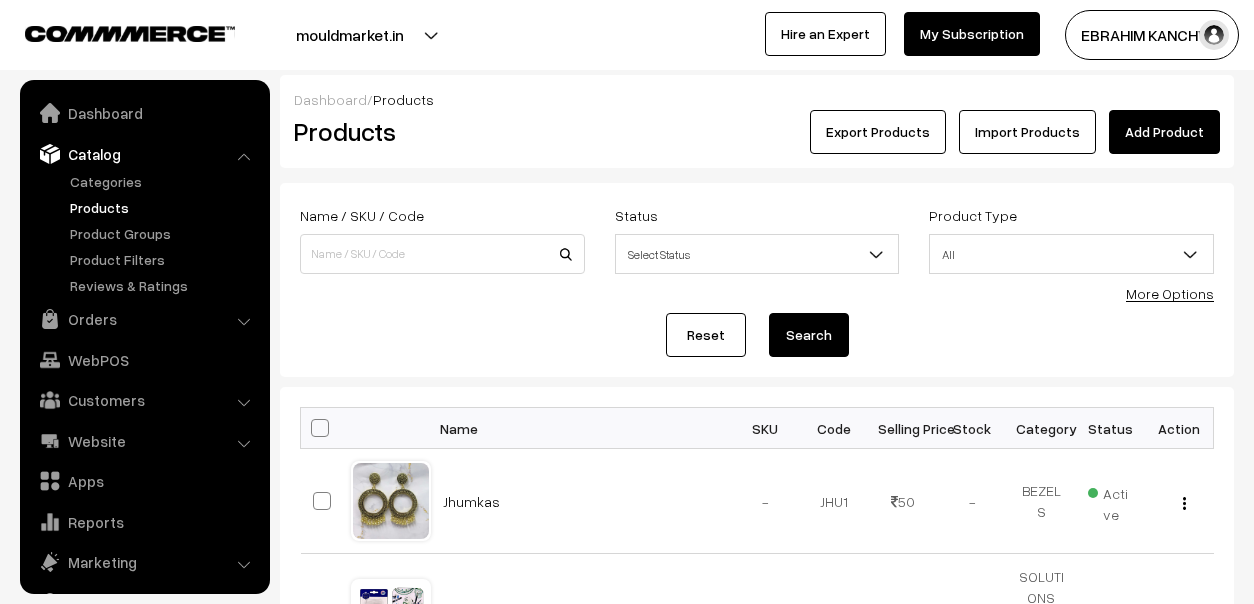 scroll, scrollTop: 300, scrollLeft: 0, axis: vertical 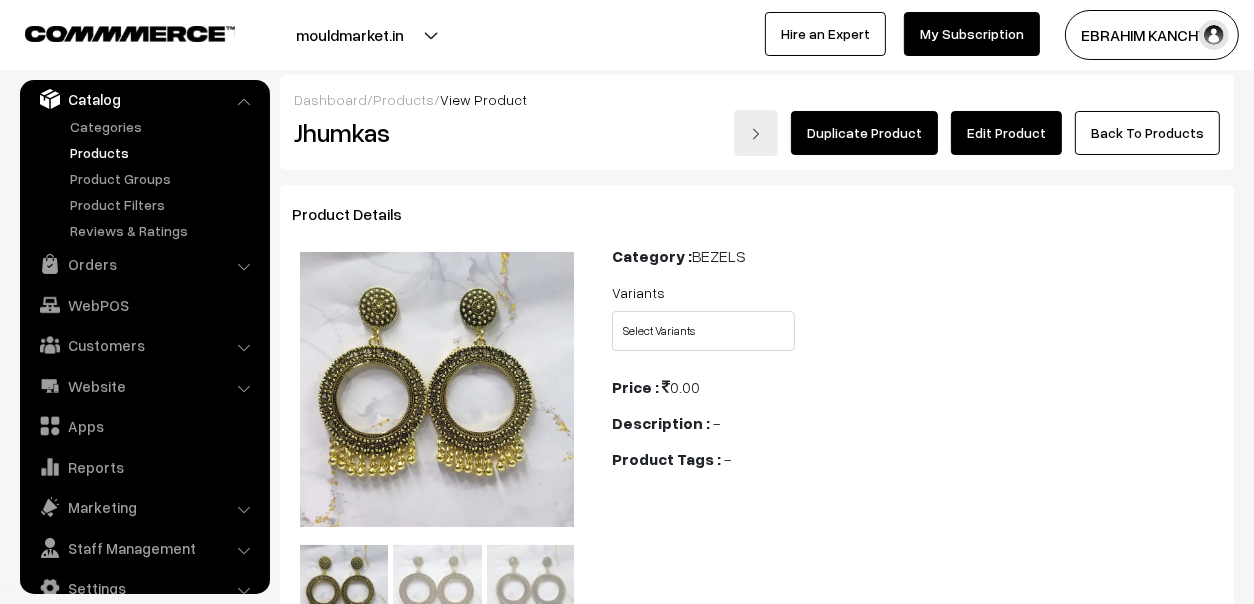 click on "Edit Product" at bounding box center (1006, 133) 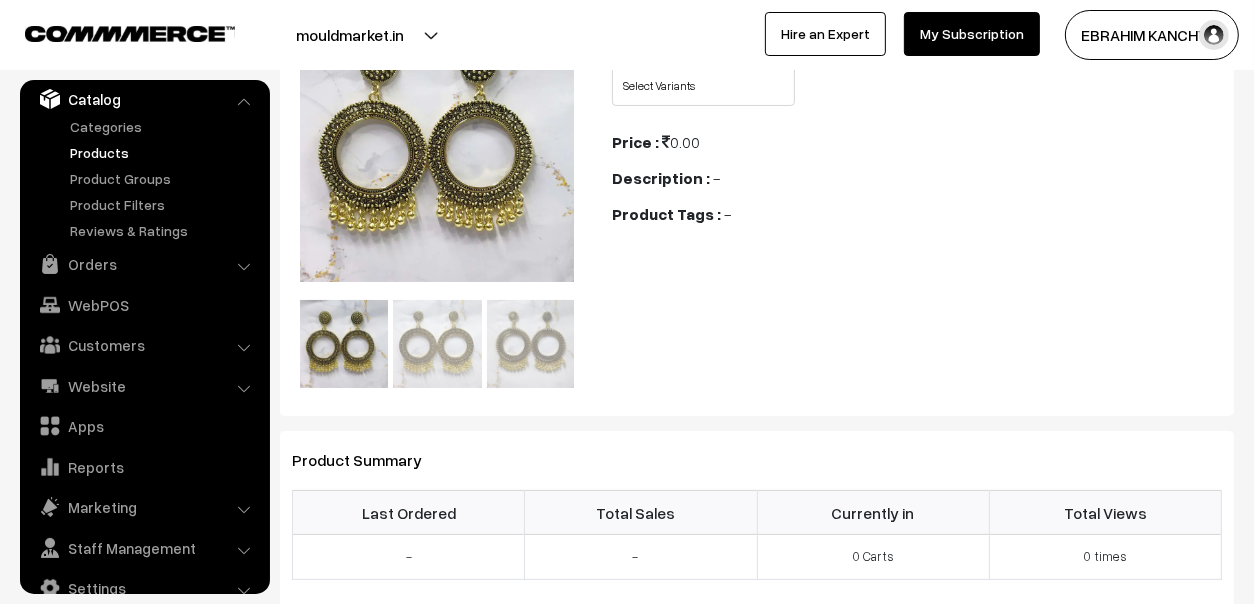 scroll, scrollTop: 0, scrollLeft: 0, axis: both 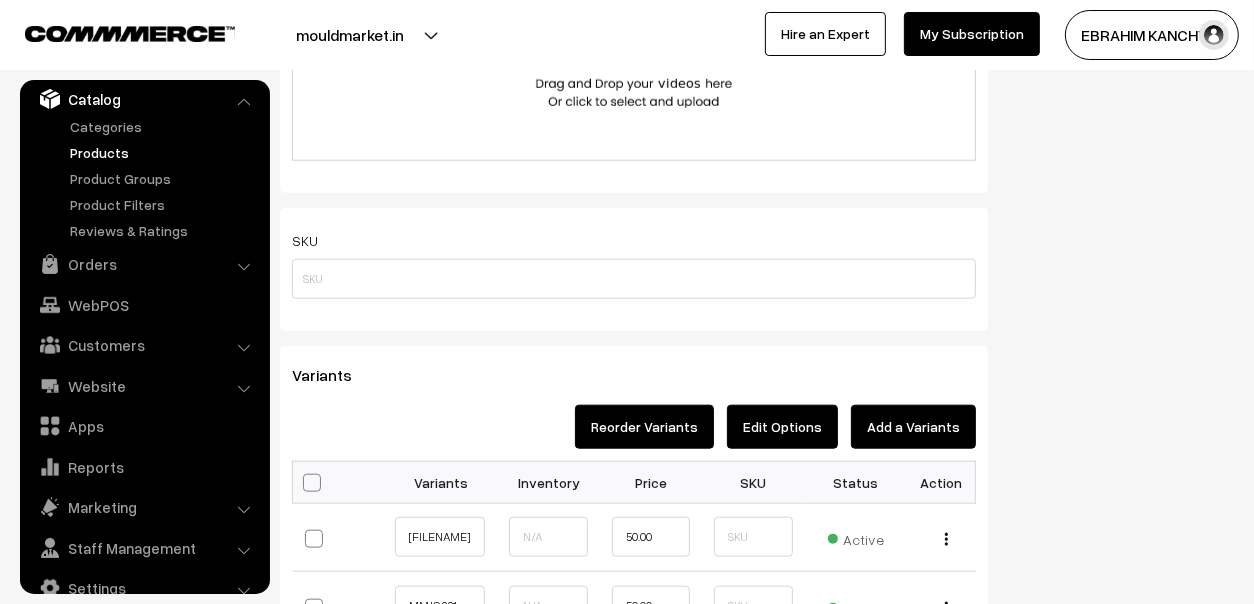 click on "Edit Options" at bounding box center [782, 427] 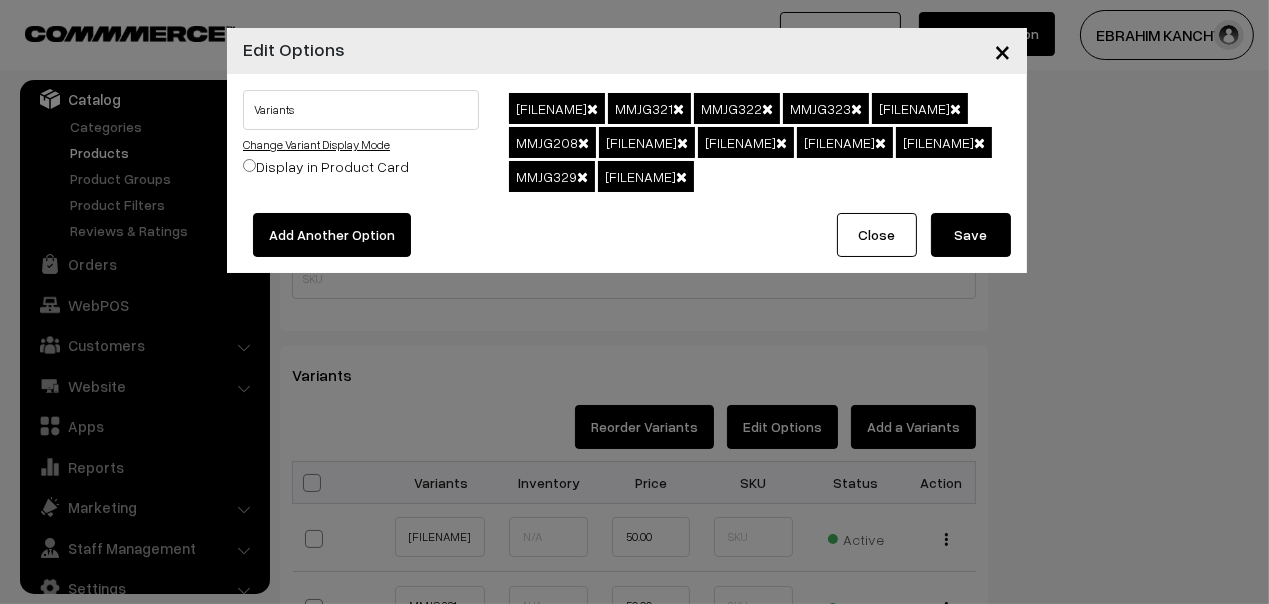 click on "Change Variant Display Mode" at bounding box center [316, 144] 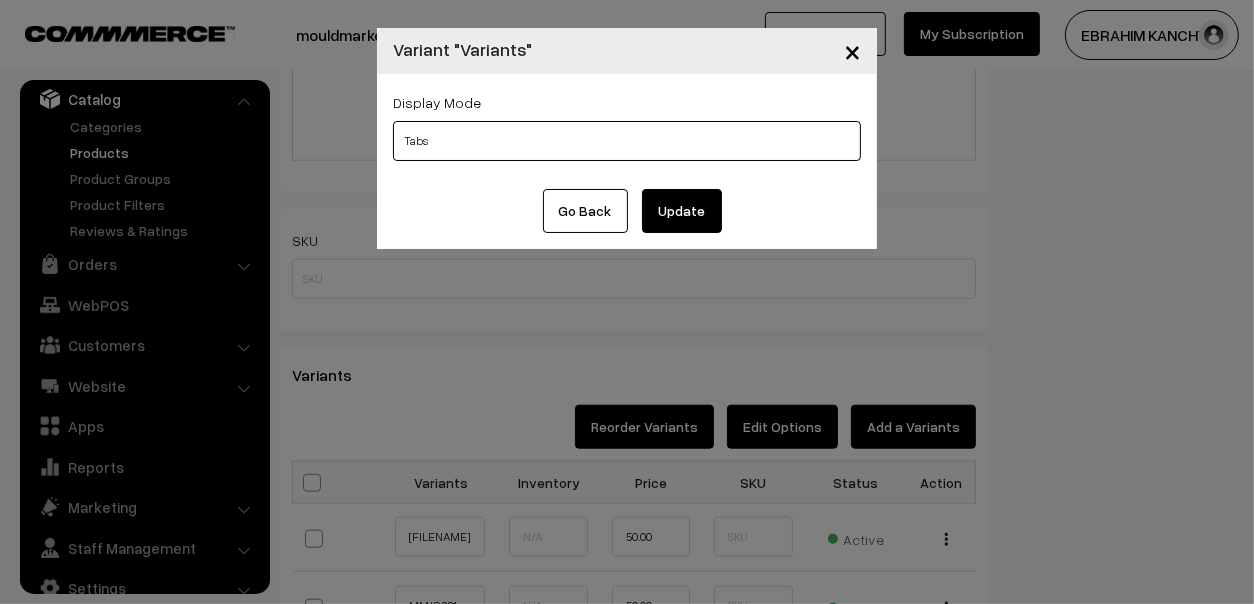 click on "Tabs
Drop Down
Tabs With Images
Drop Down With Images
Tabs With Color Swatches
Drop Down With Color Swatches" at bounding box center [627, 141] 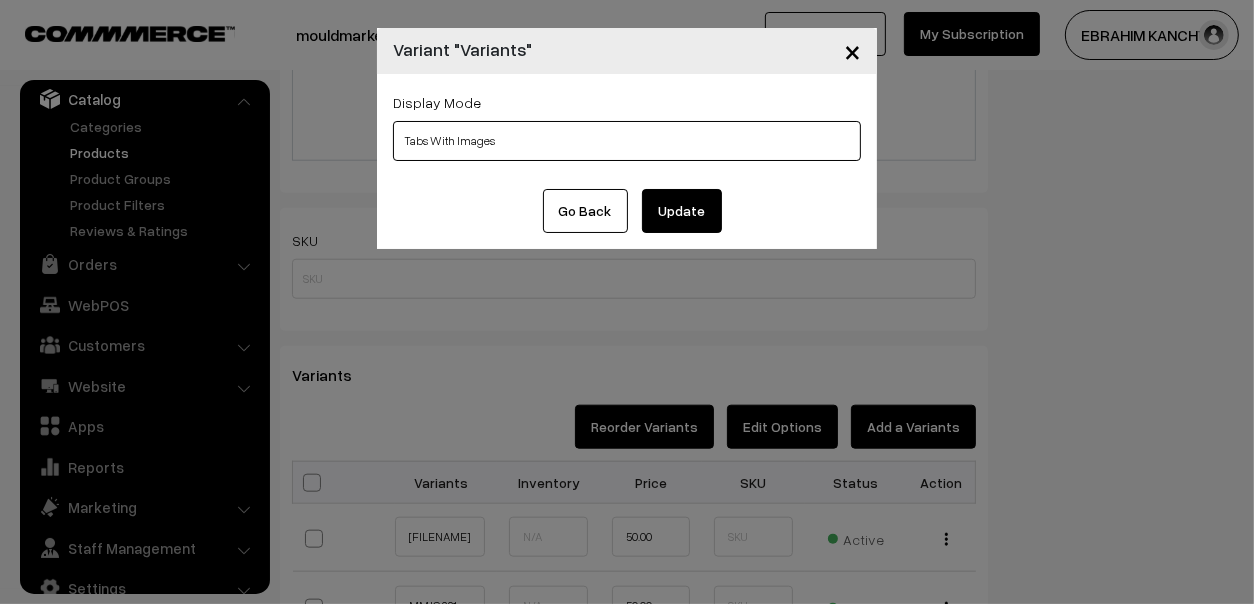 click on "Tabs
Drop Down
Tabs With Images
Drop Down With Images
Tabs With Color Swatches
Drop Down With Color Swatches" at bounding box center (627, 141) 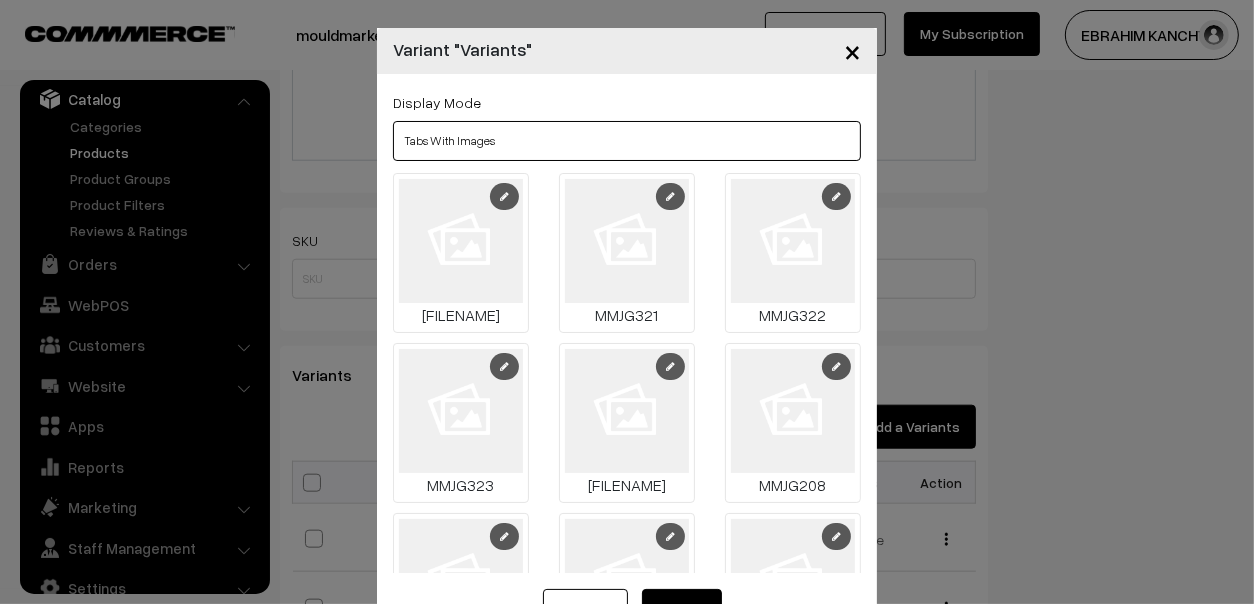 click on "Tabs
Drop Down
Tabs With Images
Drop Down With Images
Tabs With Color Swatches
Drop Down With Color Swatches" at bounding box center [627, 141] 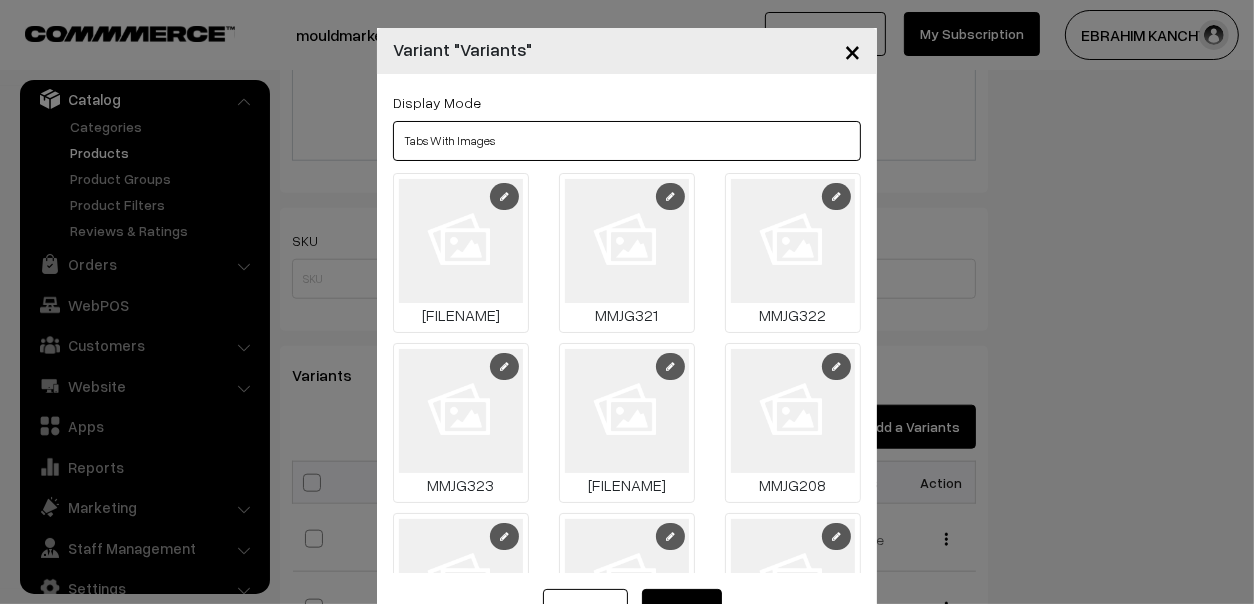 click on "Tabs
Drop Down
Tabs With Images
Drop Down With Images
Tabs With Color Swatches
Drop Down With Color Swatches" at bounding box center (627, 141) 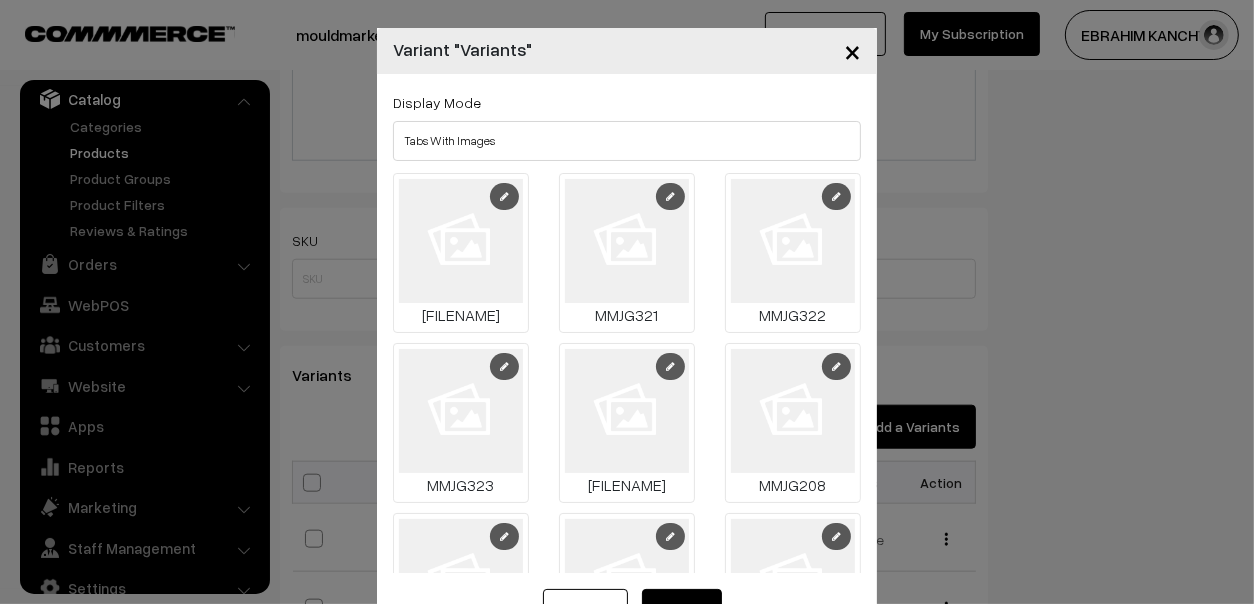 click at bounding box center [504, 196] 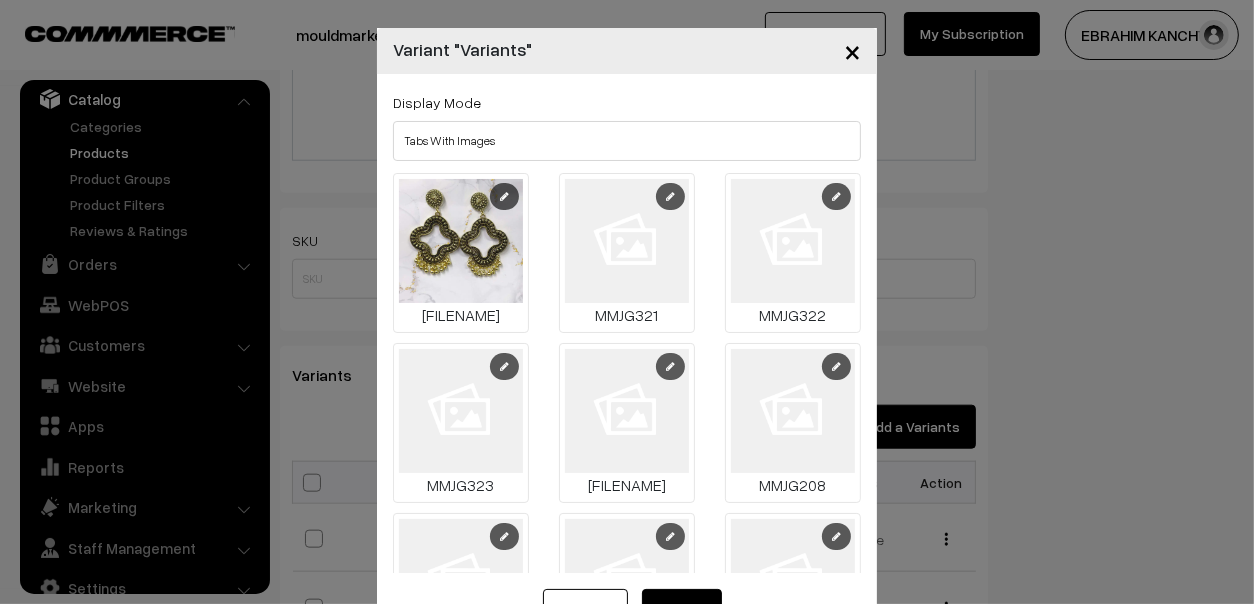 click at bounding box center [627, 241] 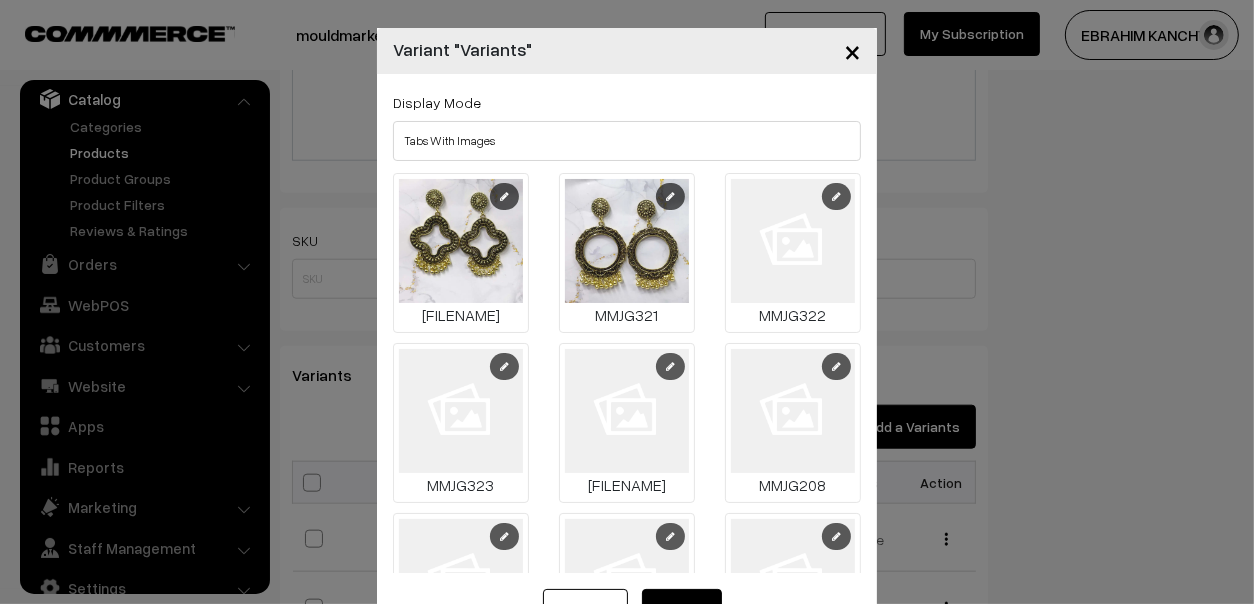 click at bounding box center (836, 196) 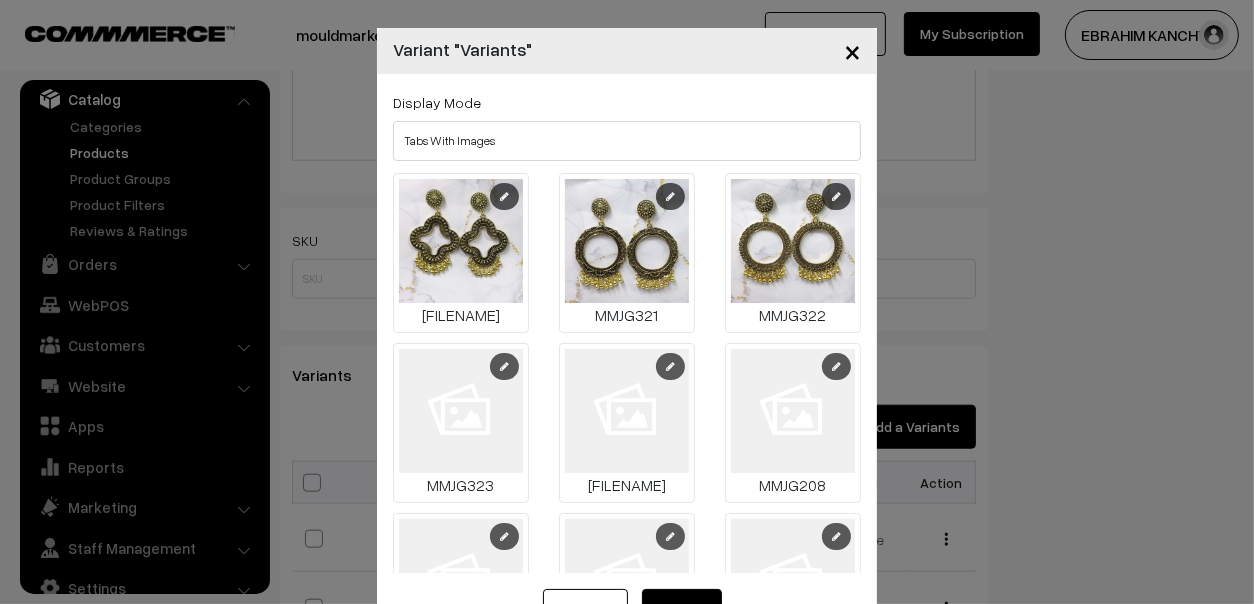 click at bounding box center (504, 366) 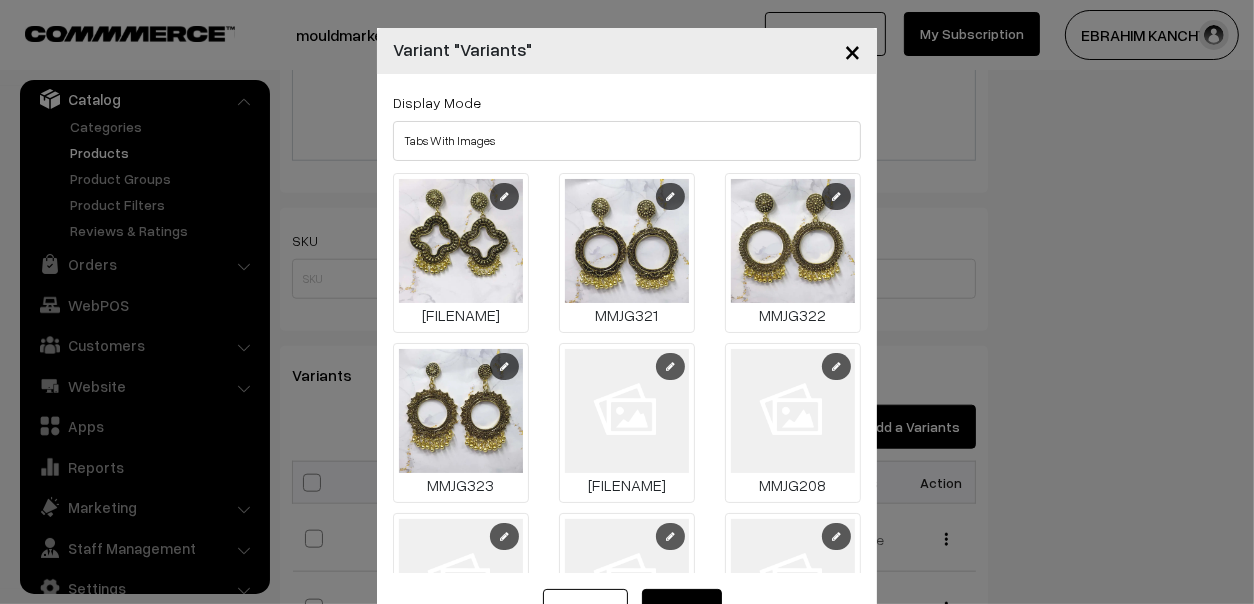 click at bounding box center (670, 366) 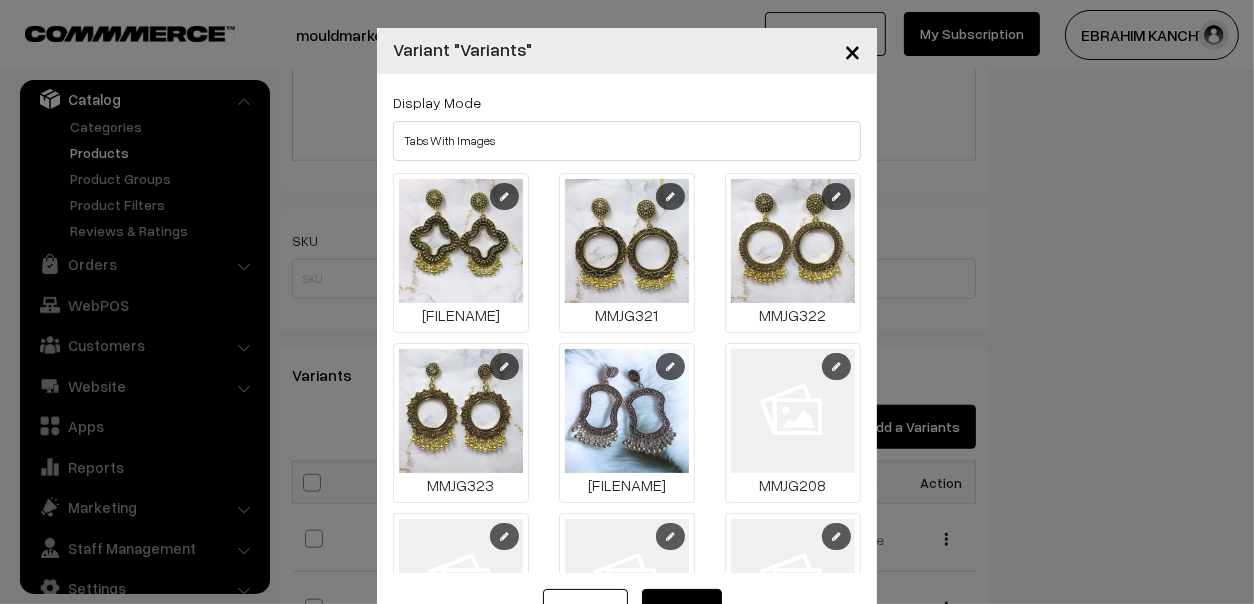 click at bounding box center (836, 366) 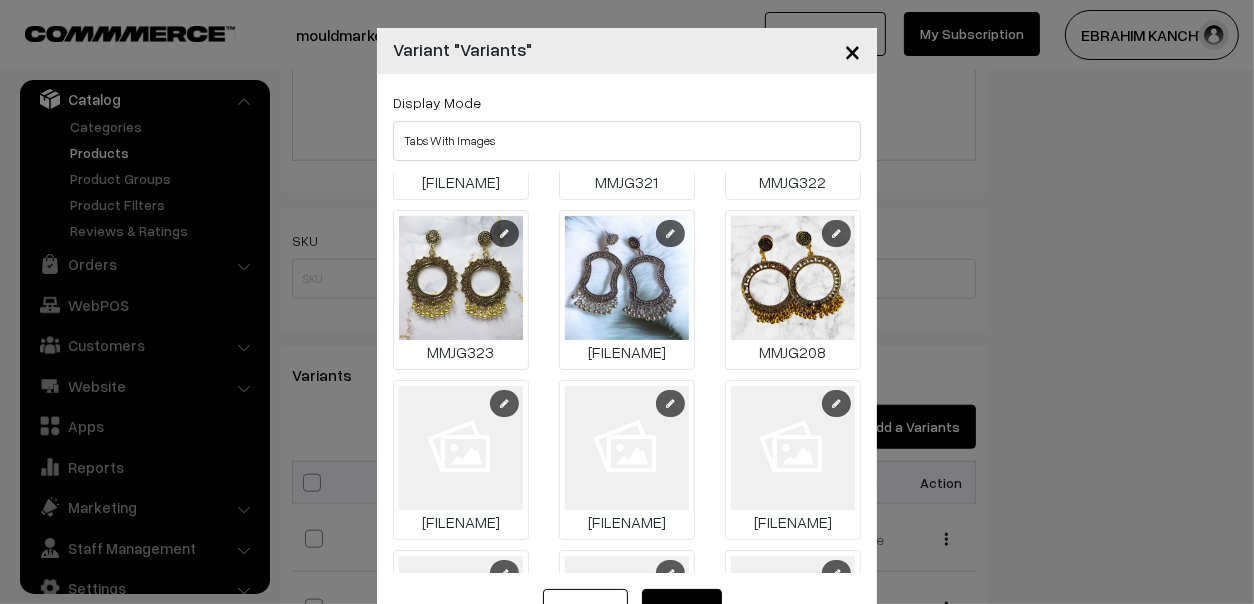 scroll, scrollTop: 99, scrollLeft: 0, axis: vertical 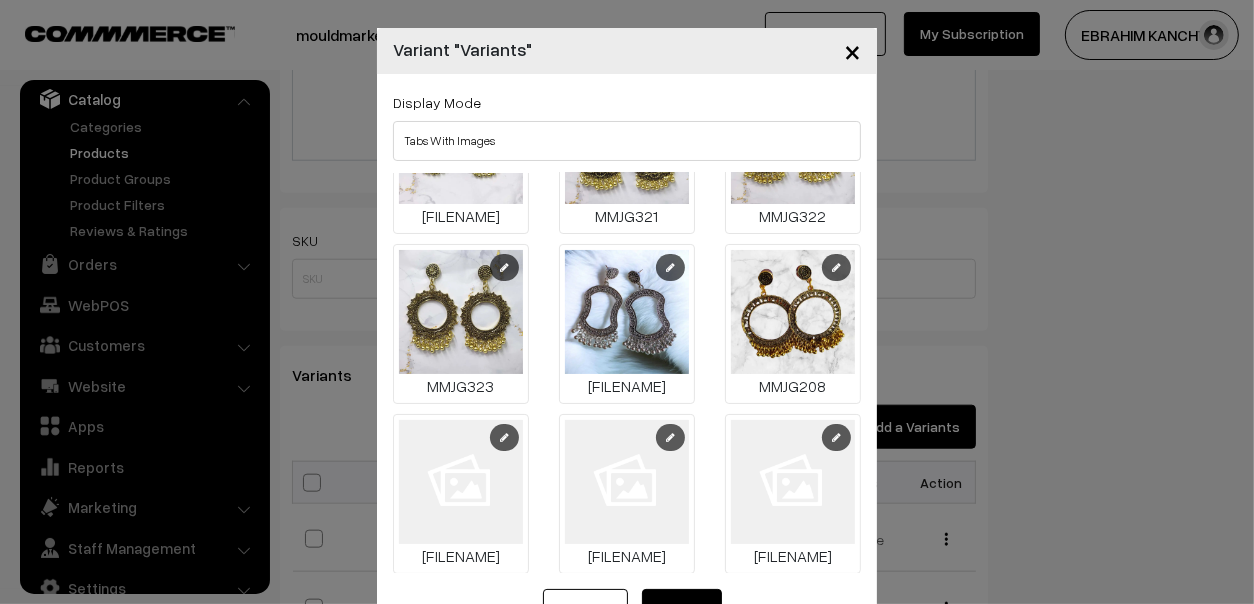 click at bounding box center (793, 312) 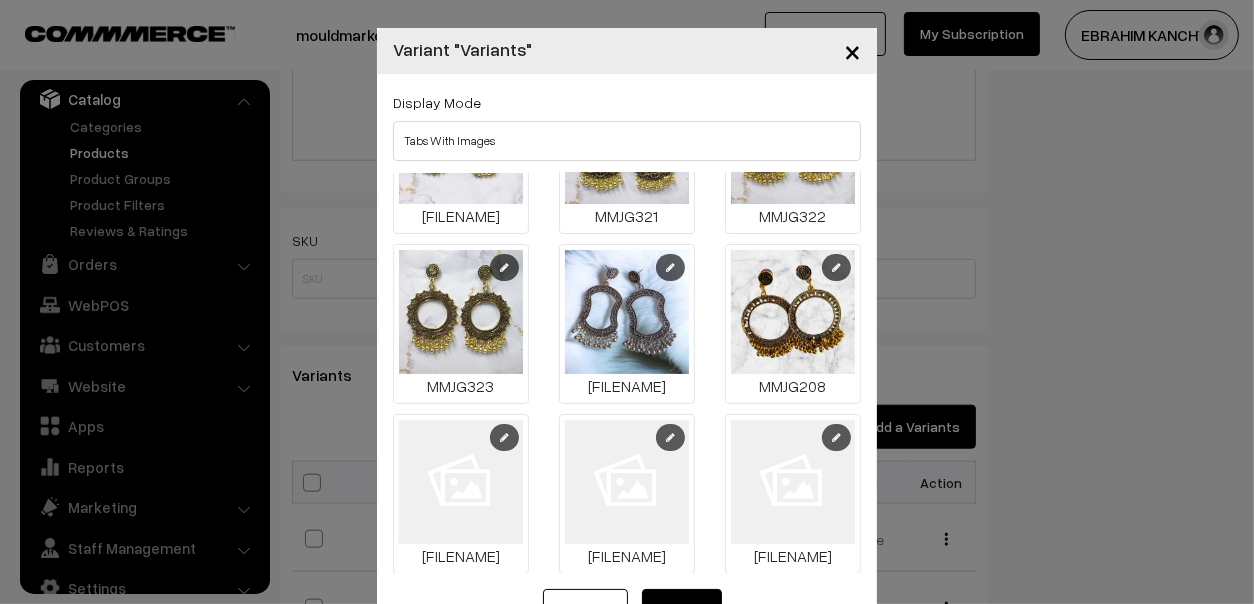 click at bounding box center [793, 312] 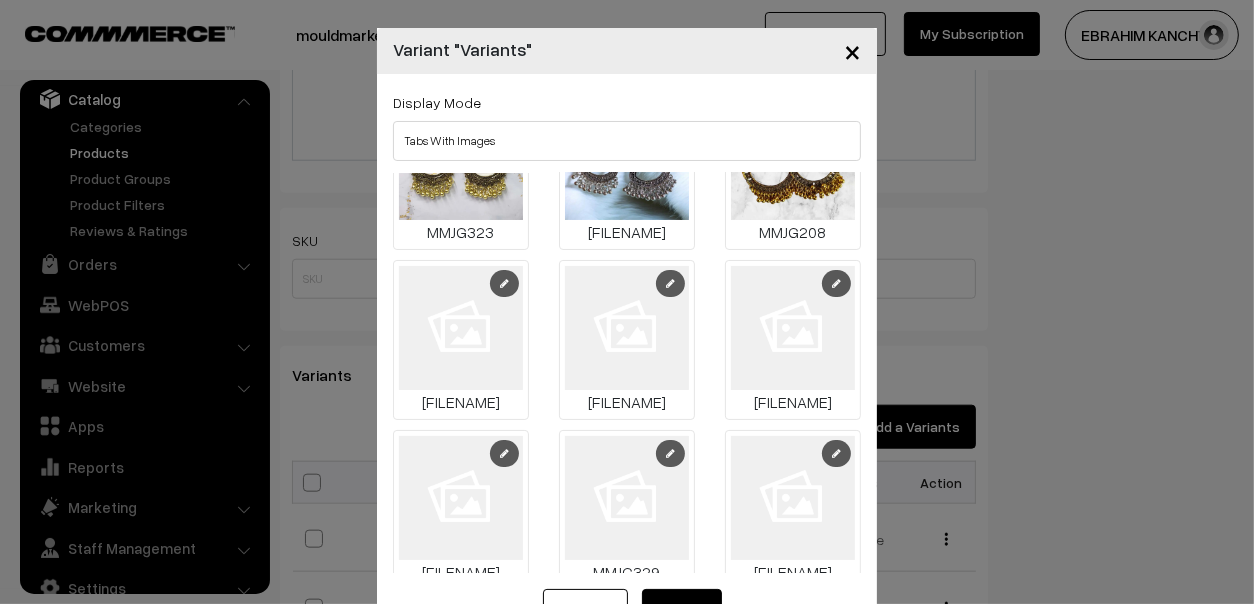 scroll, scrollTop: 259, scrollLeft: 0, axis: vertical 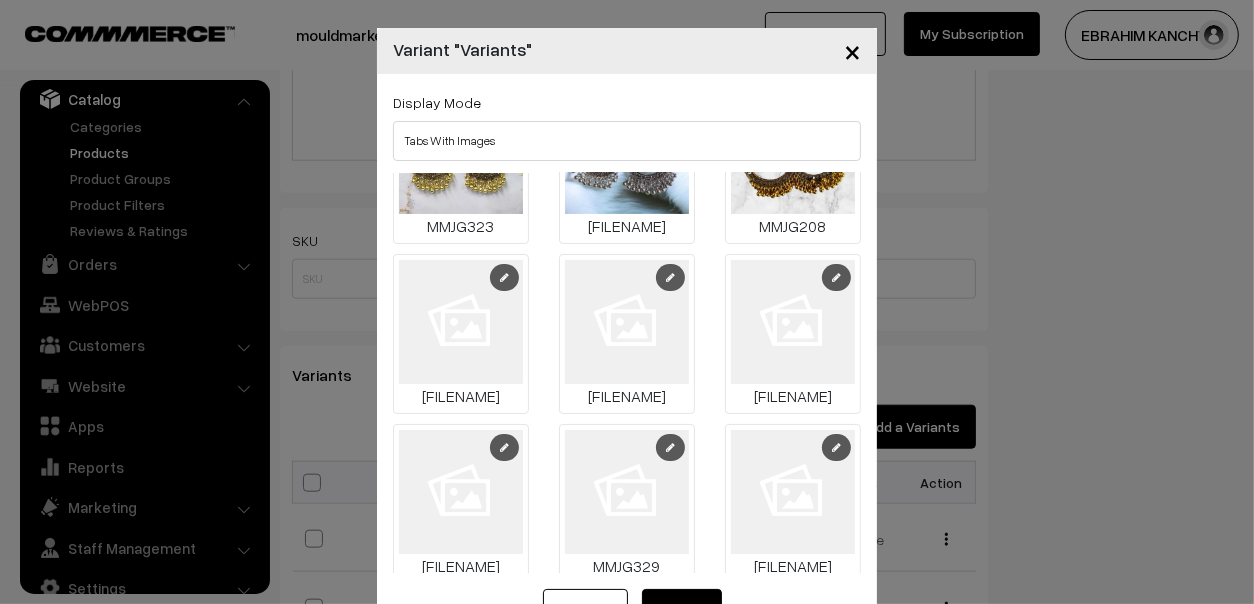 click at bounding box center (504, 277) 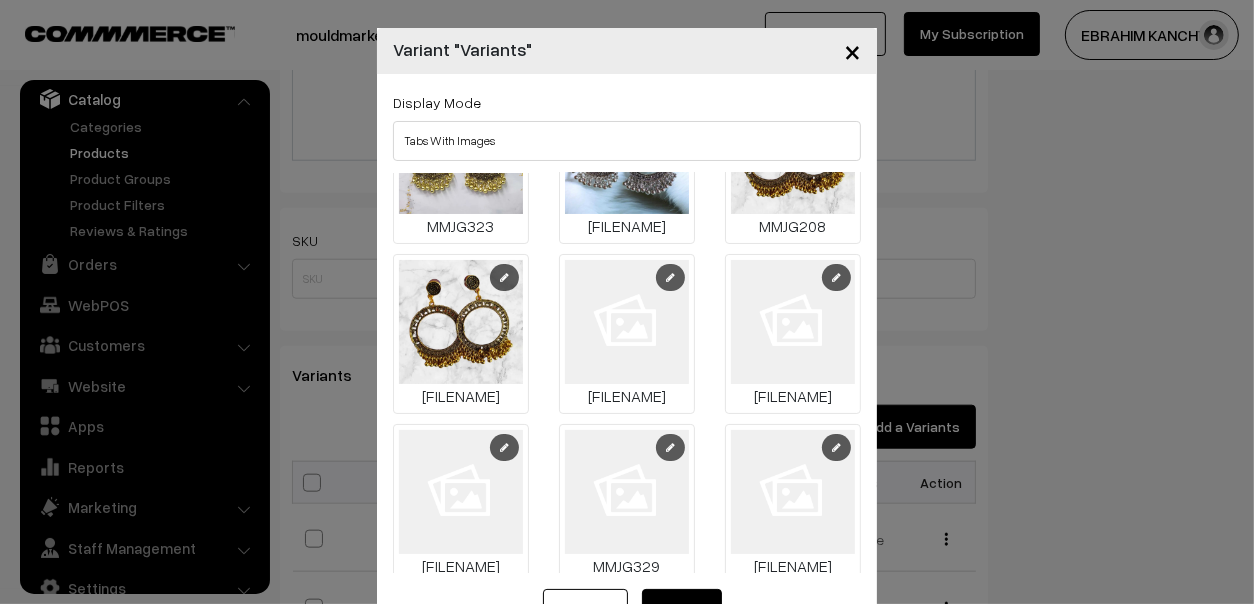 click at bounding box center (670, 277) 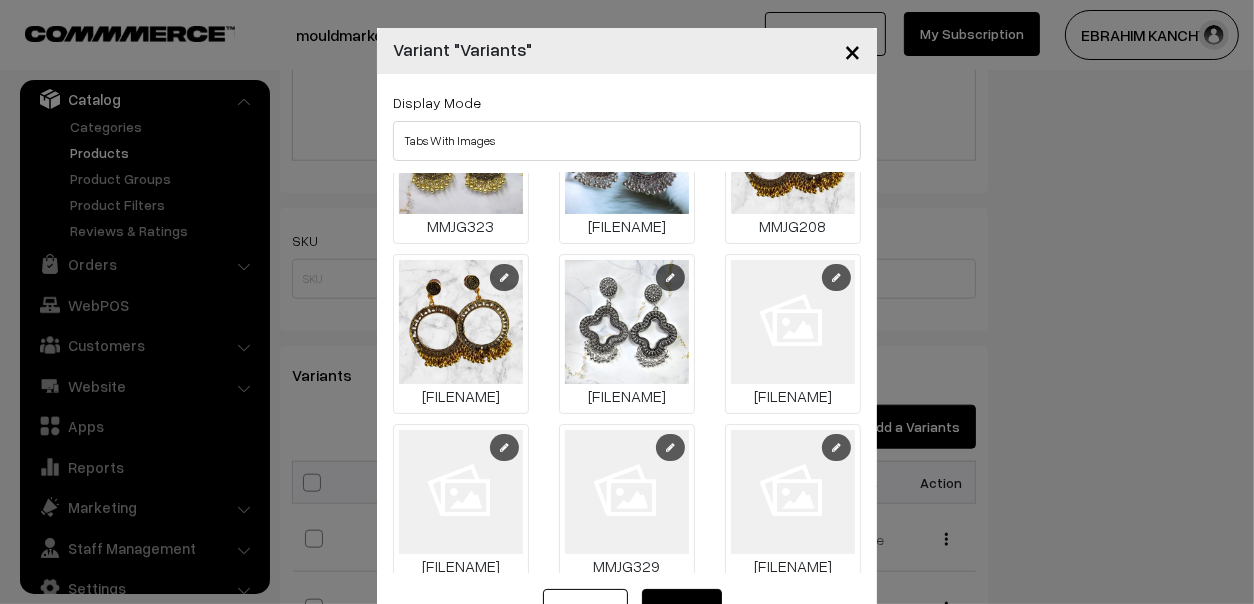 click at bounding box center [836, 277] 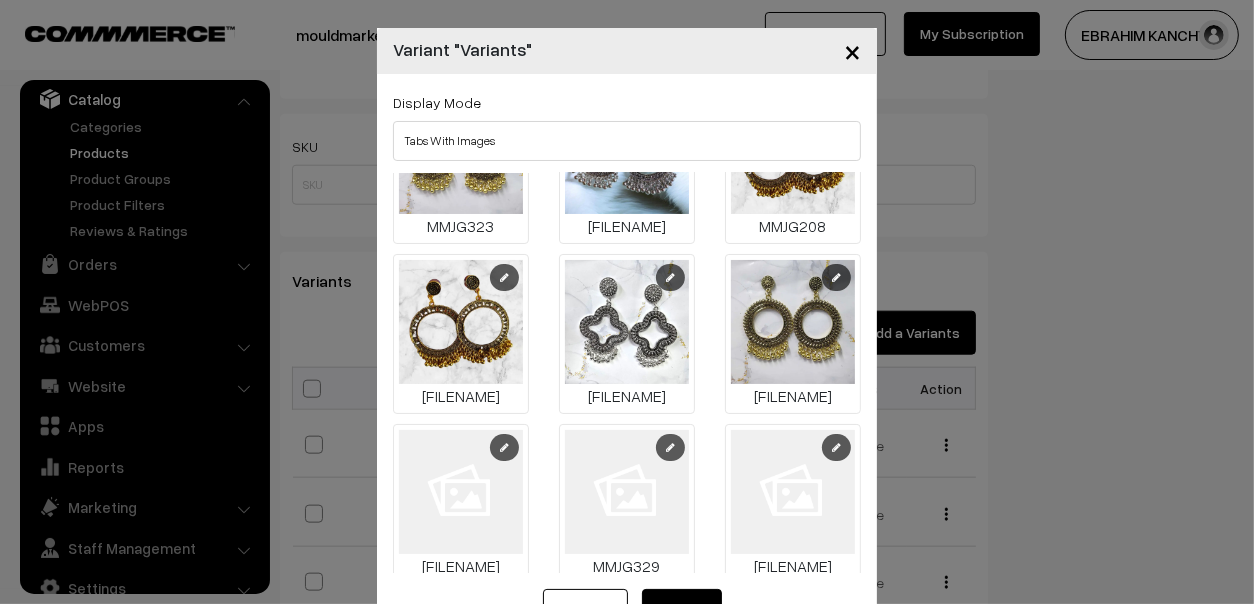 scroll, scrollTop: 1799, scrollLeft: 0, axis: vertical 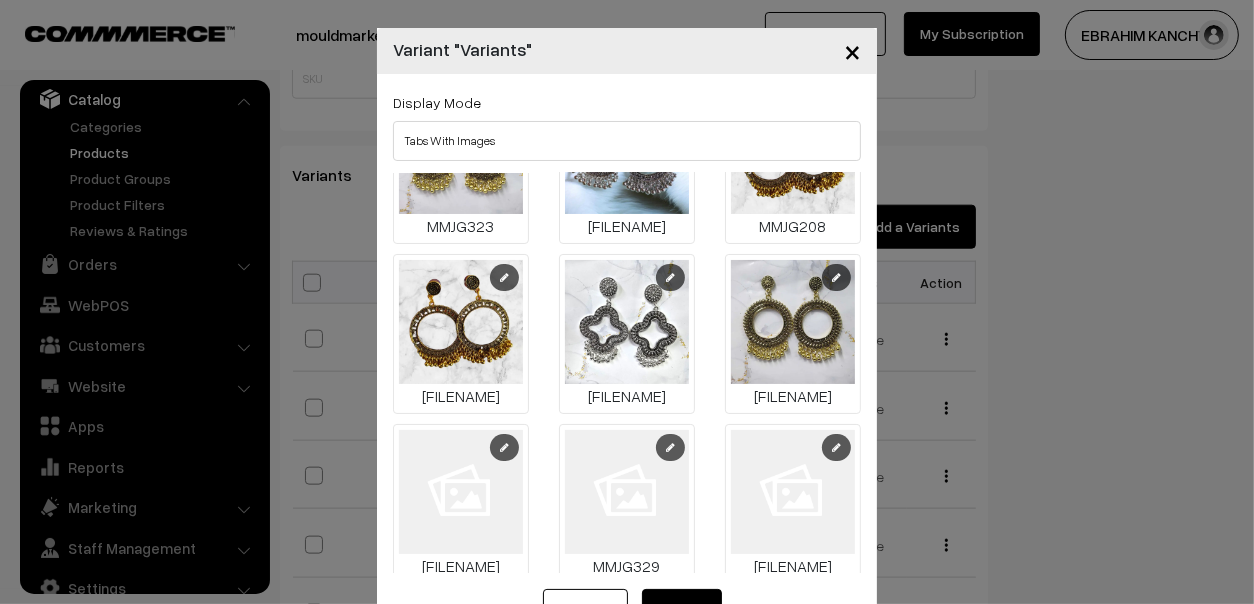 click at bounding box center (504, 447) 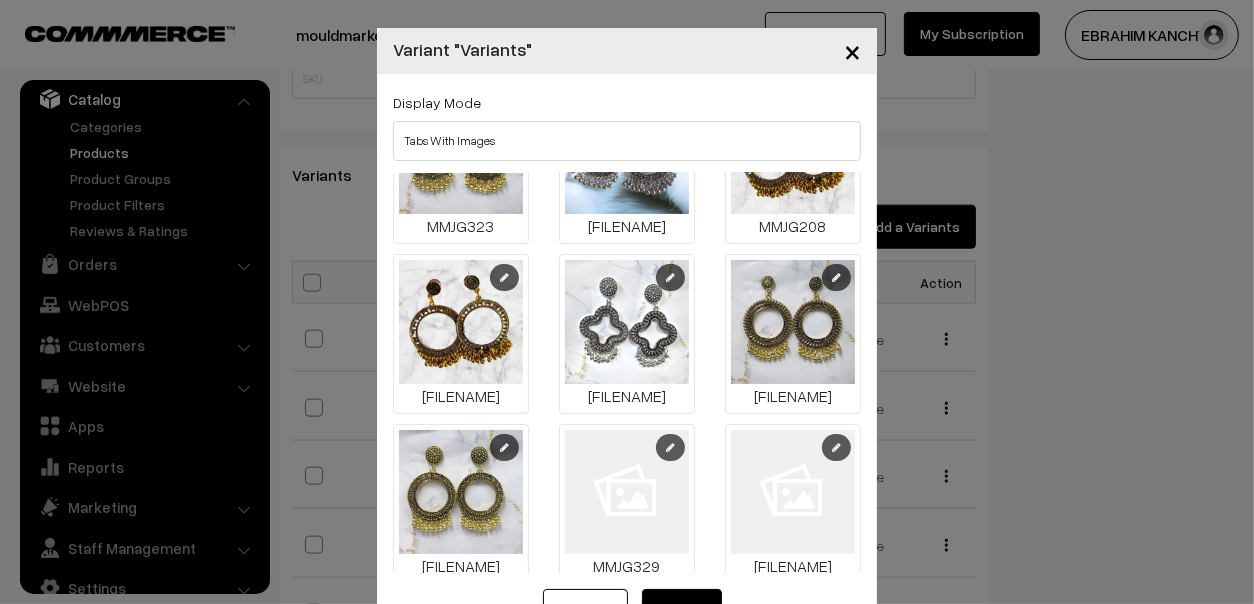scroll, scrollTop: 1899, scrollLeft: 0, axis: vertical 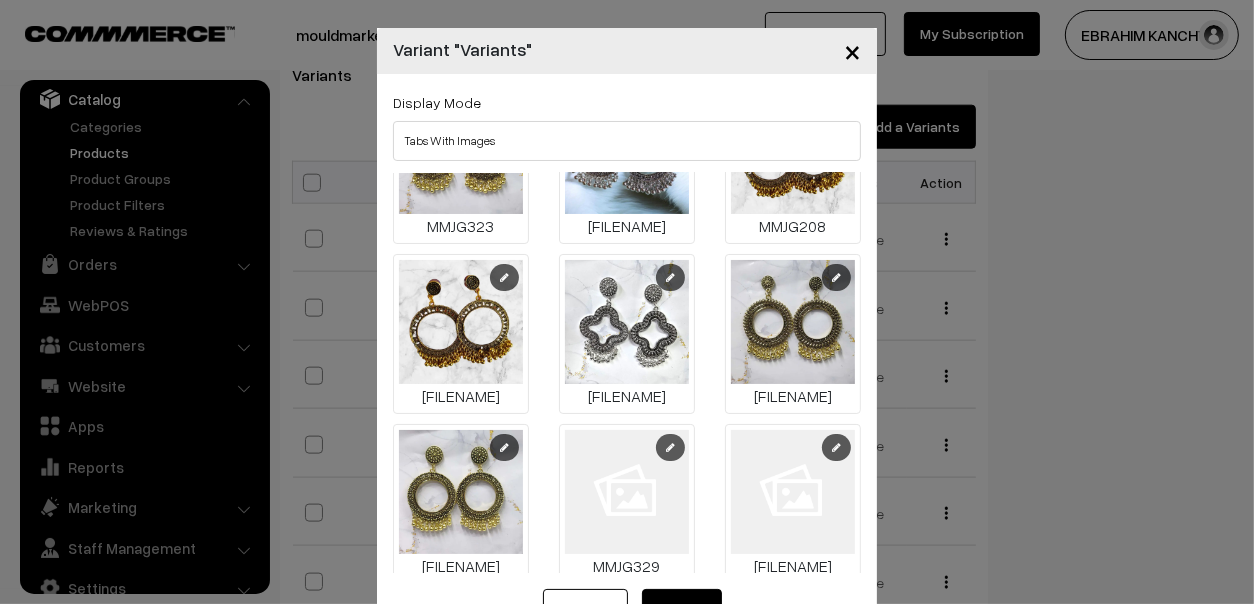 click at bounding box center [670, 447] 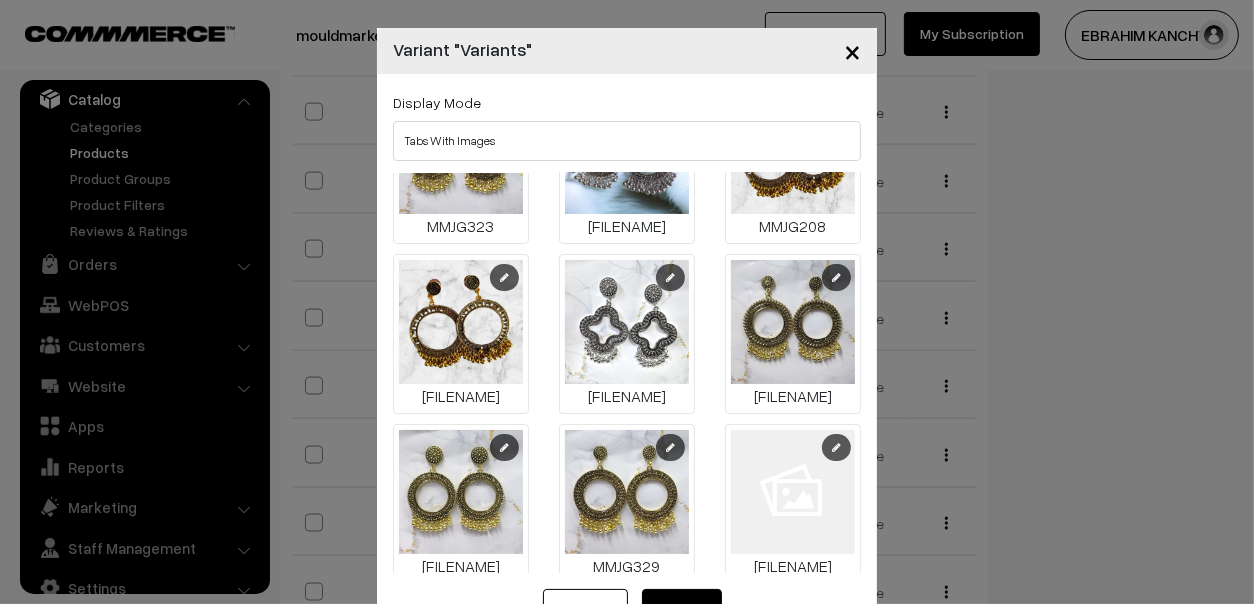 scroll, scrollTop: 2599, scrollLeft: 0, axis: vertical 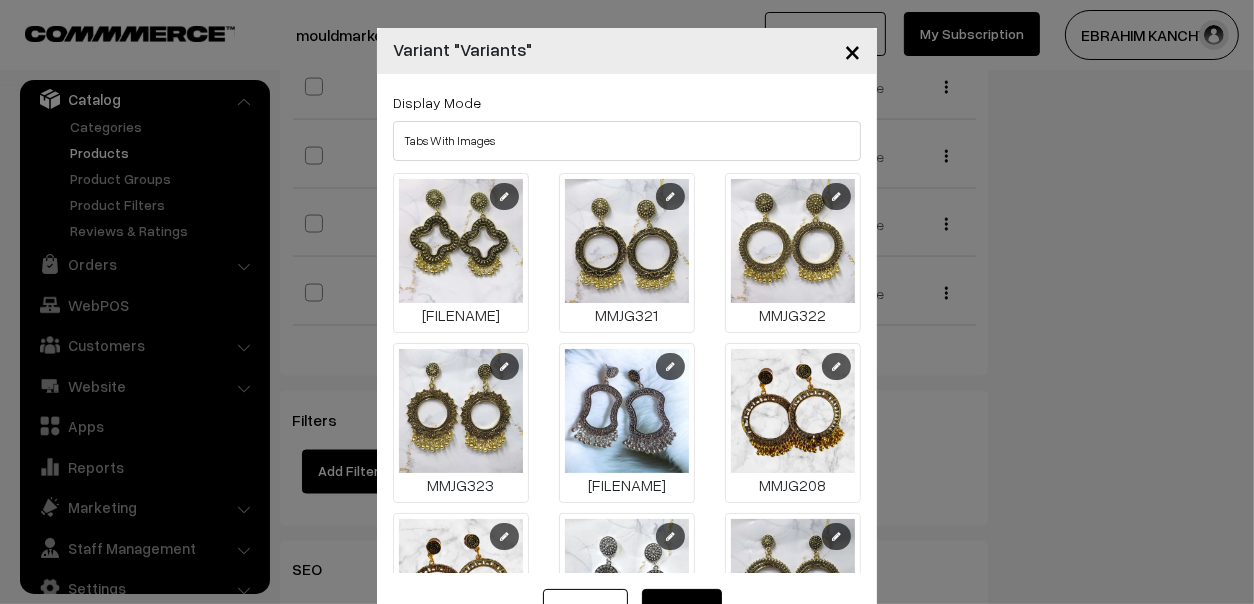 click at bounding box center [836, 366] 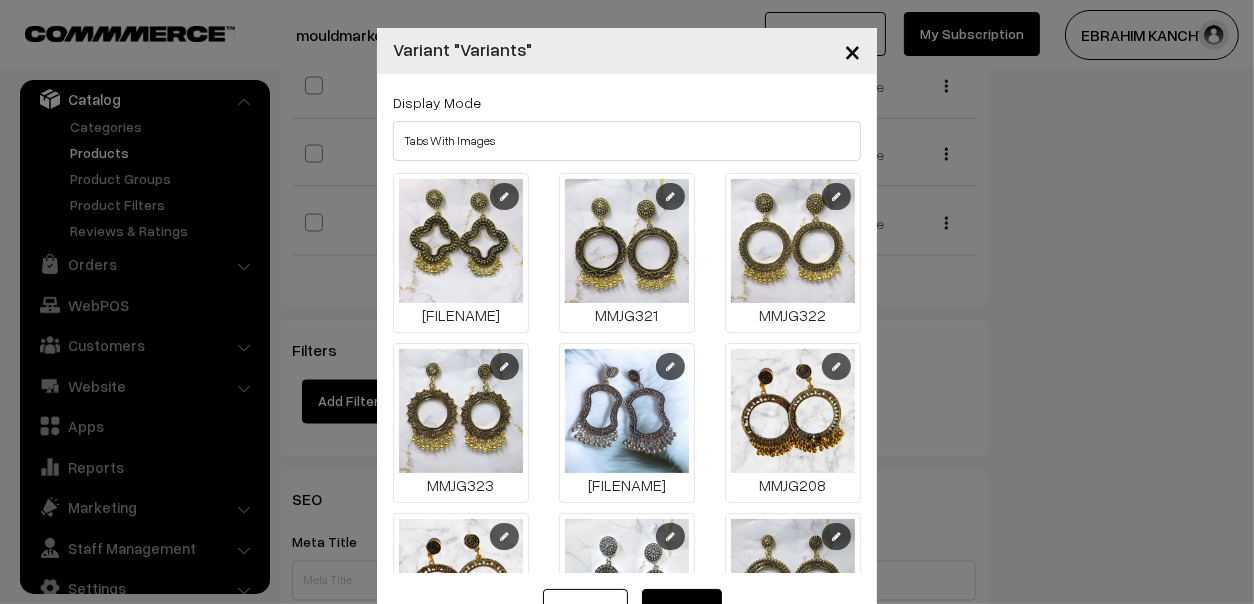 scroll, scrollTop: 2699, scrollLeft: 0, axis: vertical 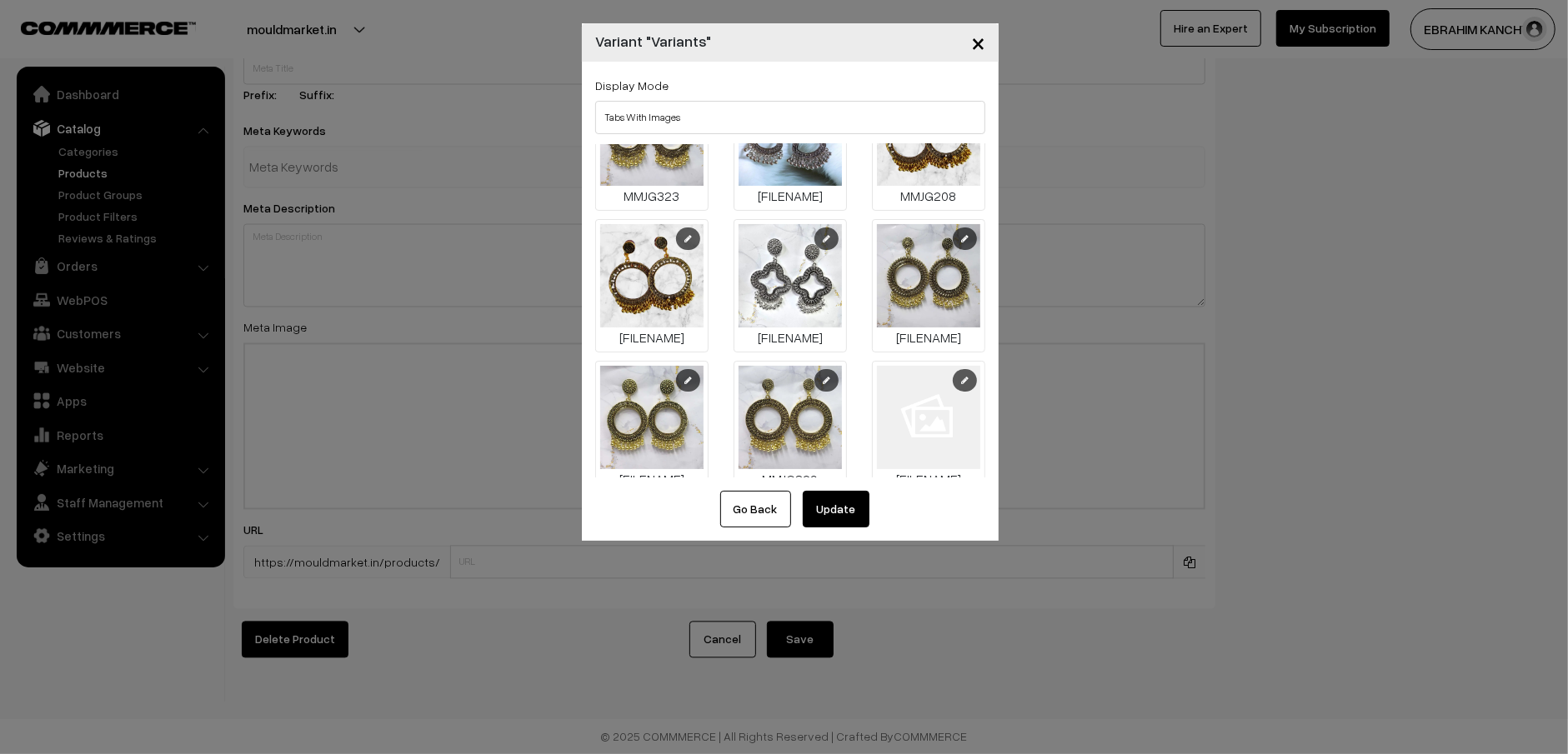 click on "Update" at bounding box center (836, 509) 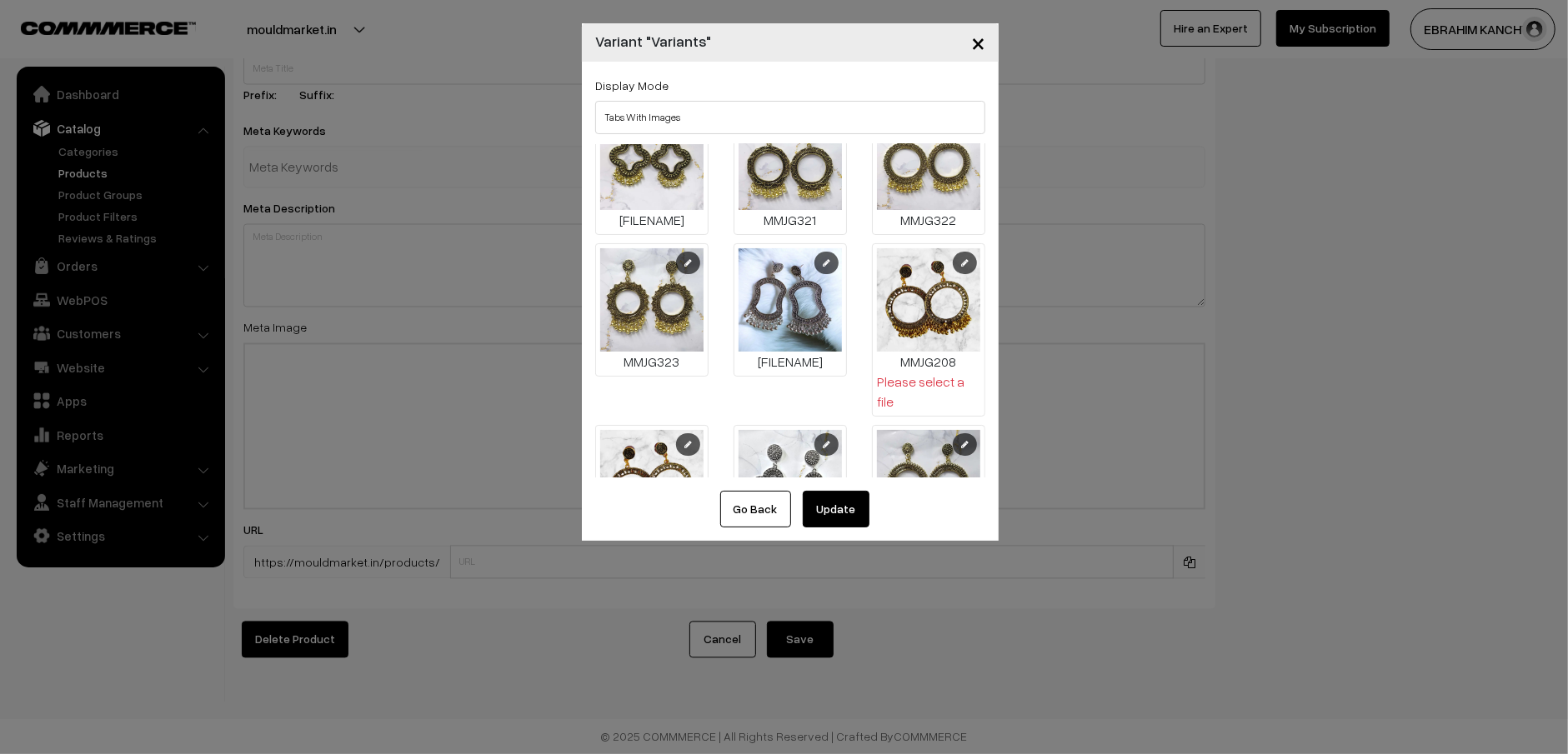 scroll, scrollTop: 0, scrollLeft: 0, axis: both 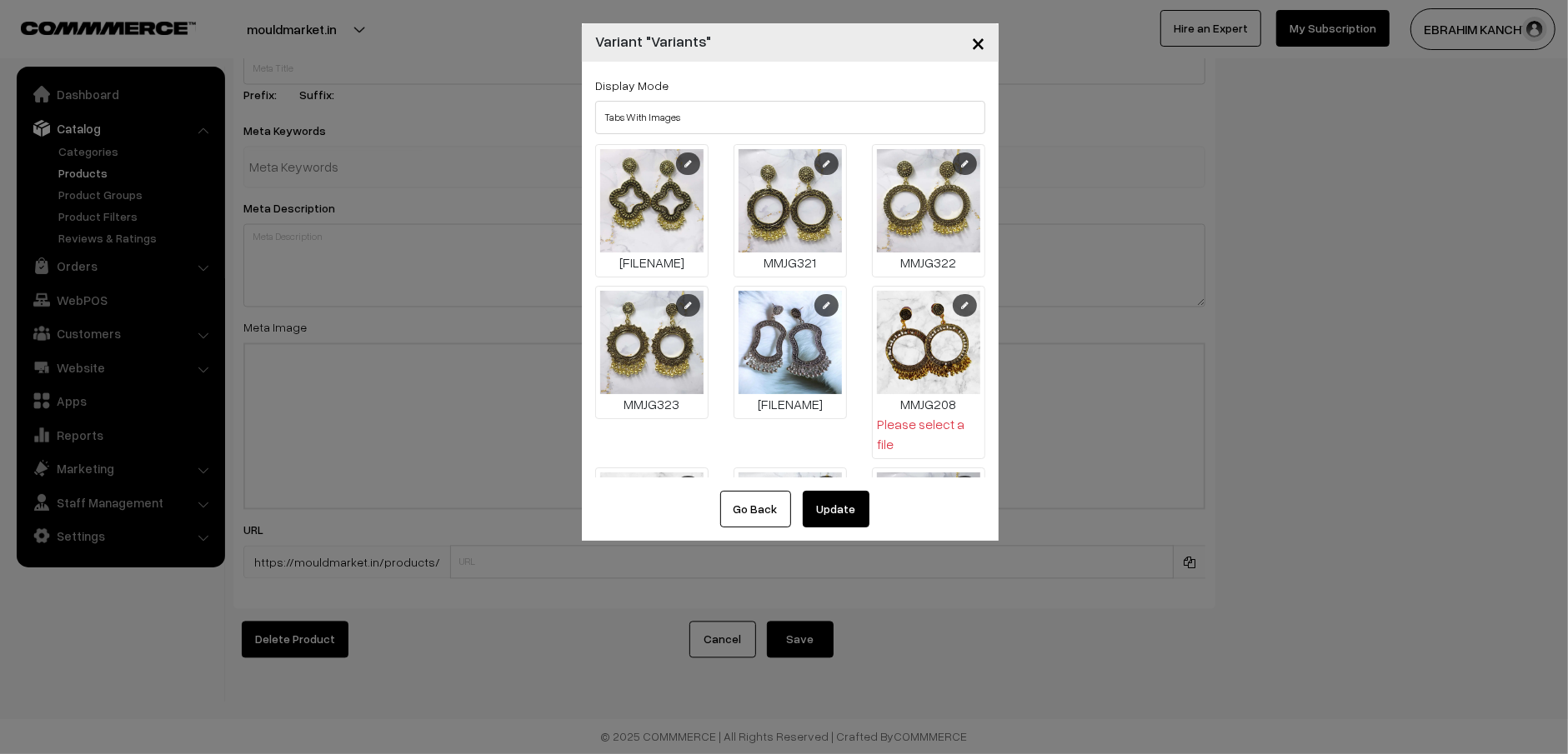 click at bounding box center (964, 305) 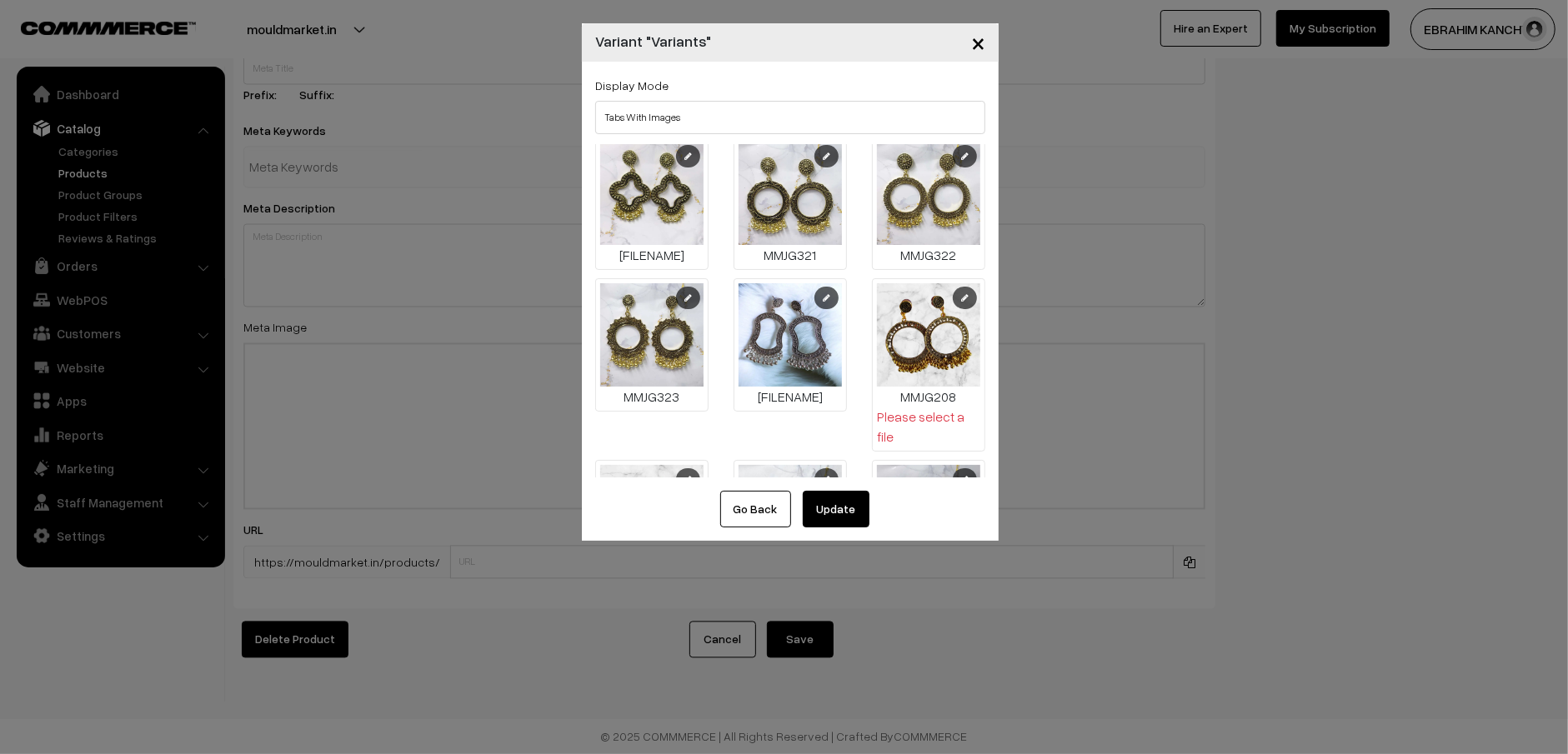 scroll, scrollTop: 0, scrollLeft: 0, axis: both 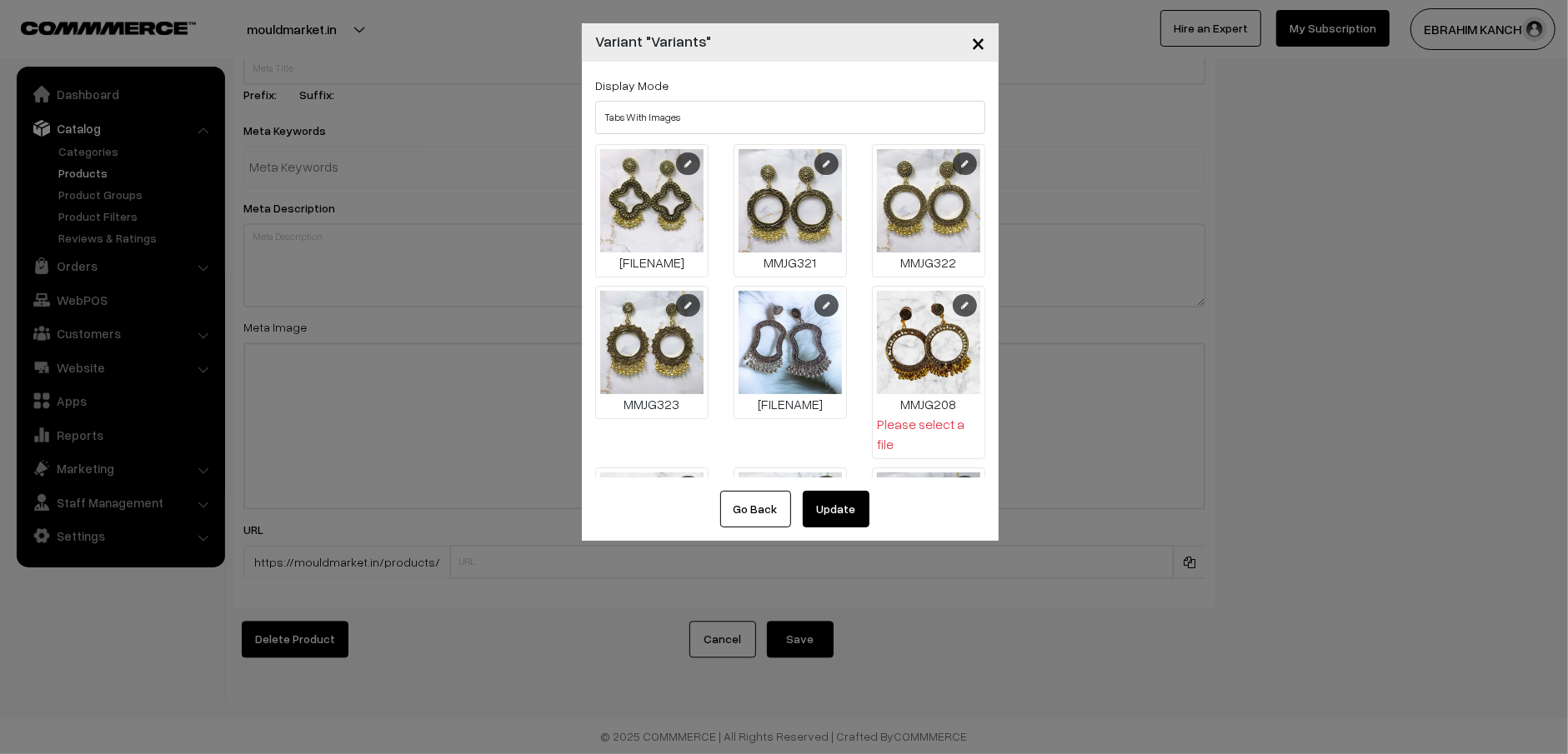 click at bounding box center [929, 342] 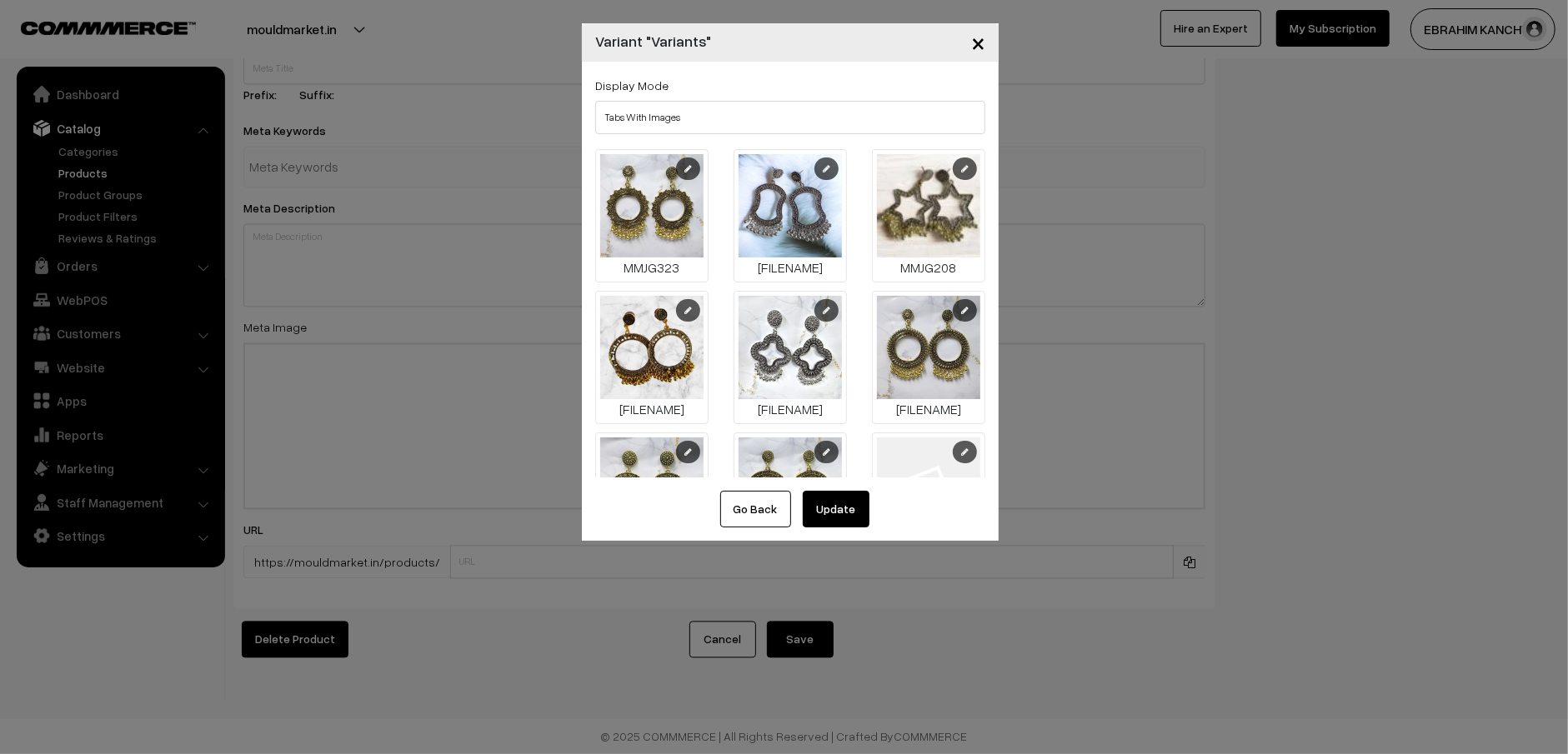 scroll, scrollTop: 248, scrollLeft: 0, axis: vertical 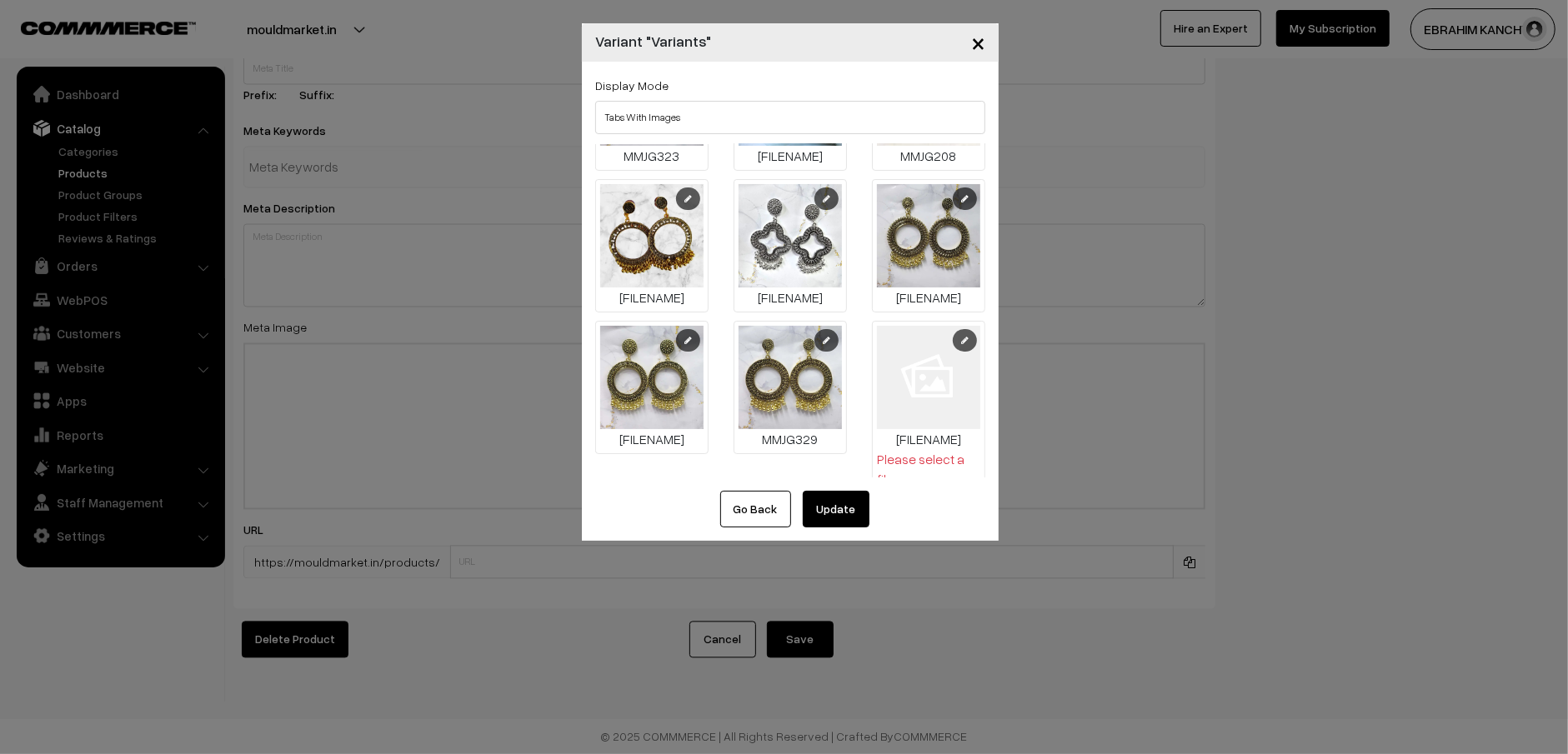 click at bounding box center [929, 377] 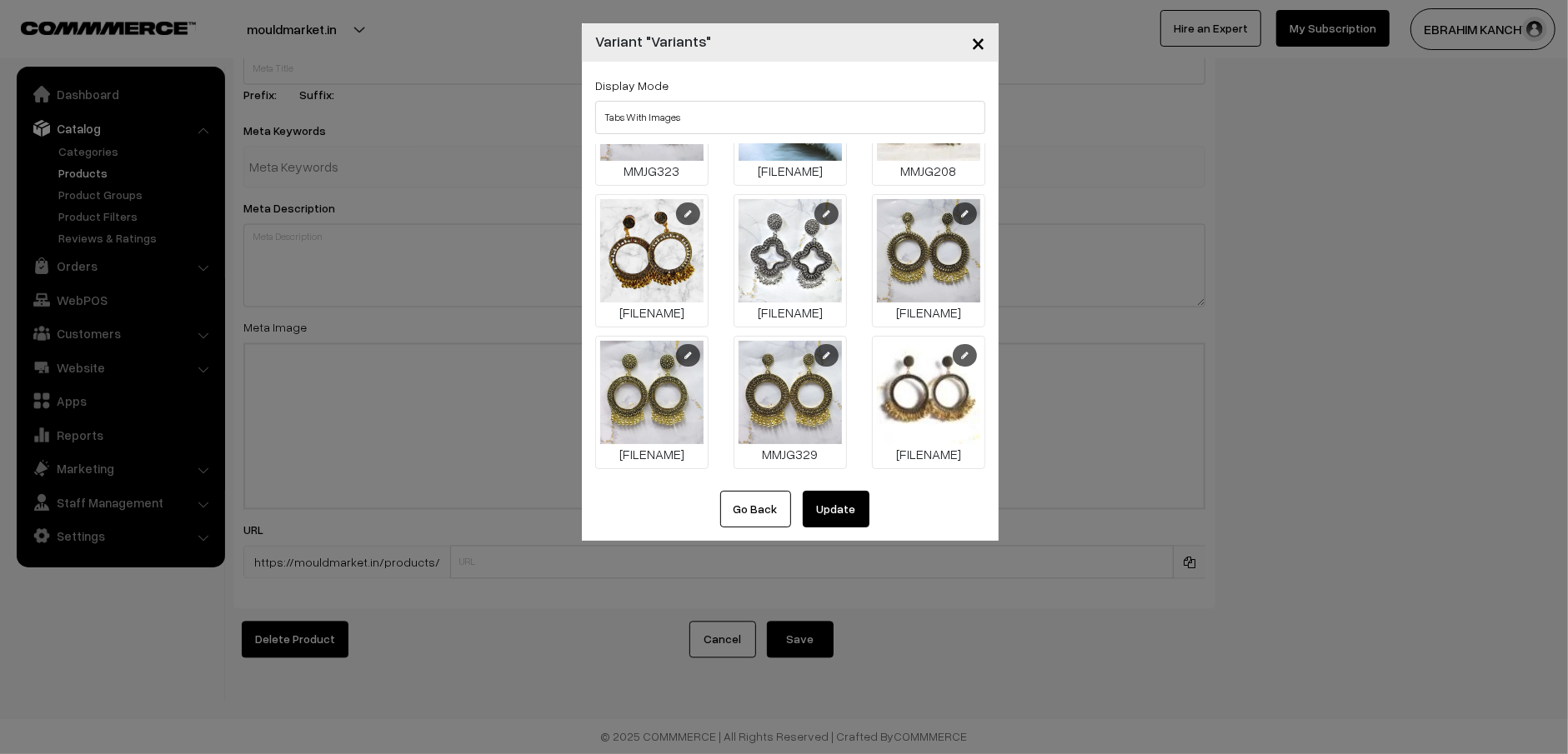 scroll, scrollTop: 208, scrollLeft: 0, axis: vertical 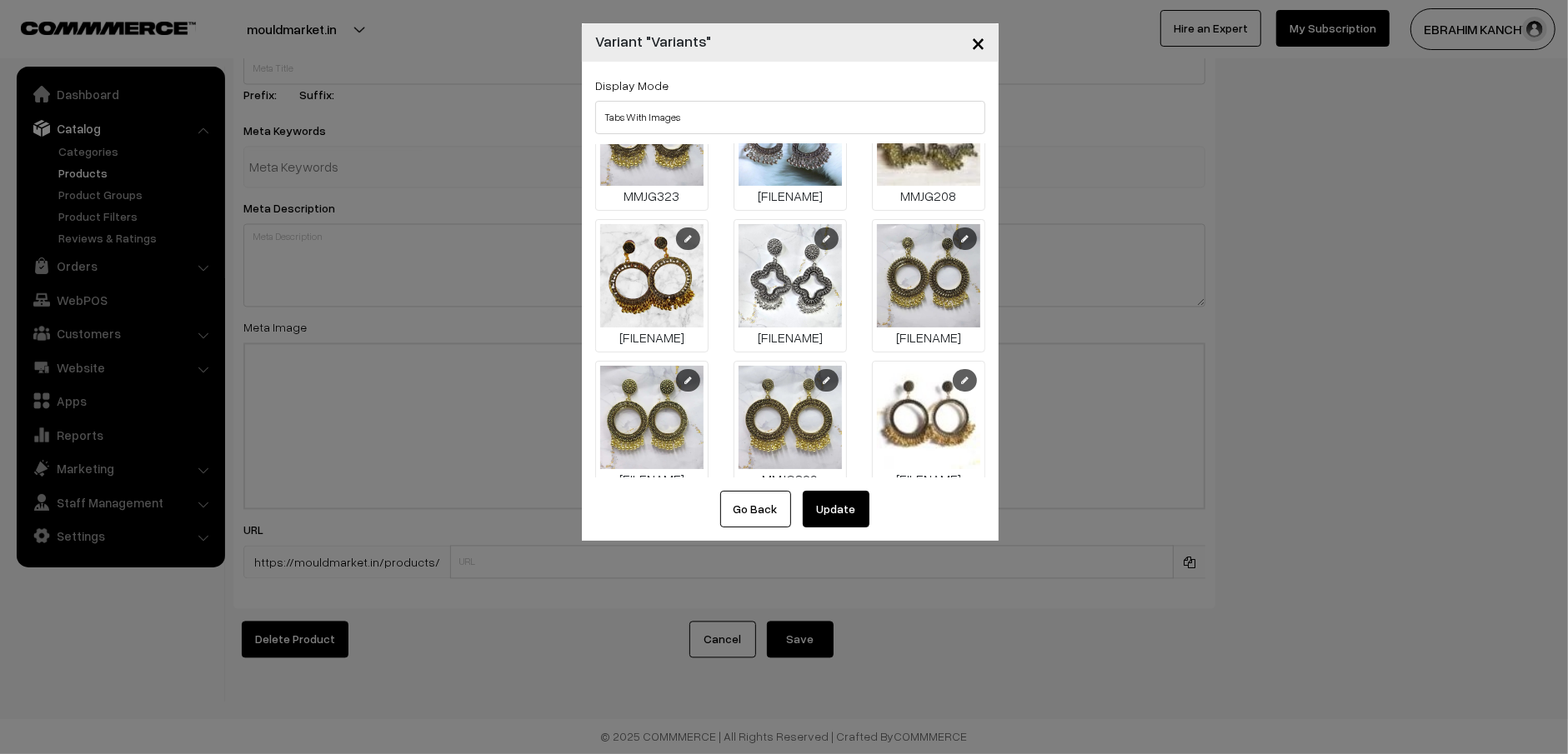 click on "Update" at bounding box center (836, 509) 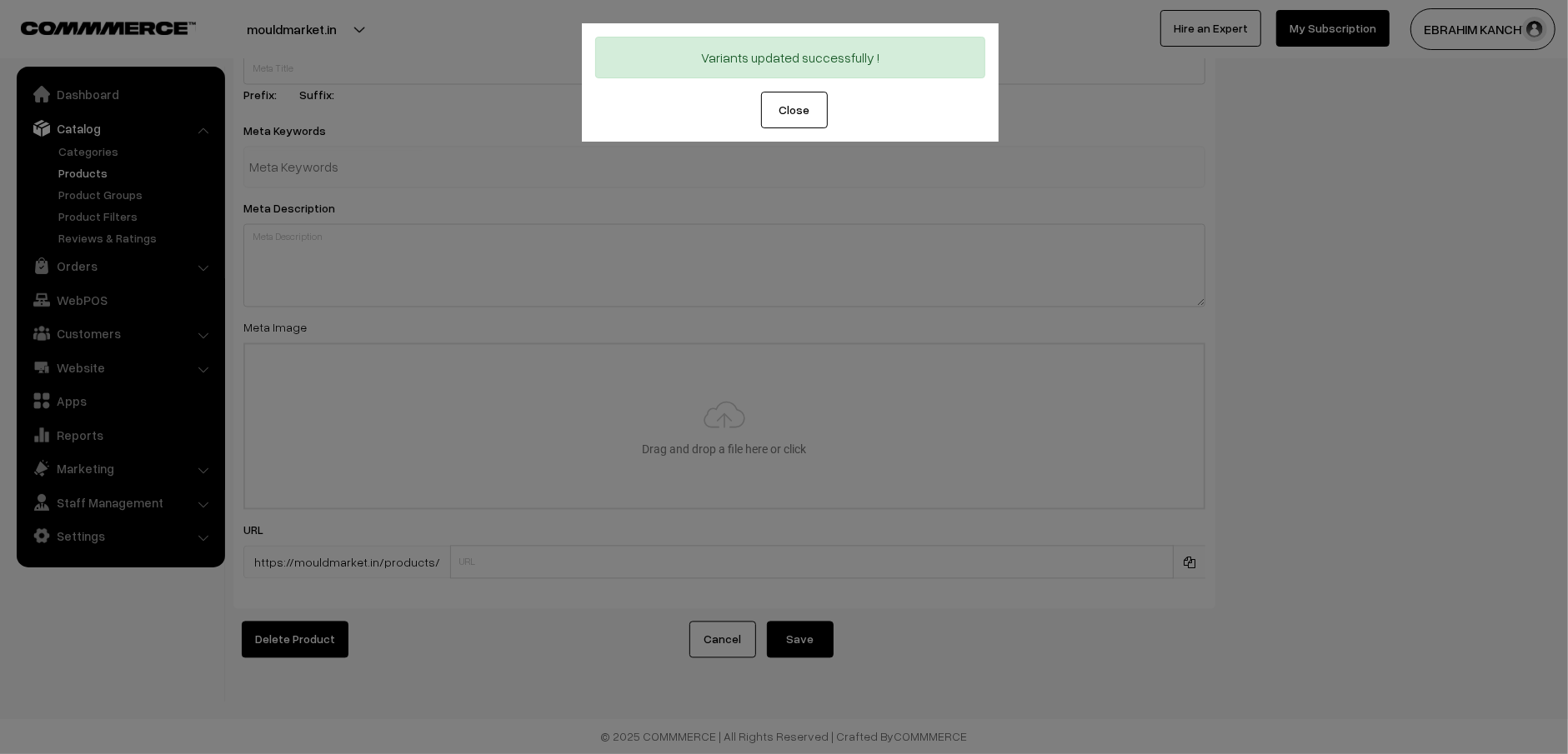 click on "Close" at bounding box center [794, 110] 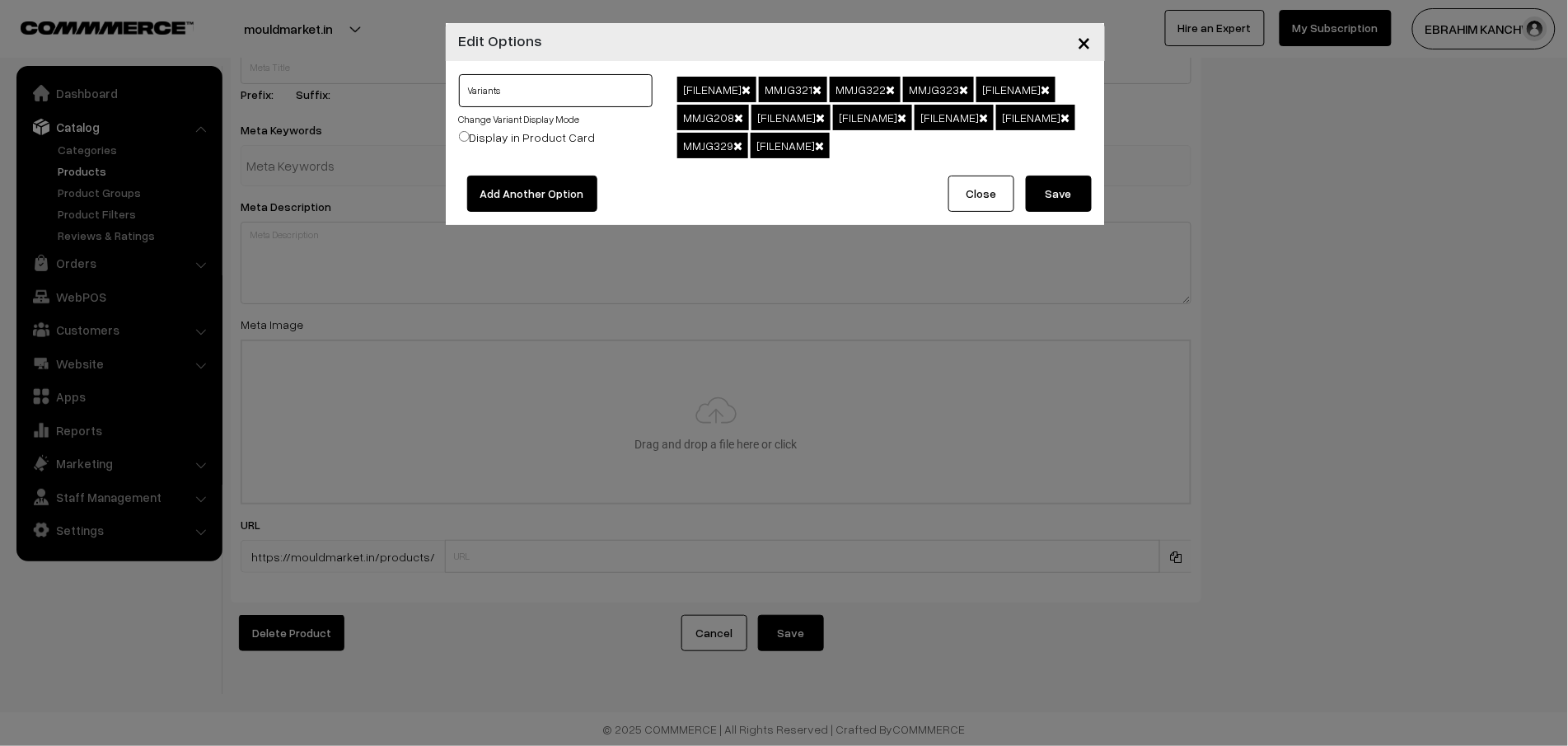 click on "Variants" at bounding box center (556, 91) 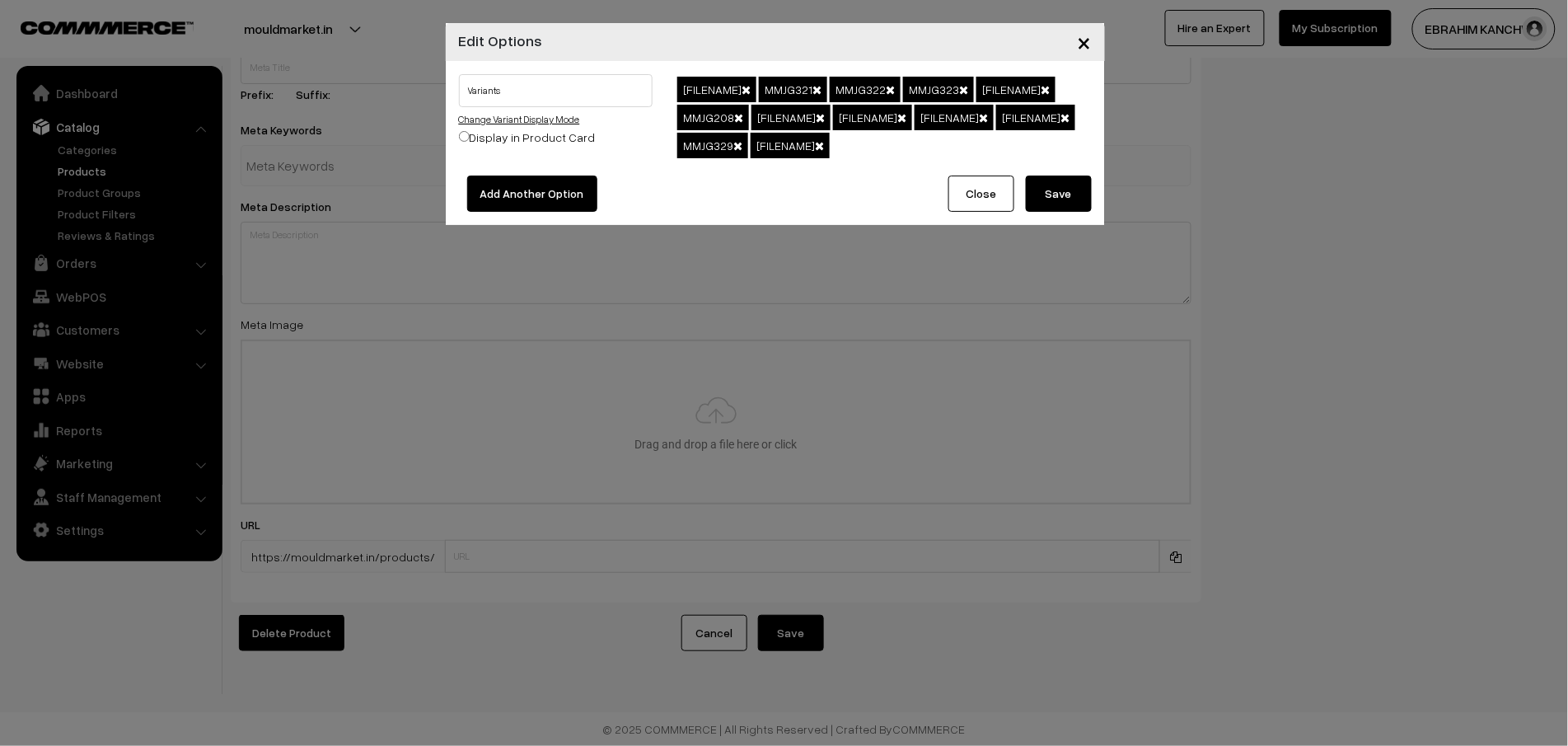 click on "Change Variant Display Mode" at bounding box center (519, 119) 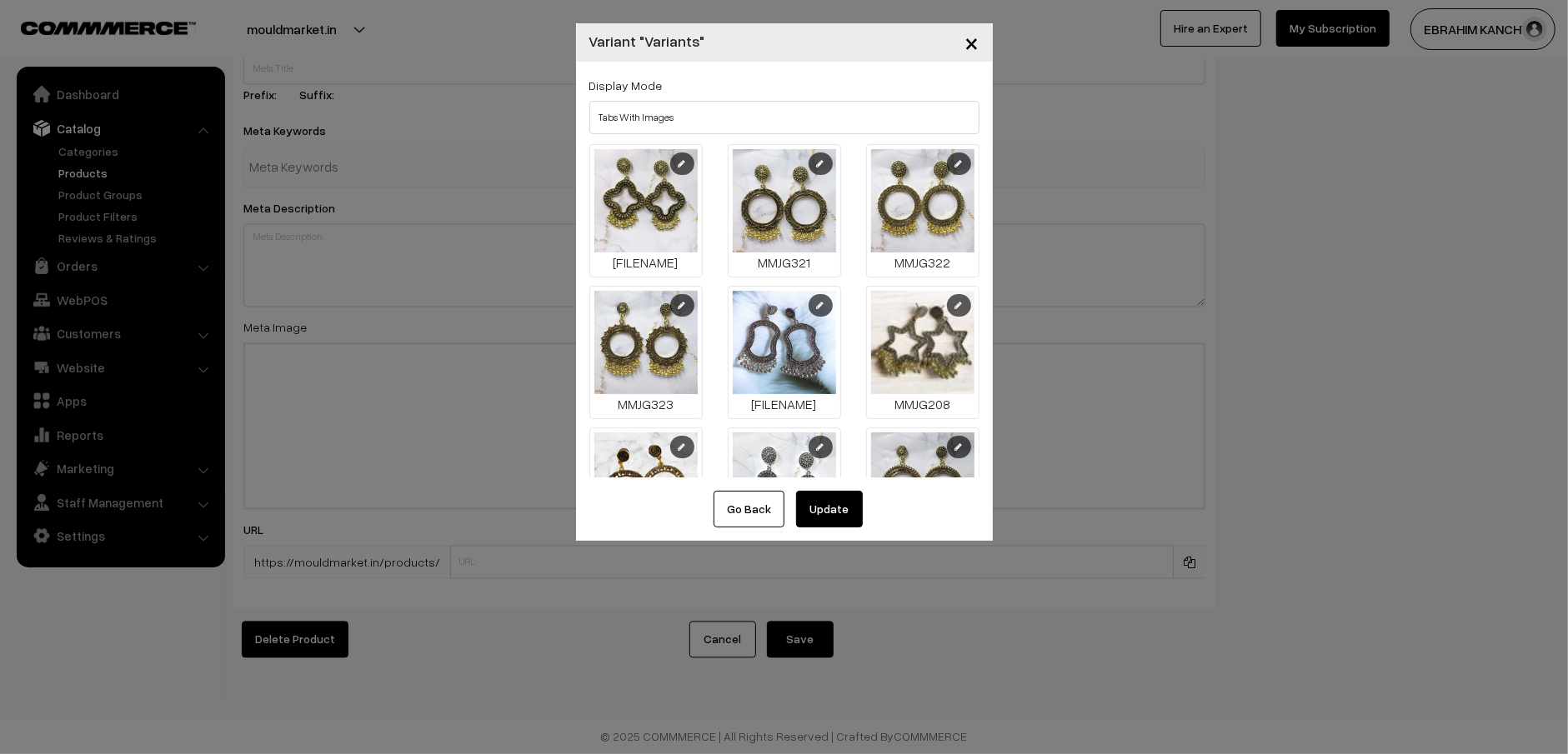 click on "Update" at bounding box center [829, 509] 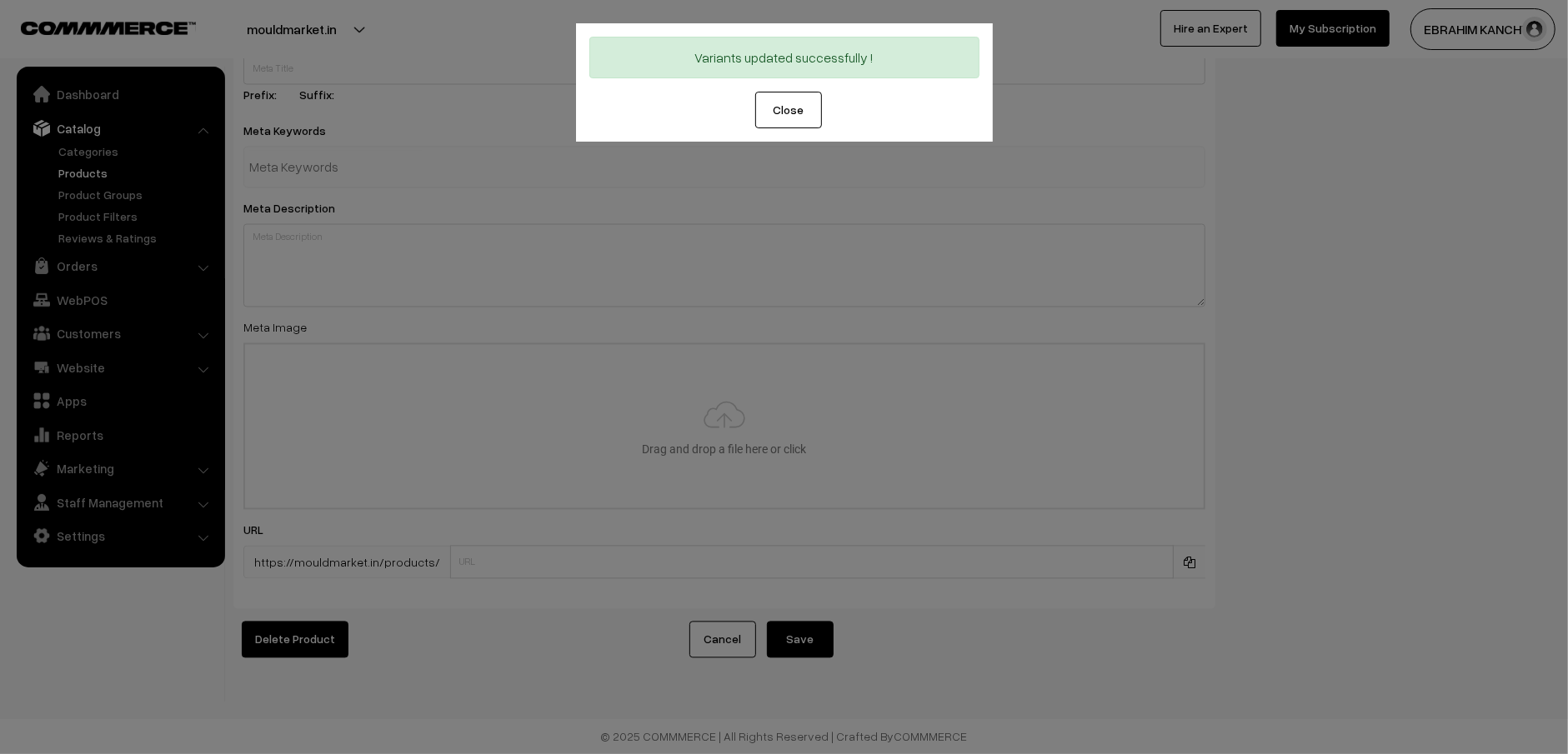 click on "Close" at bounding box center [789, 110] 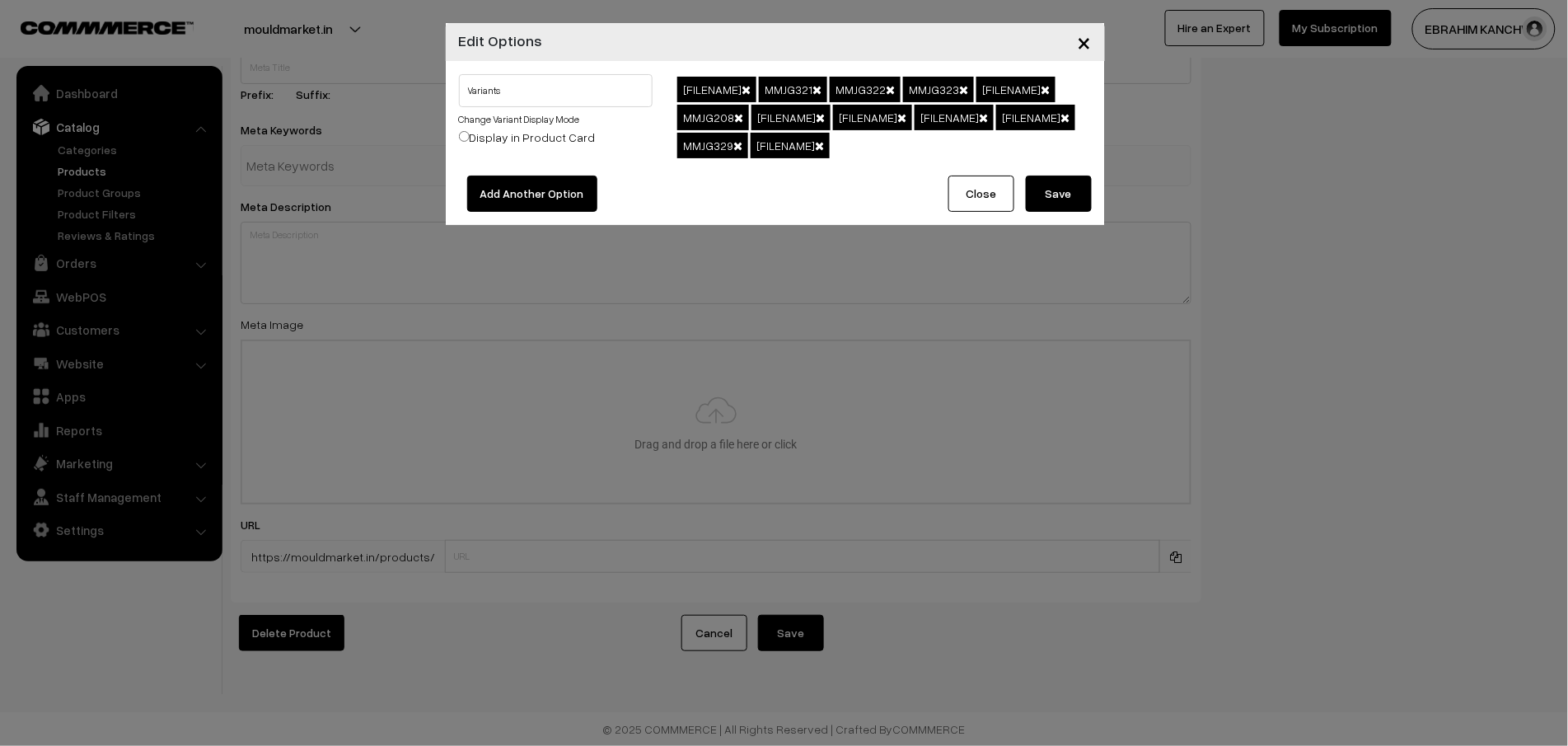 click on "Save" at bounding box center [1059, 194] 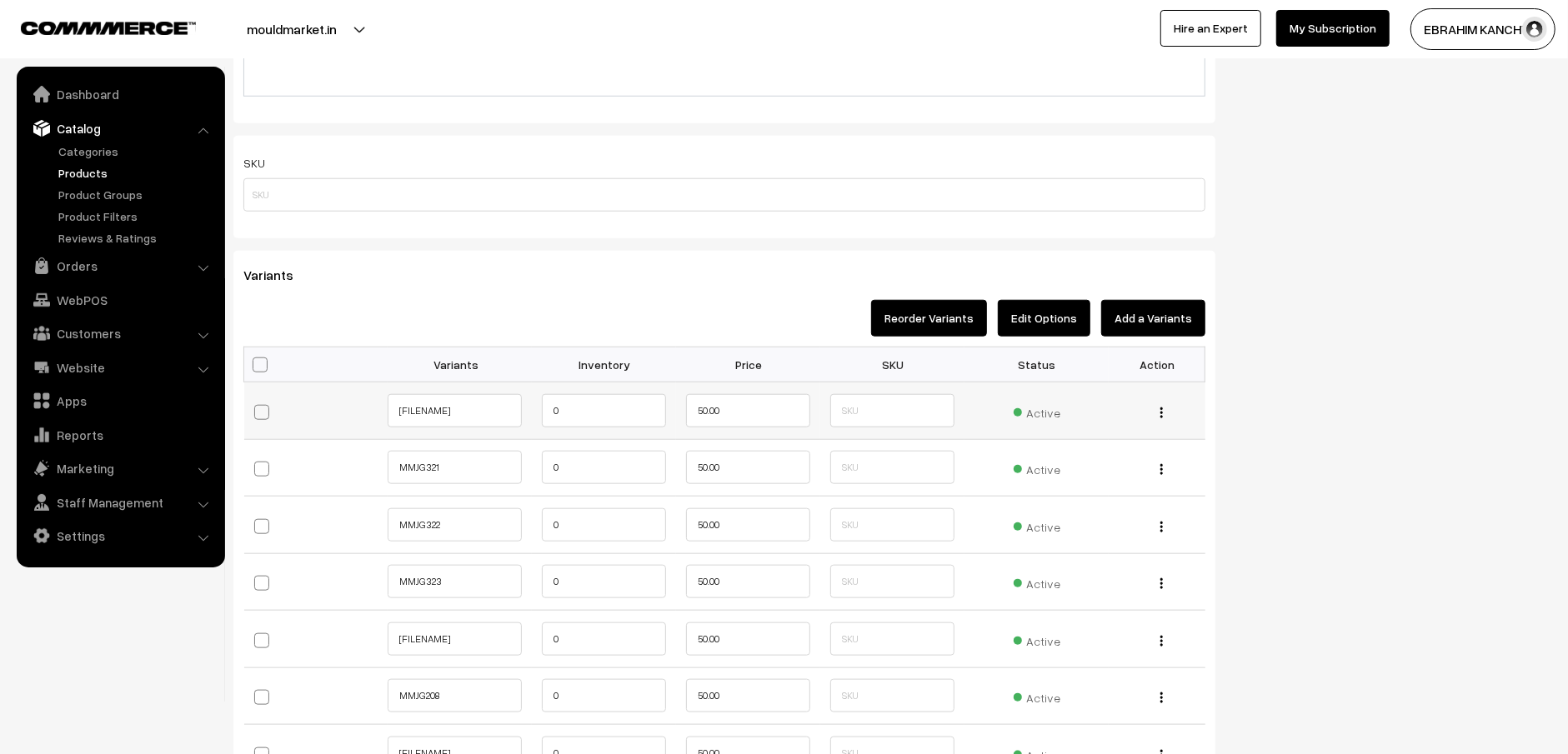 scroll, scrollTop: 1237, scrollLeft: 0, axis: vertical 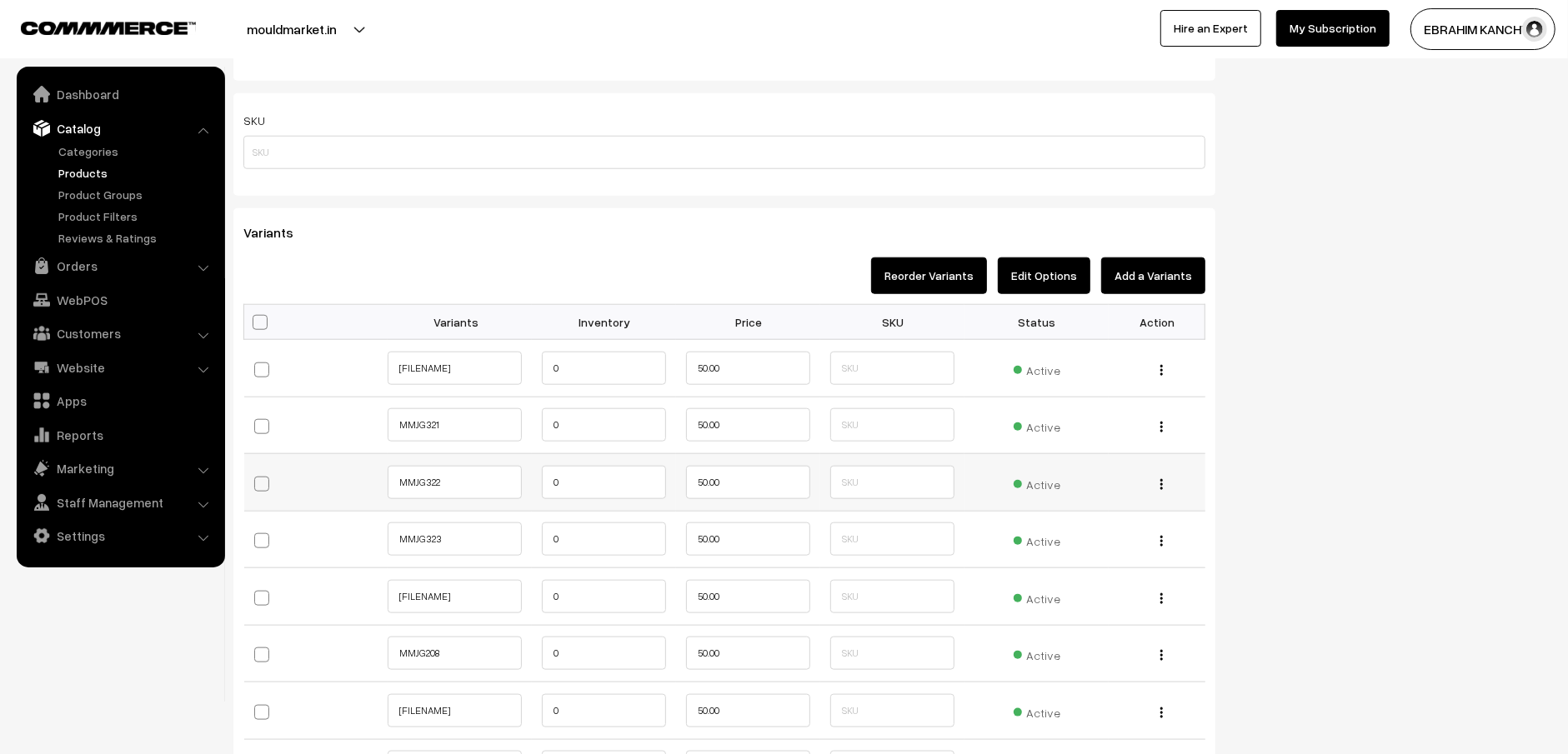 click on "Active" at bounding box center (1037, 482) 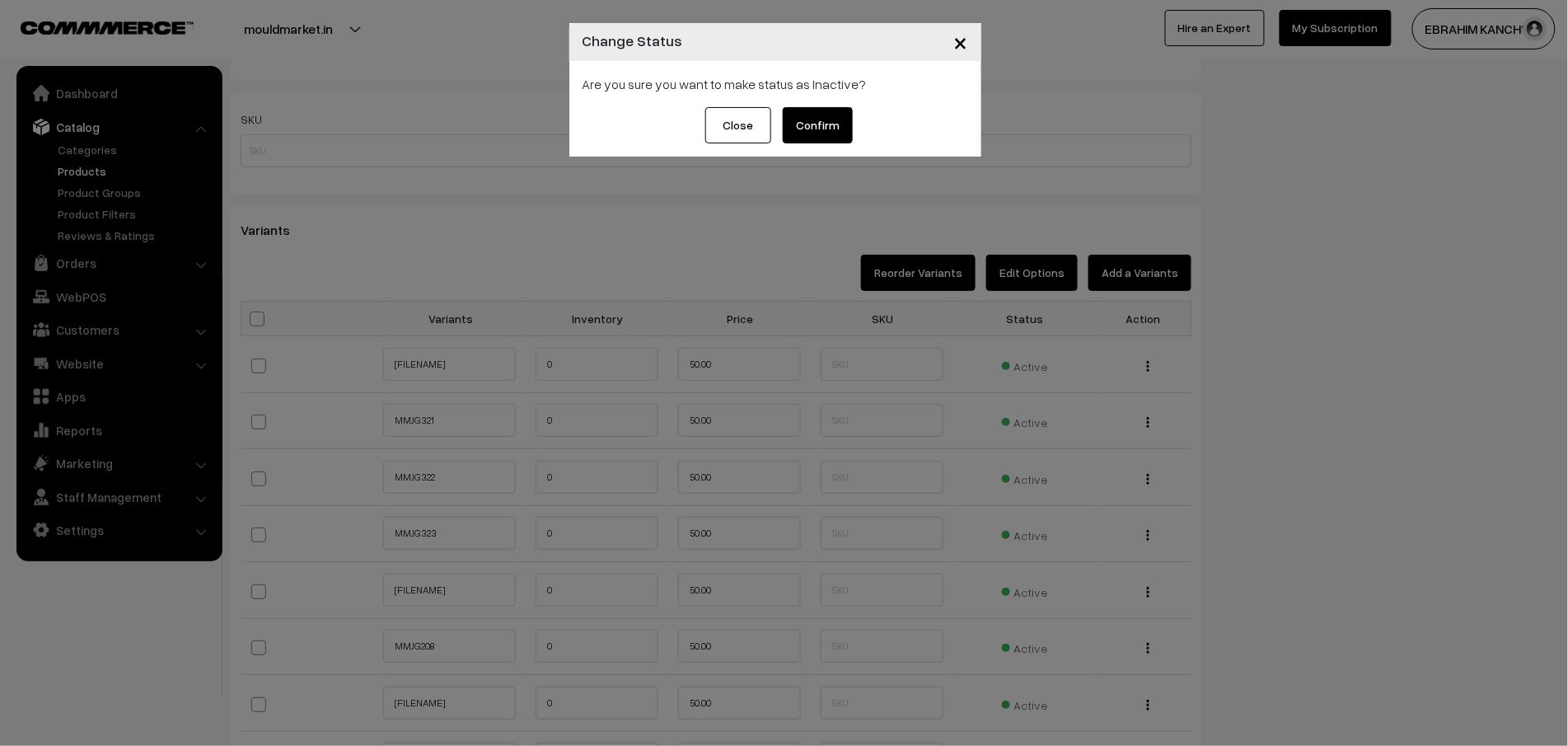 click on "Confirm" at bounding box center [817, 125] 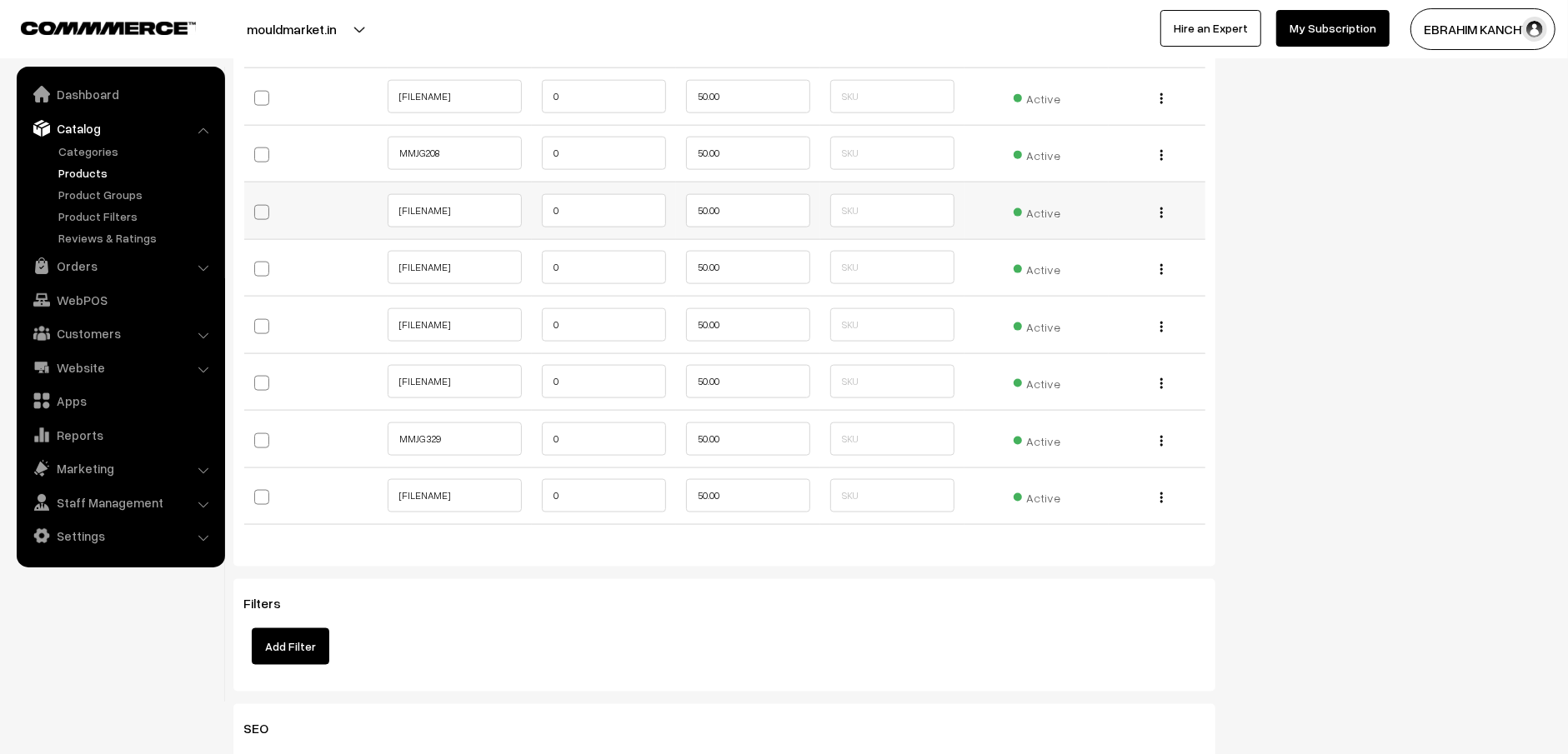 scroll, scrollTop: 1612, scrollLeft: 0, axis: vertical 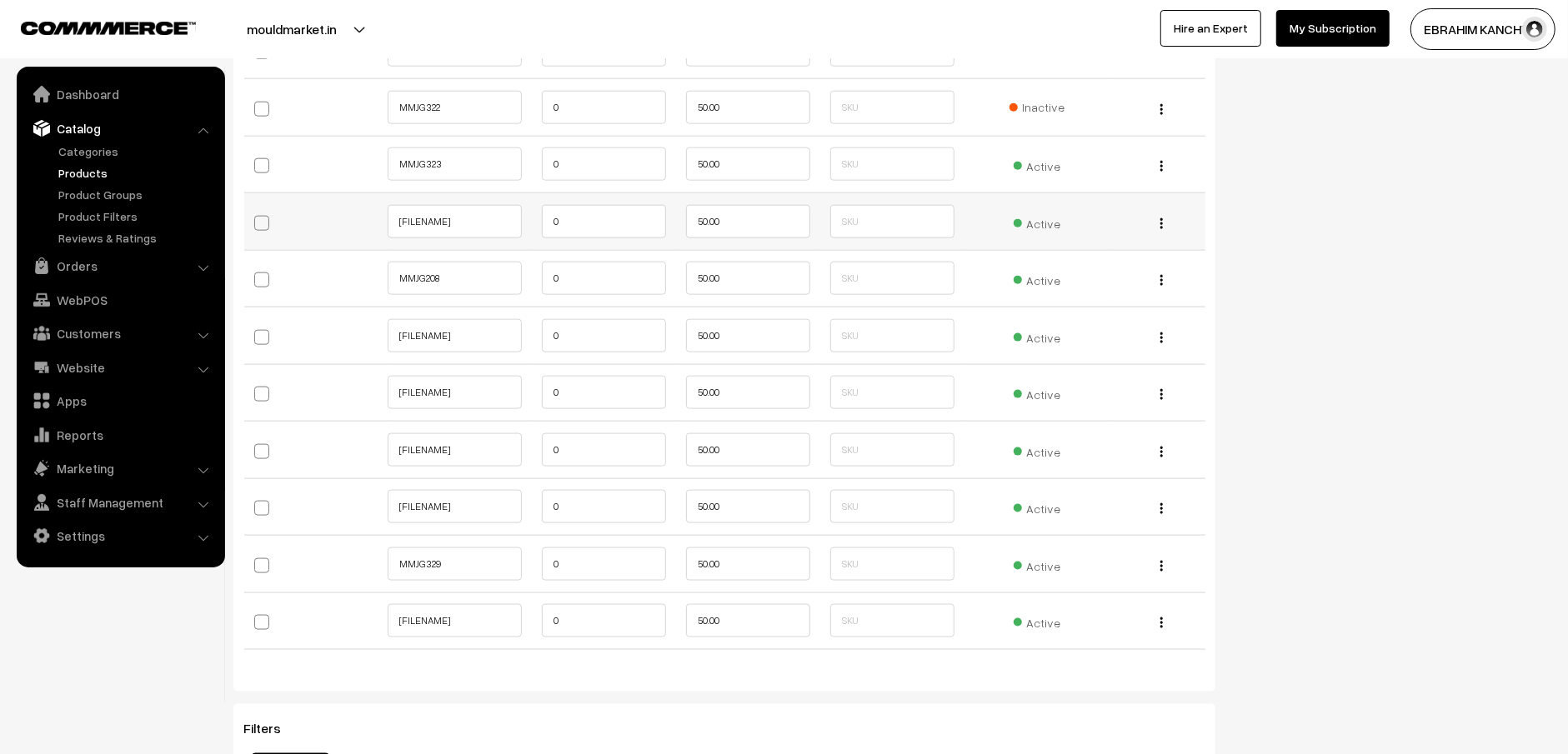 click on "Active" at bounding box center (1037, 222) 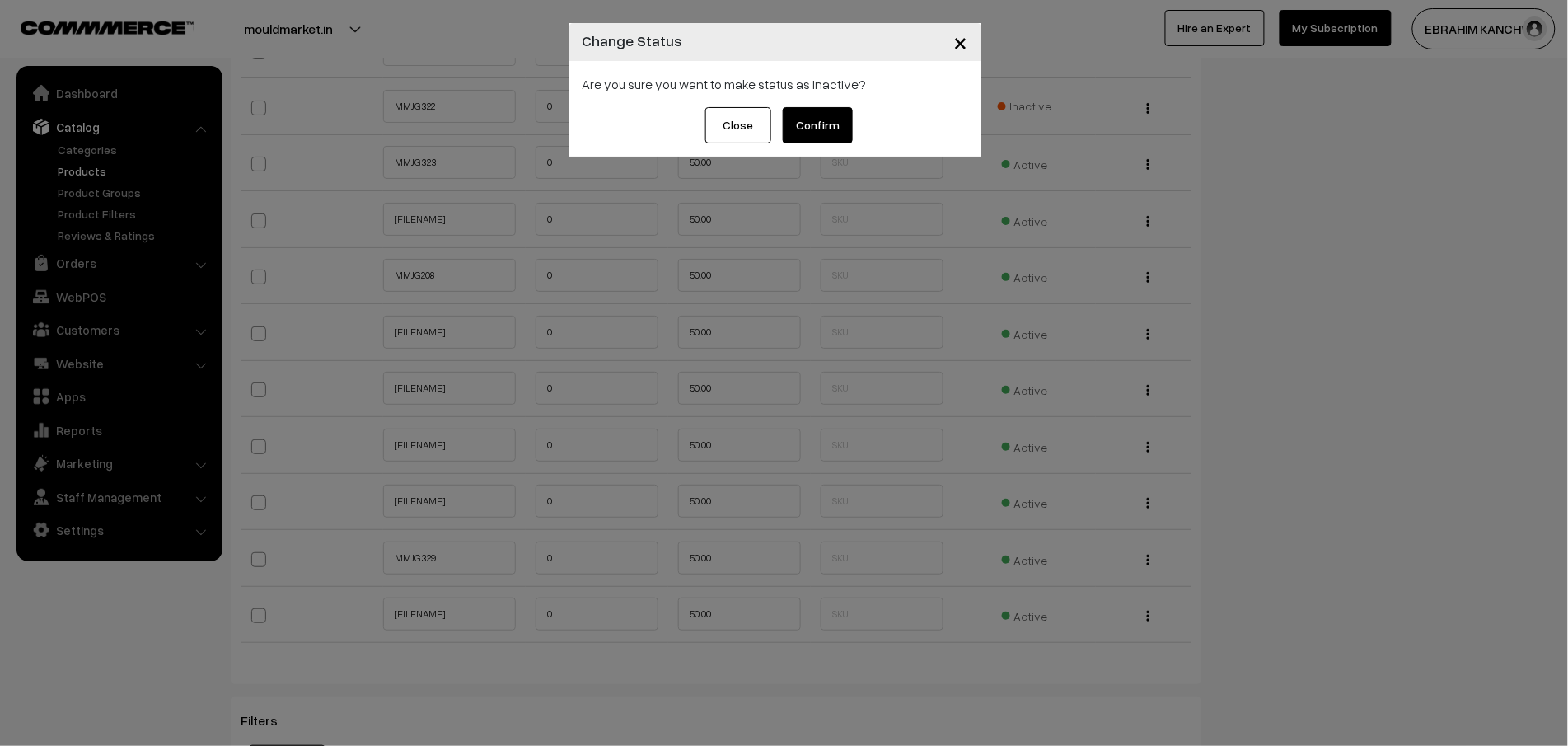 click on "Confirm" at bounding box center (817, 125) 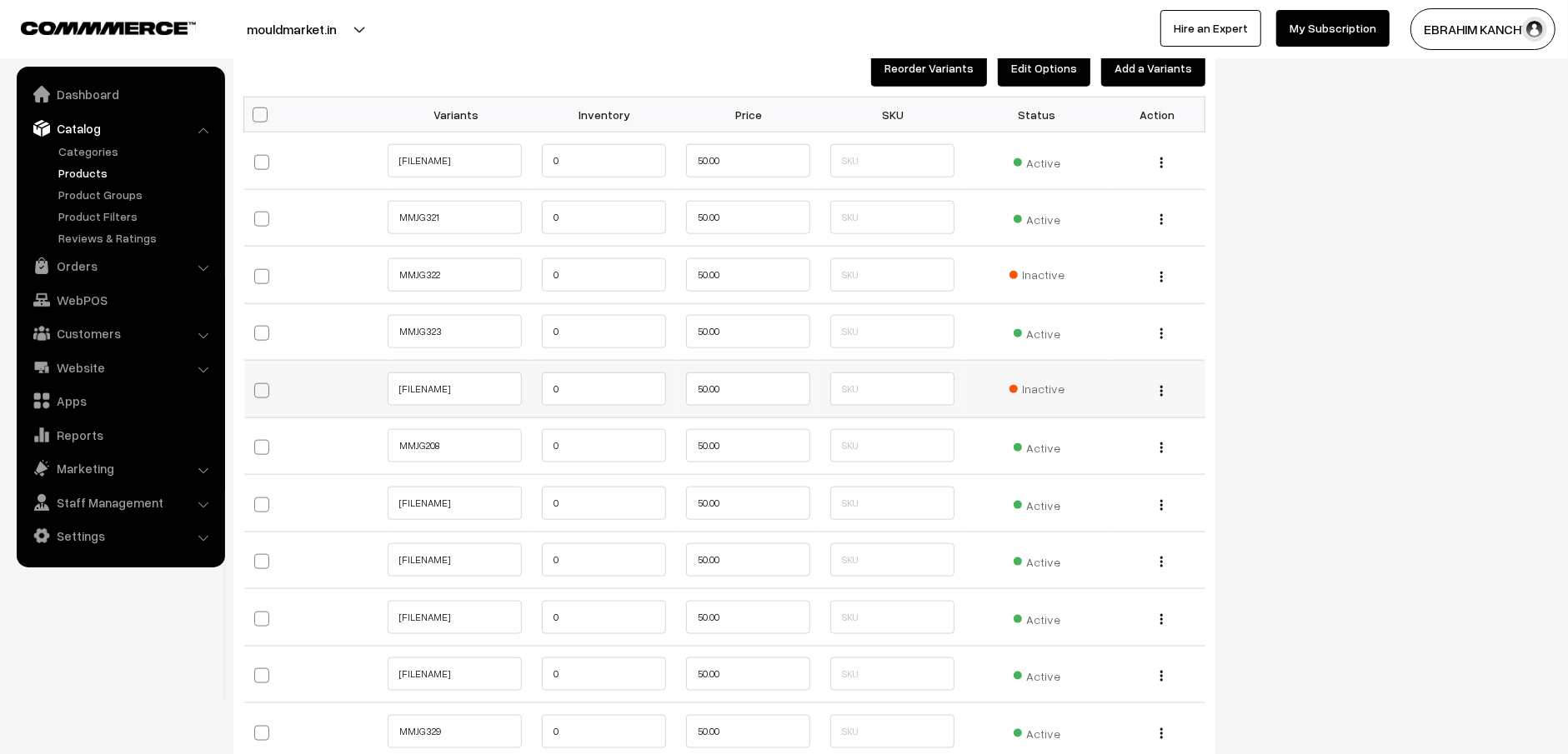 scroll, scrollTop: 1487, scrollLeft: 0, axis: vertical 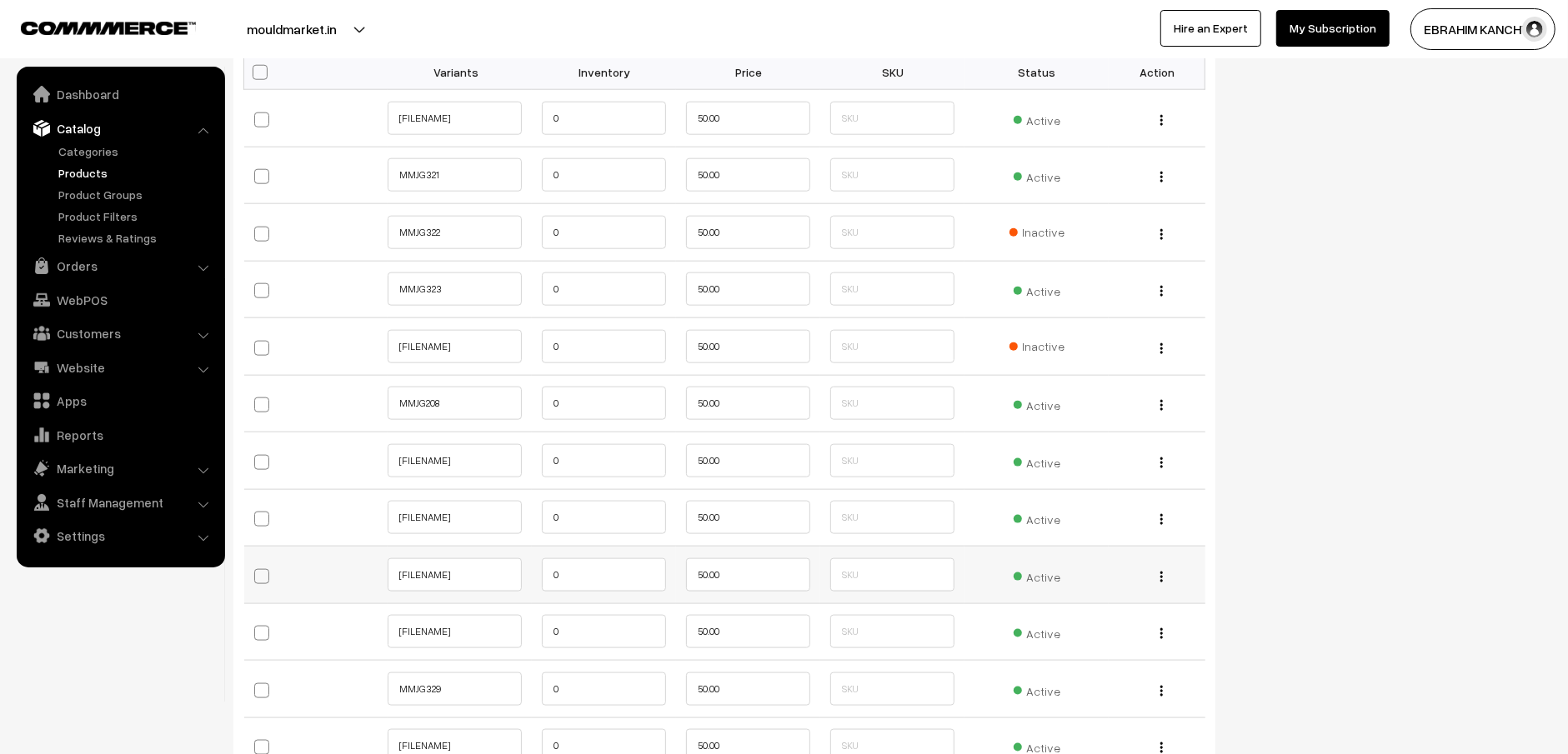 click on "Active" at bounding box center (1037, 575) 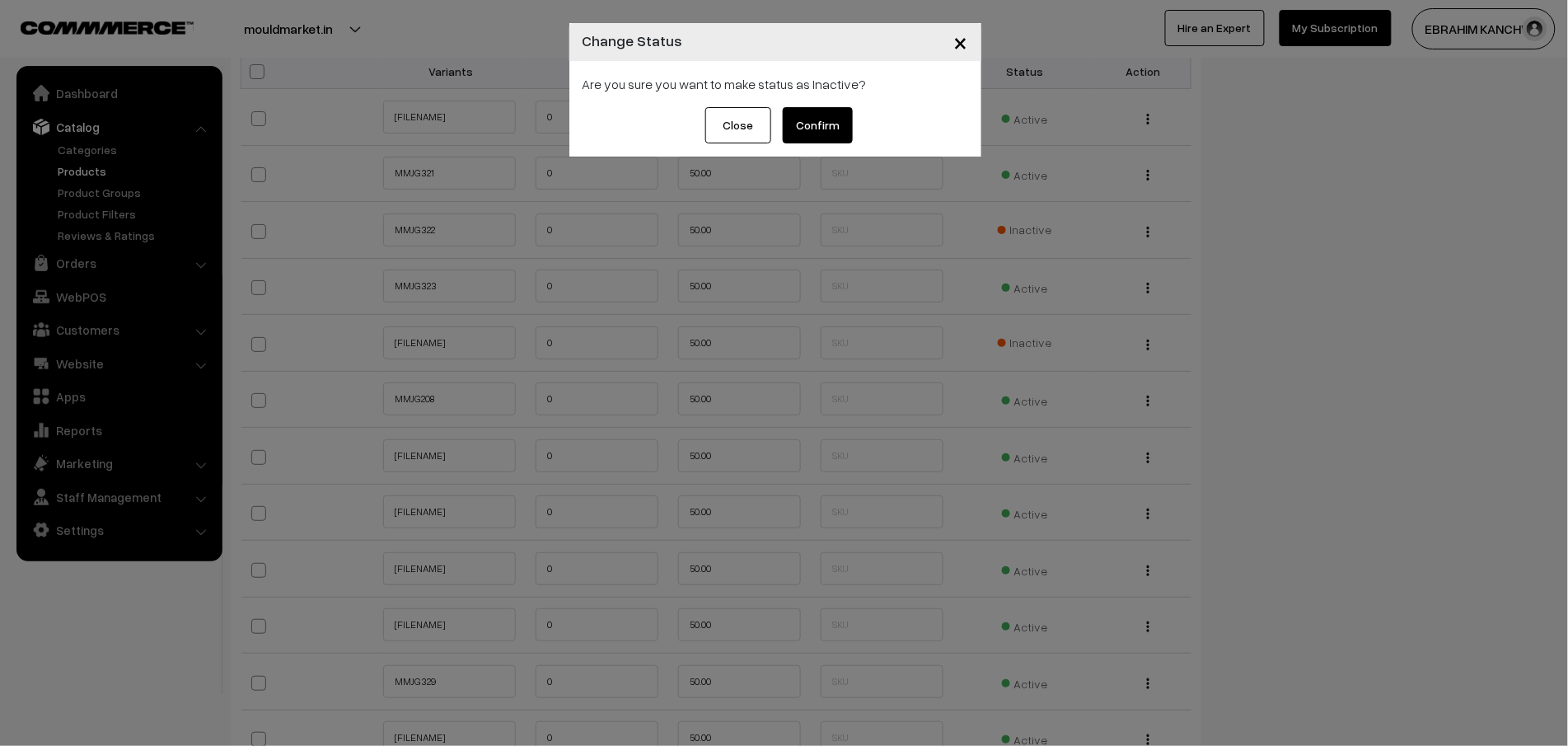 click on "Confirm" at bounding box center [817, 125] 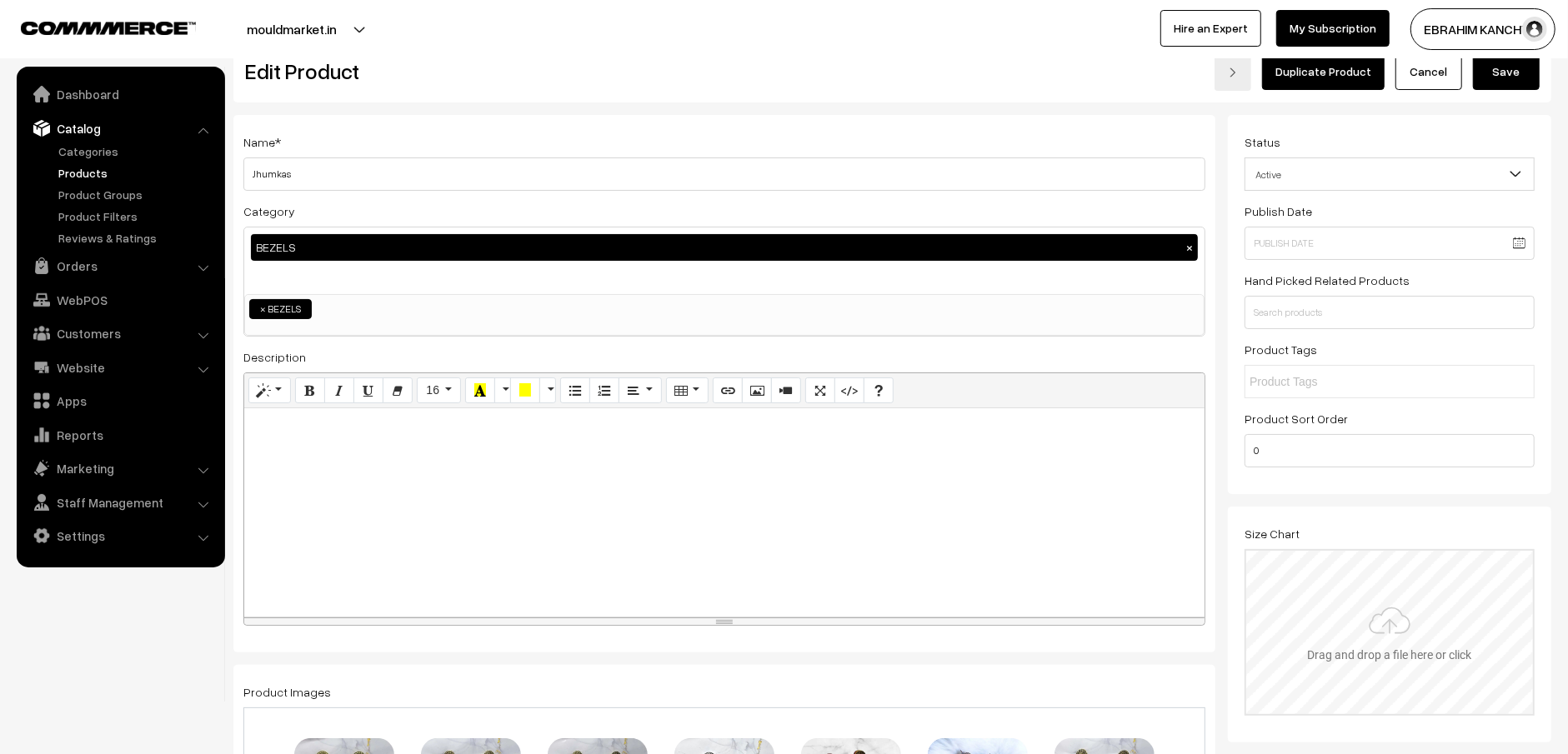 scroll, scrollTop: 0, scrollLeft: 0, axis: both 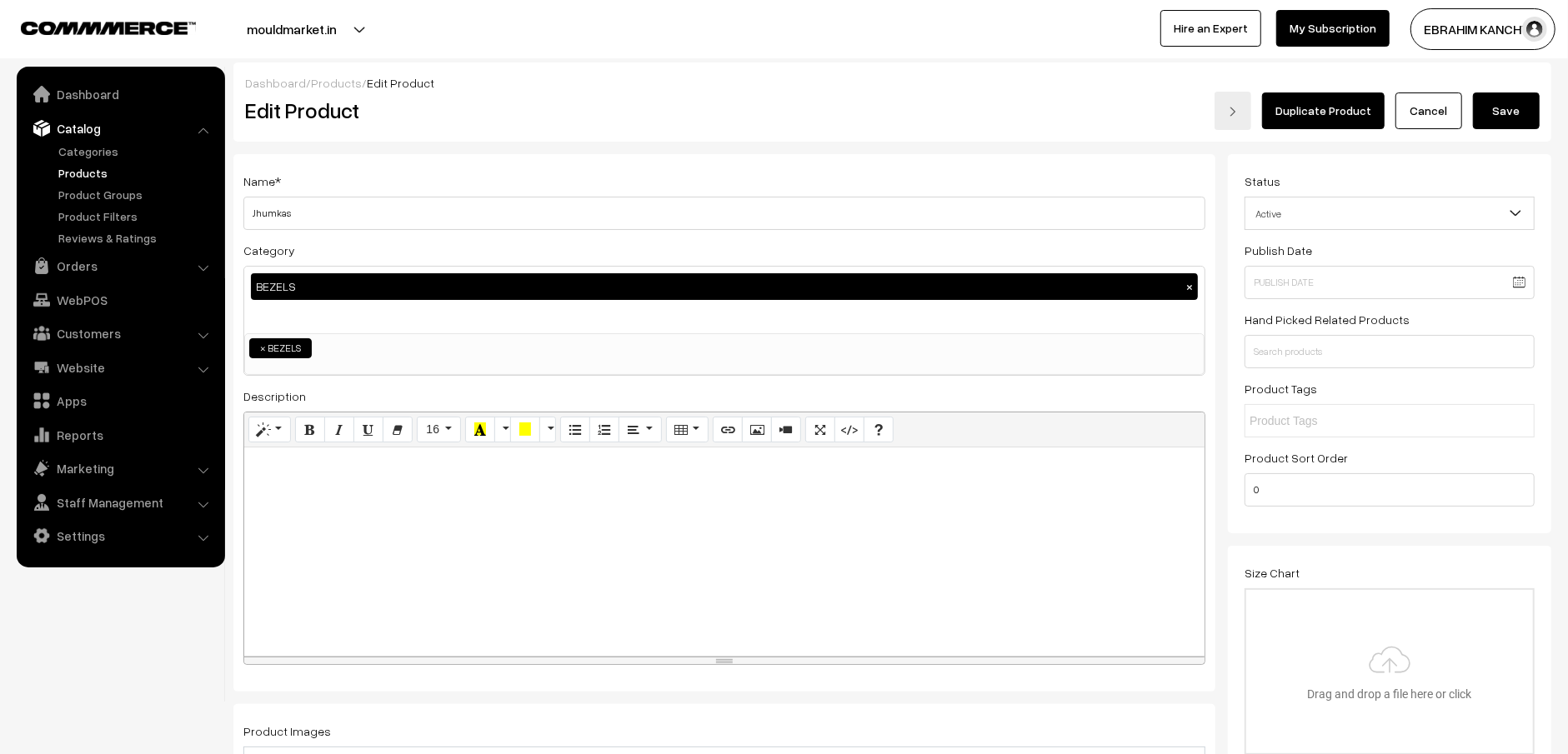 click on "Save" at bounding box center (1506, 111) 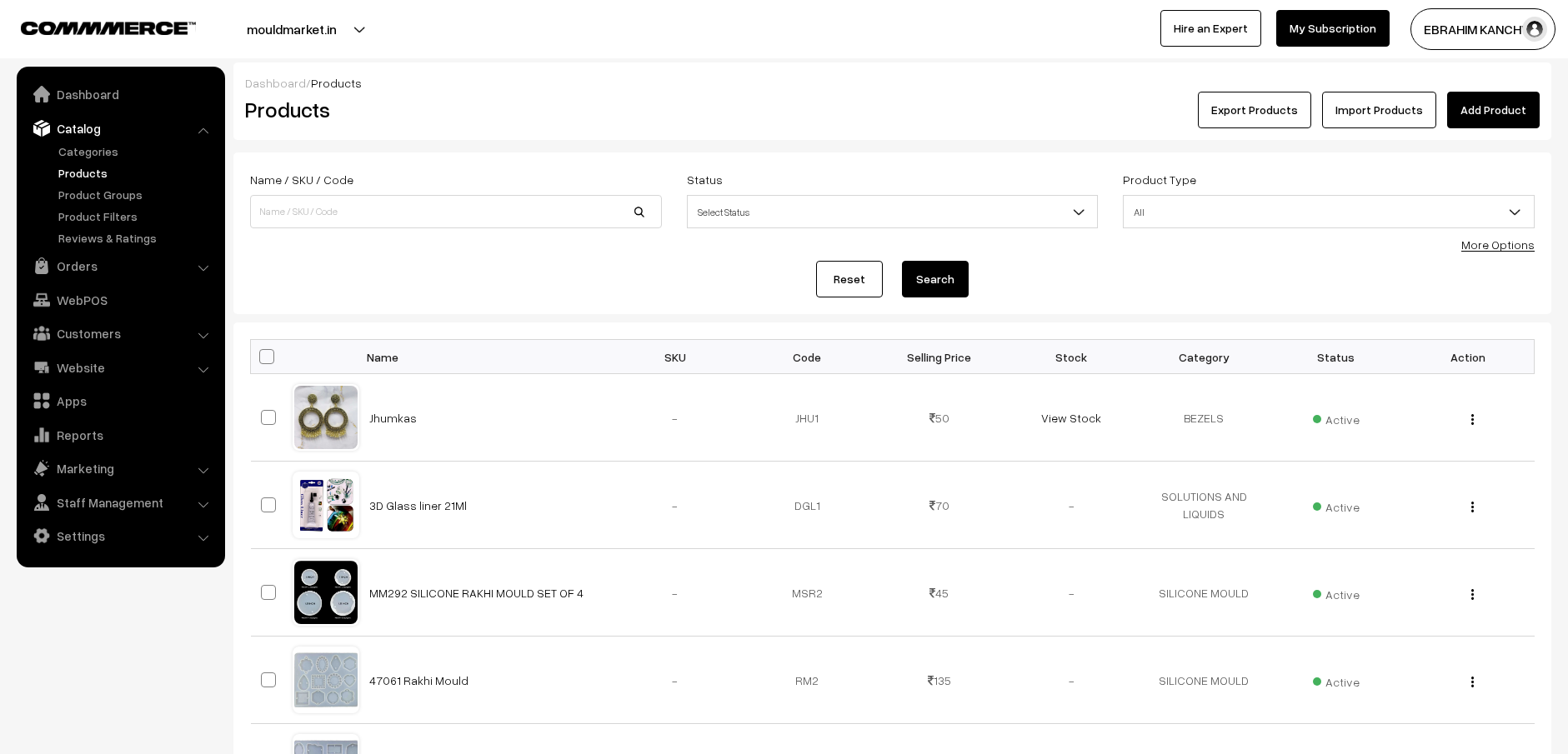 scroll, scrollTop: 0, scrollLeft: 0, axis: both 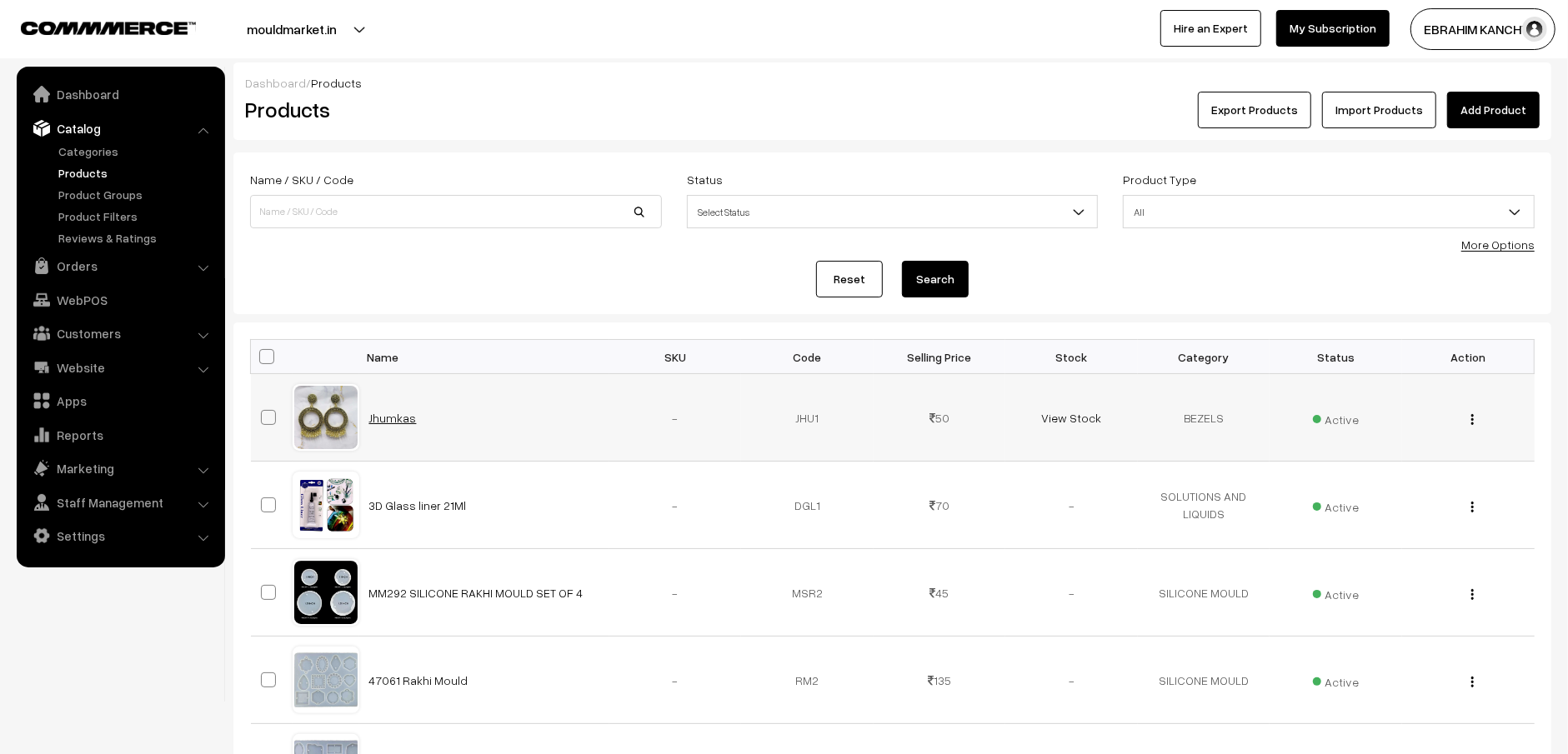 click on "Jhumkas" at bounding box center (393, 417) 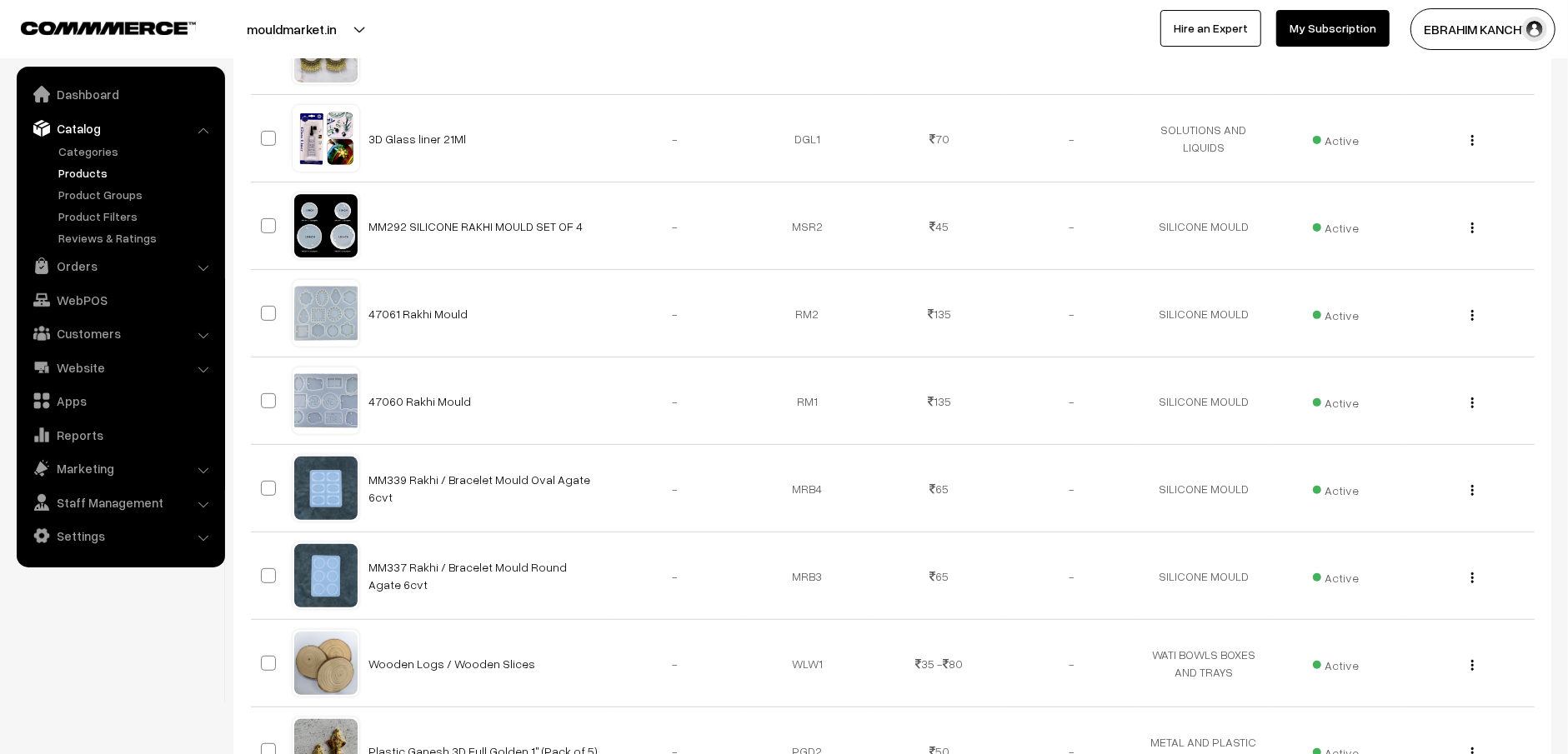 scroll, scrollTop: 207, scrollLeft: 0, axis: vertical 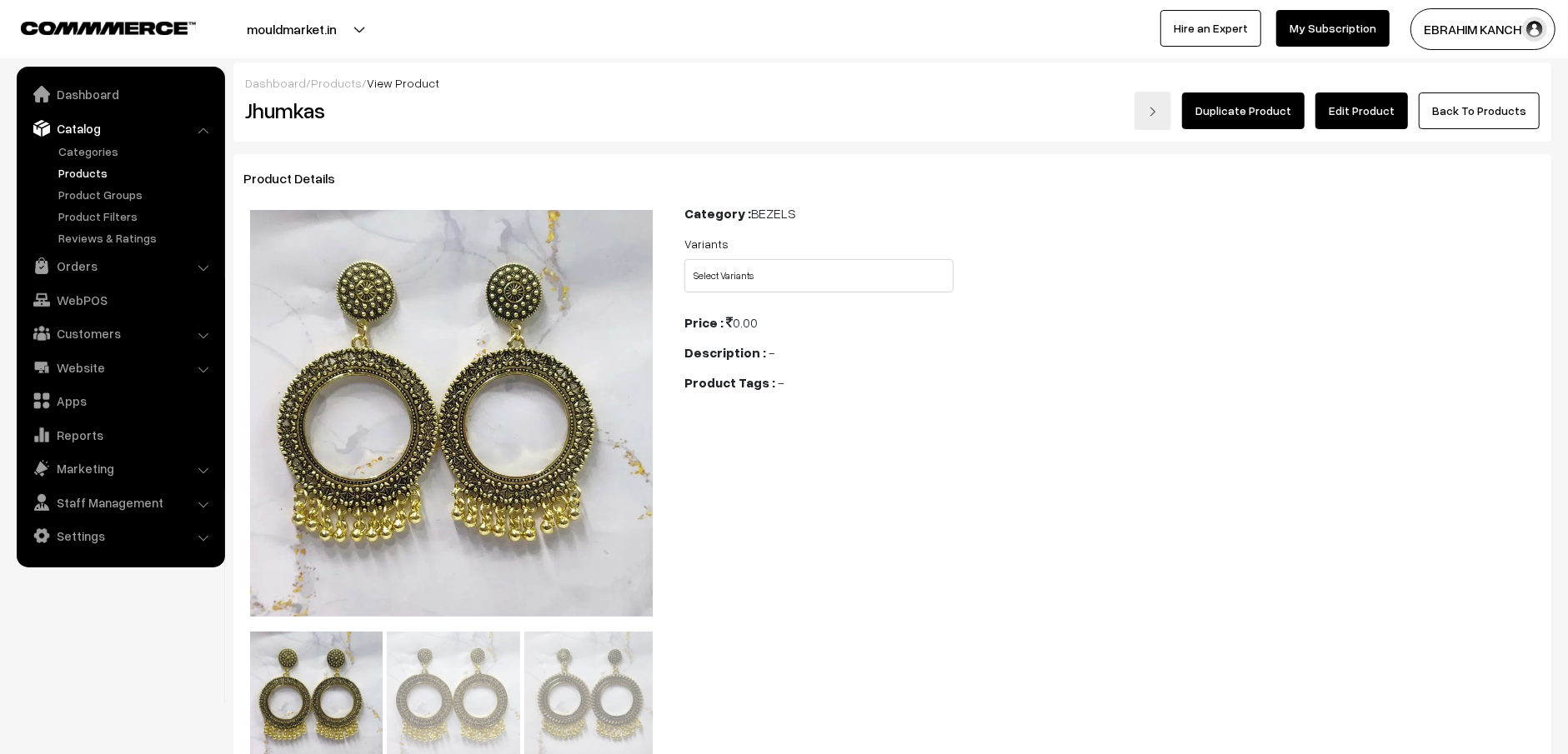 click on "Edit Product" at bounding box center (1361, 111) 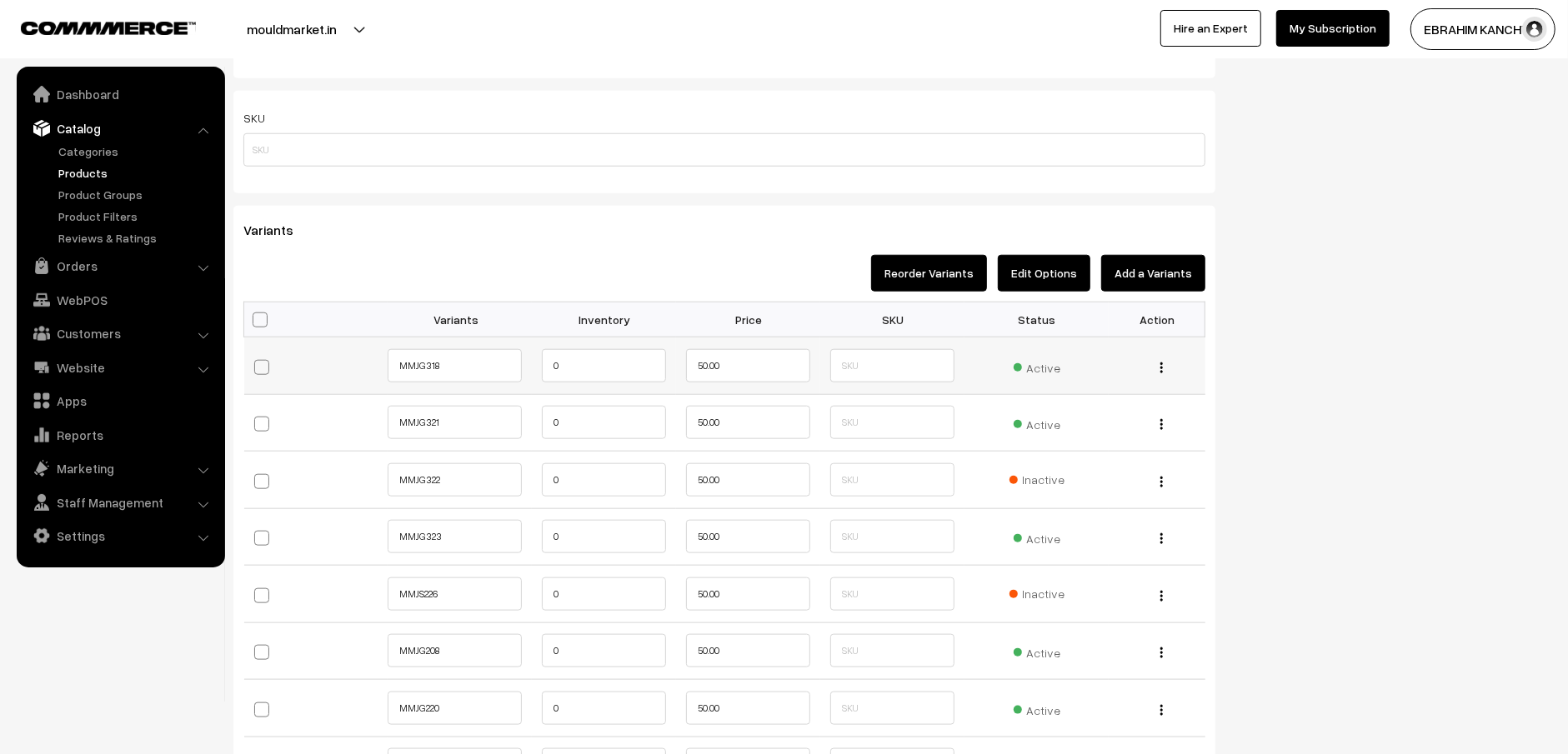 scroll, scrollTop: 1249, scrollLeft: 0, axis: vertical 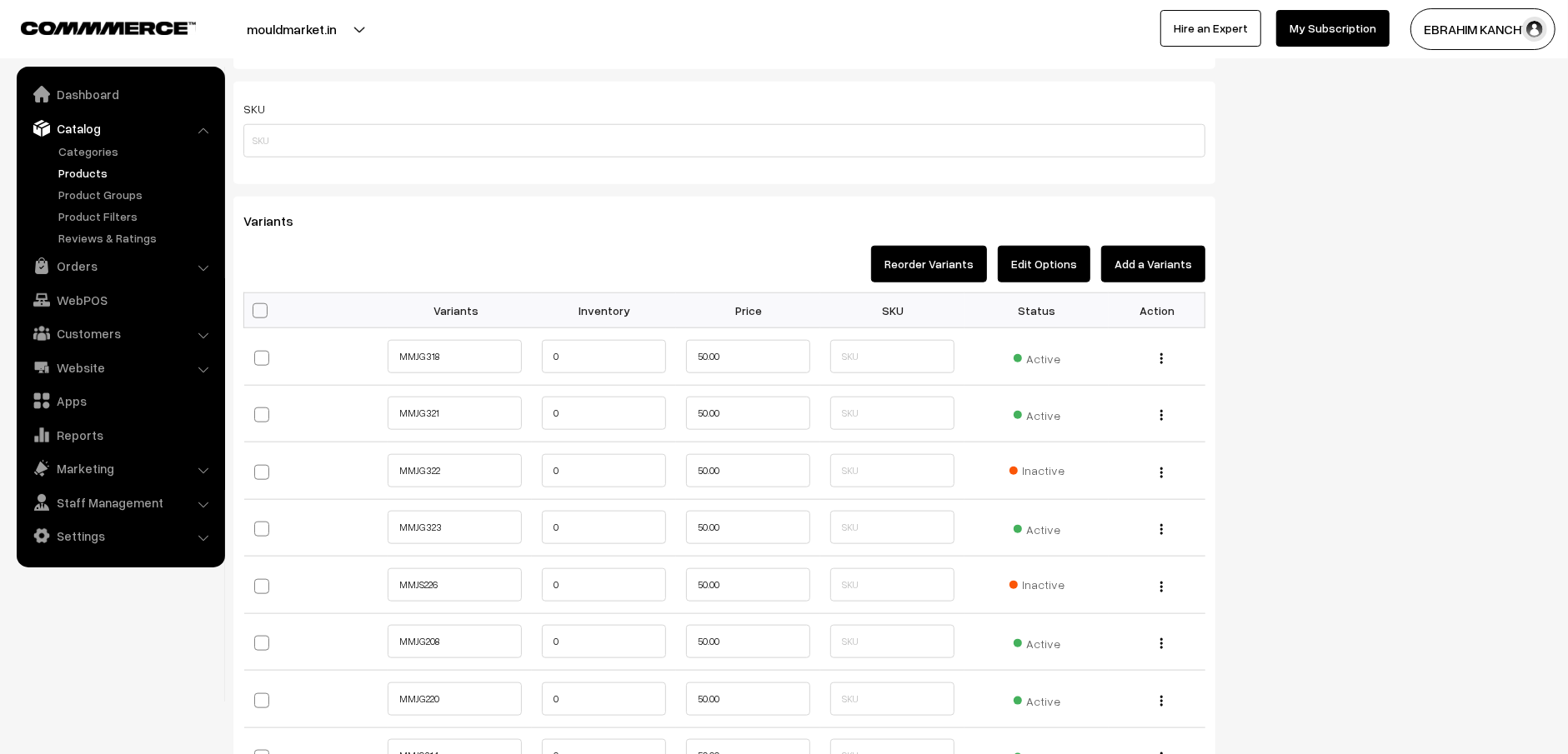 click on "Edit Options" at bounding box center (1044, 264) 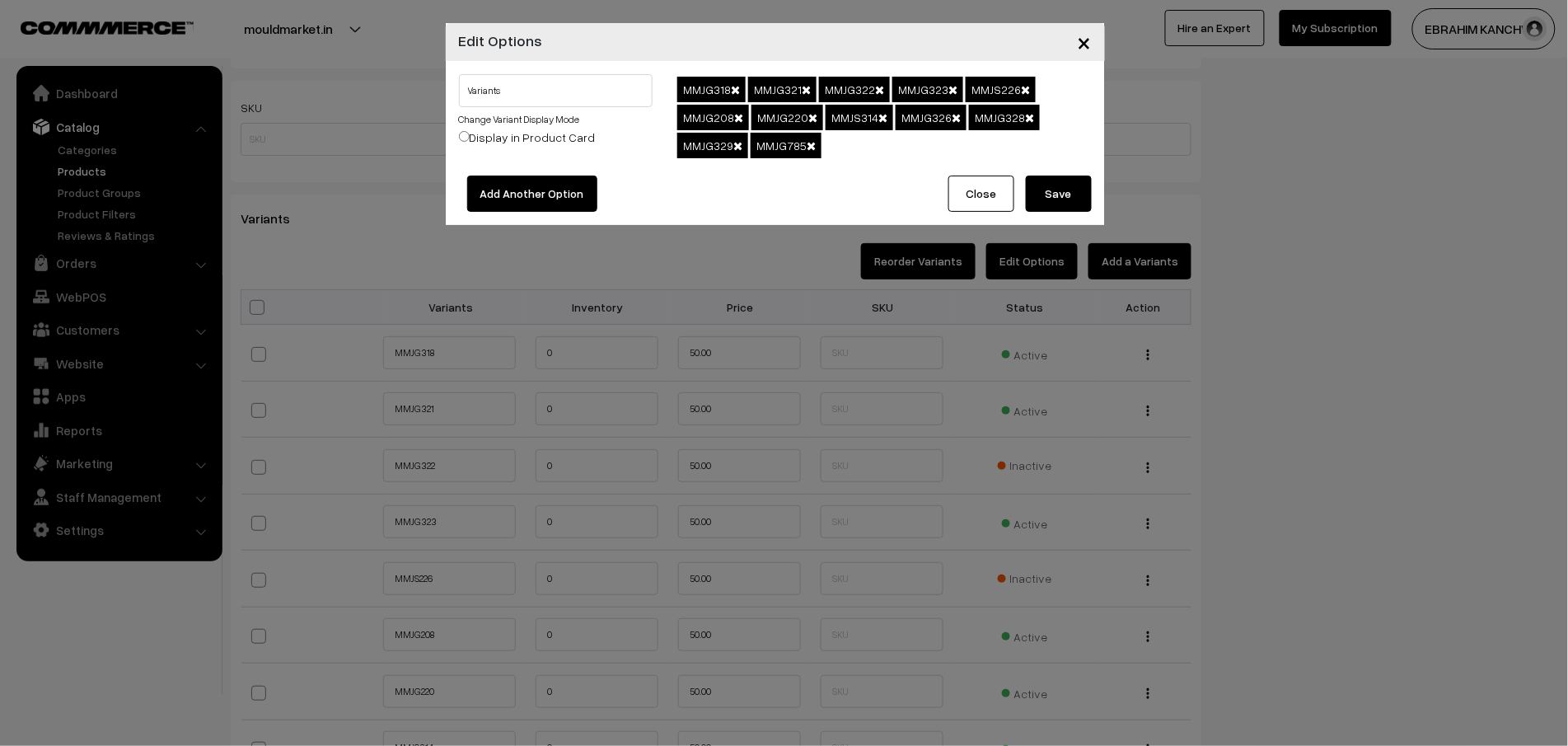 click on "Close" at bounding box center [981, 194] 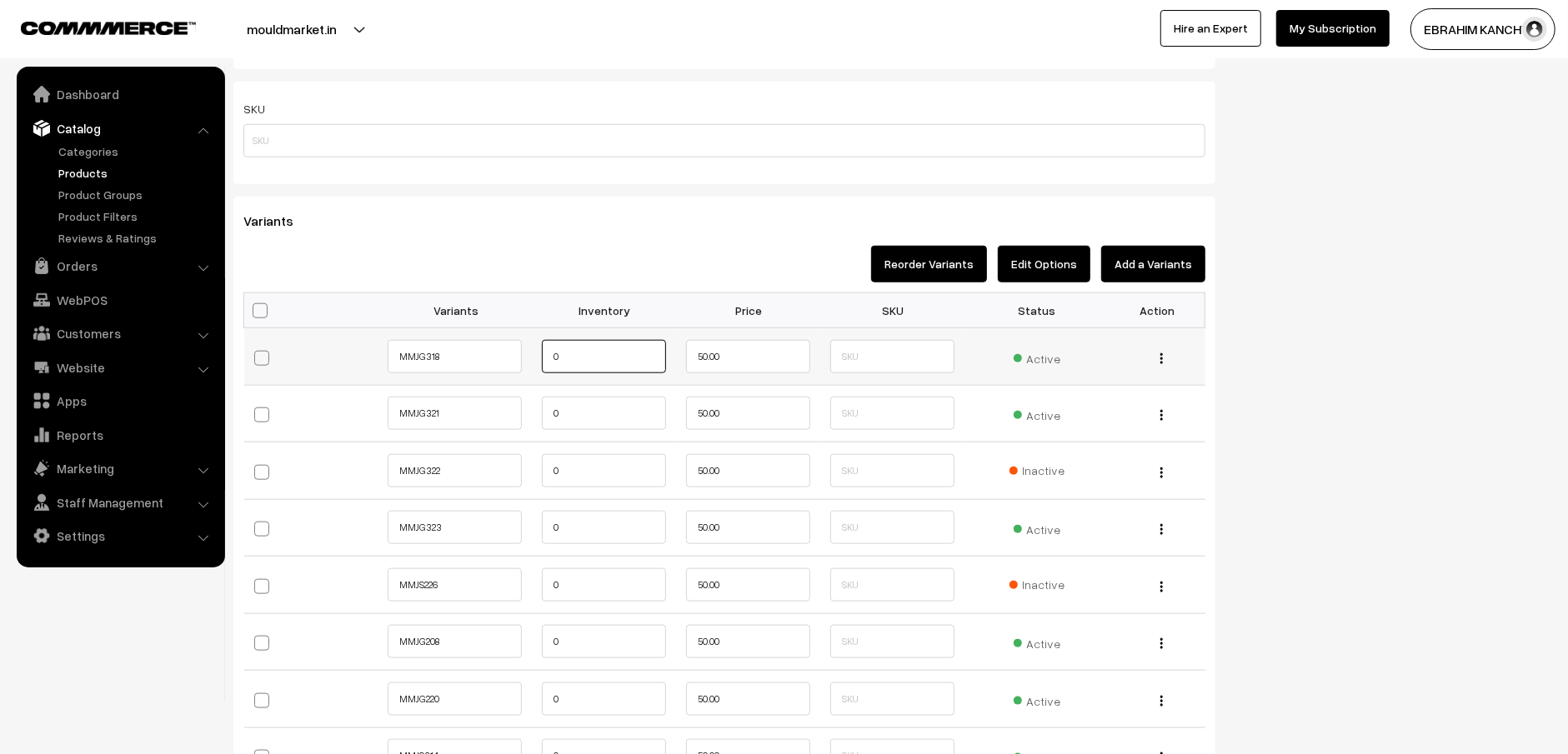 drag, startPoint x: 612, startPoint y: 366, endPoint x: 374, endPoint y: 356, distance: 238.20999 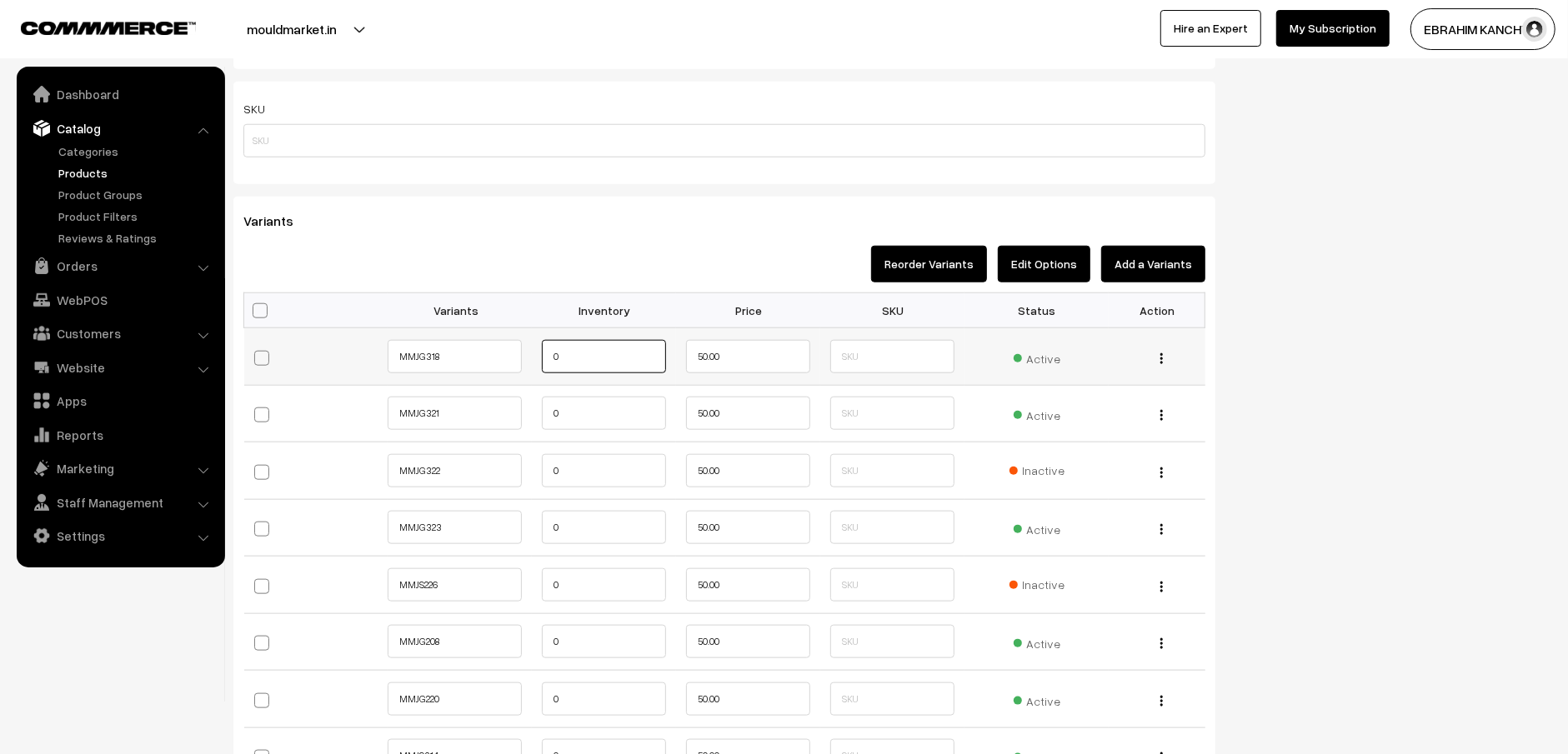 click on "MMJG318" at bounding box center (724, 357) 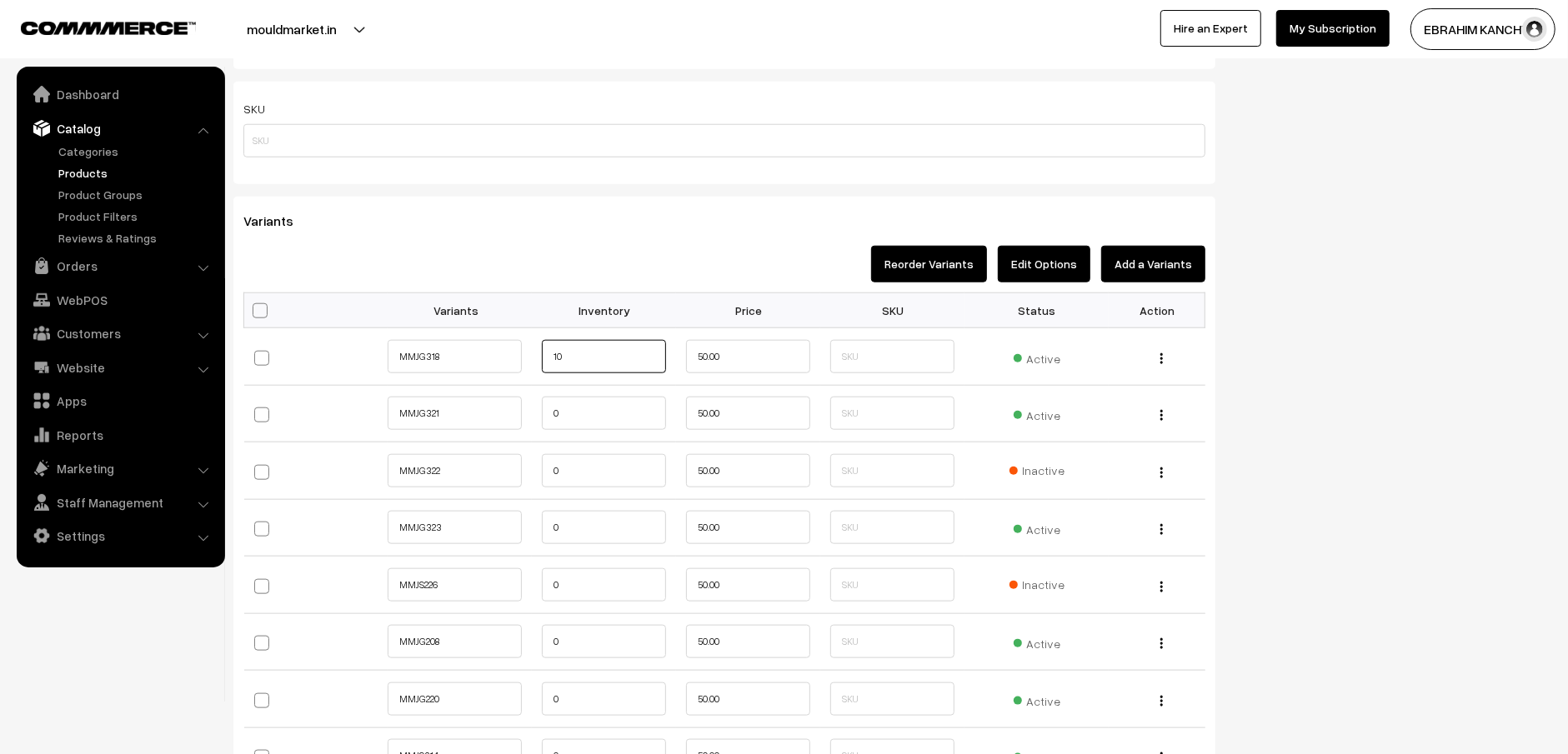 type on "100" 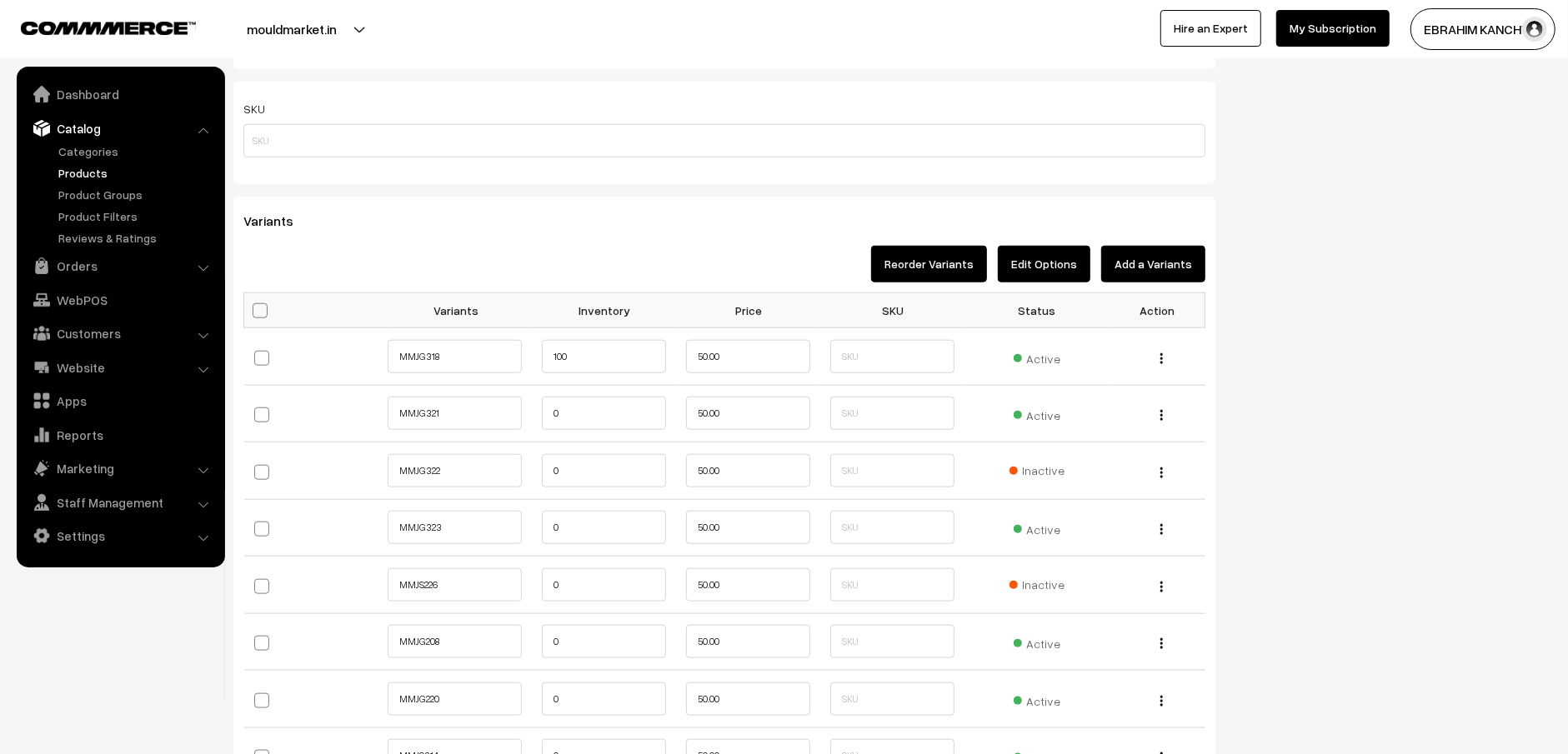 type 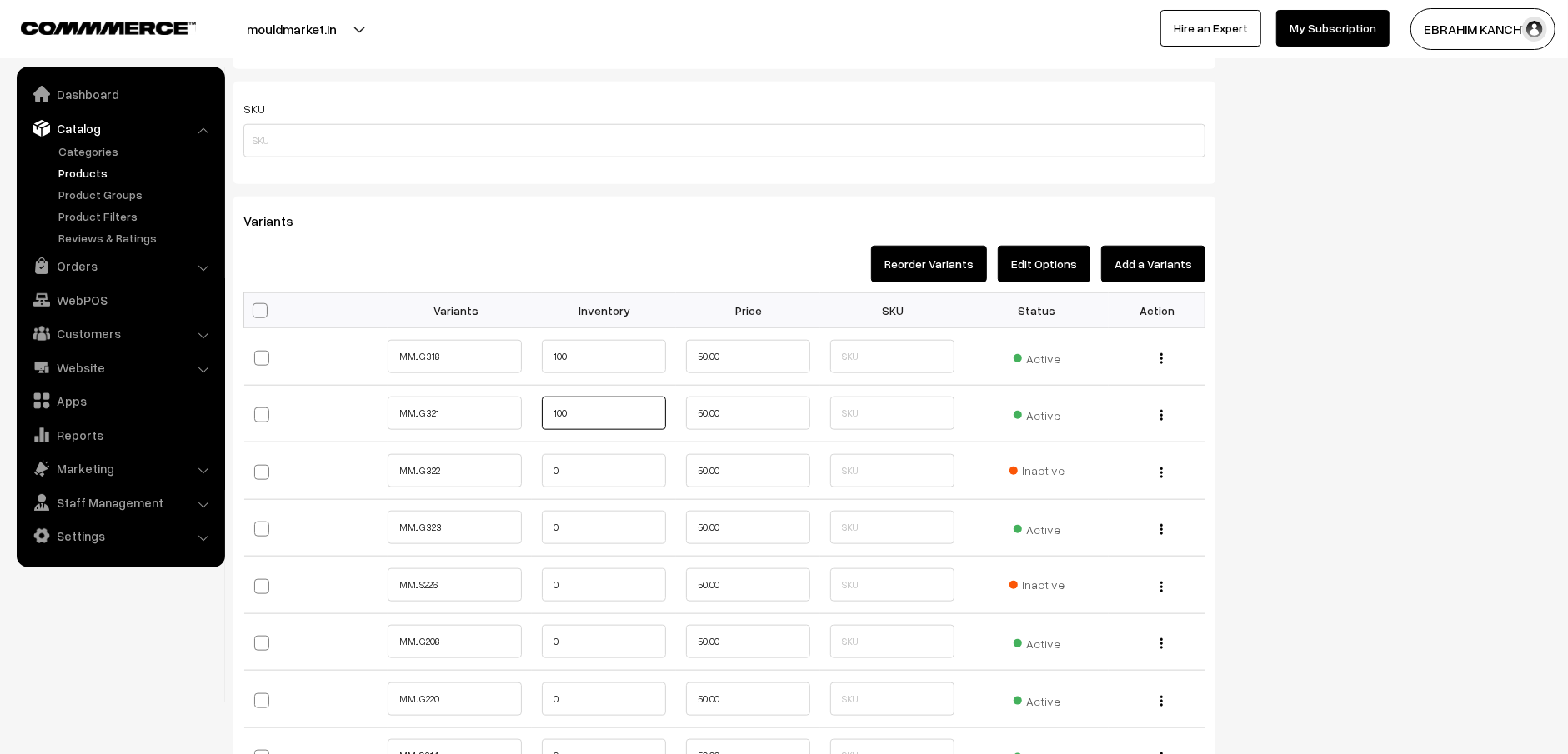 type on "100" 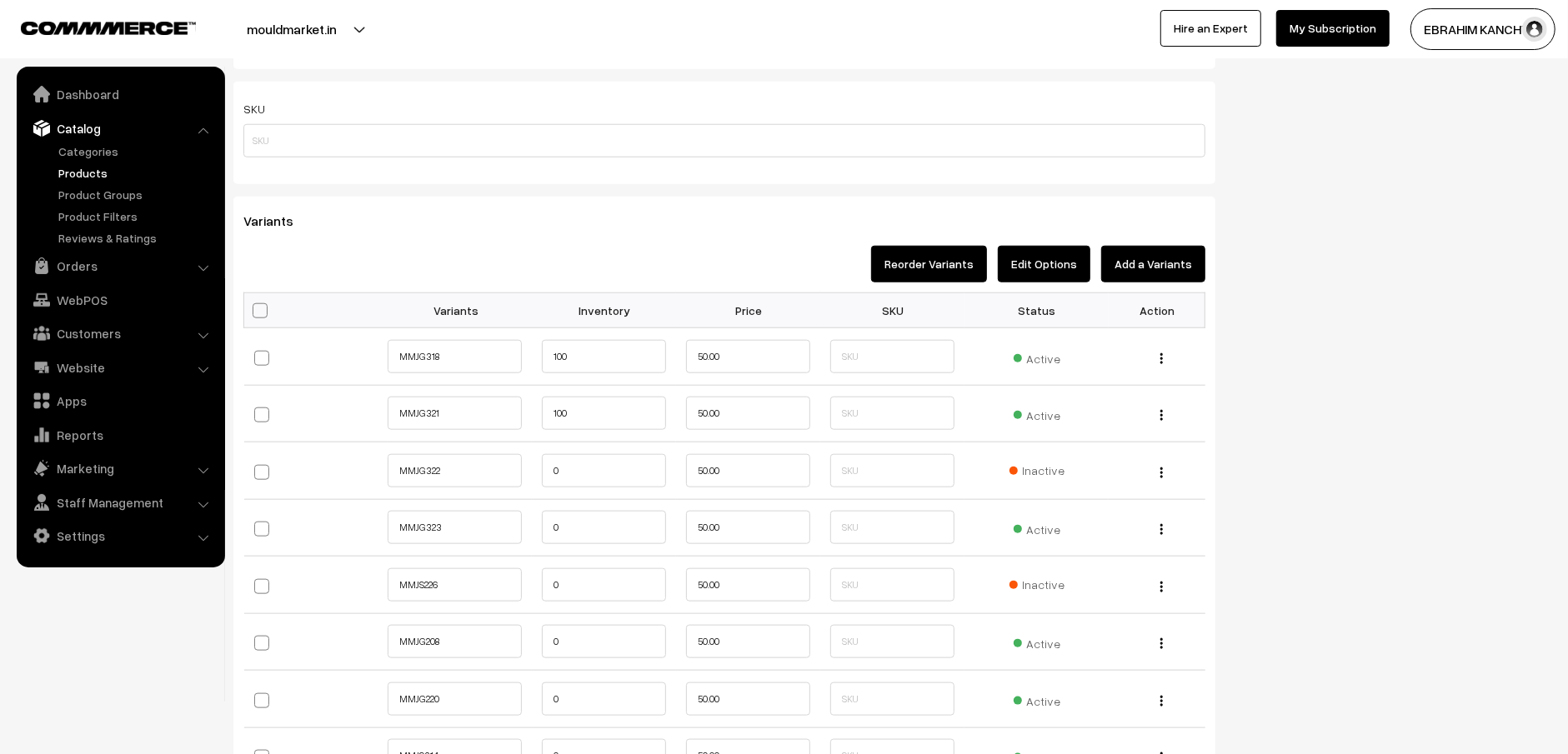 type 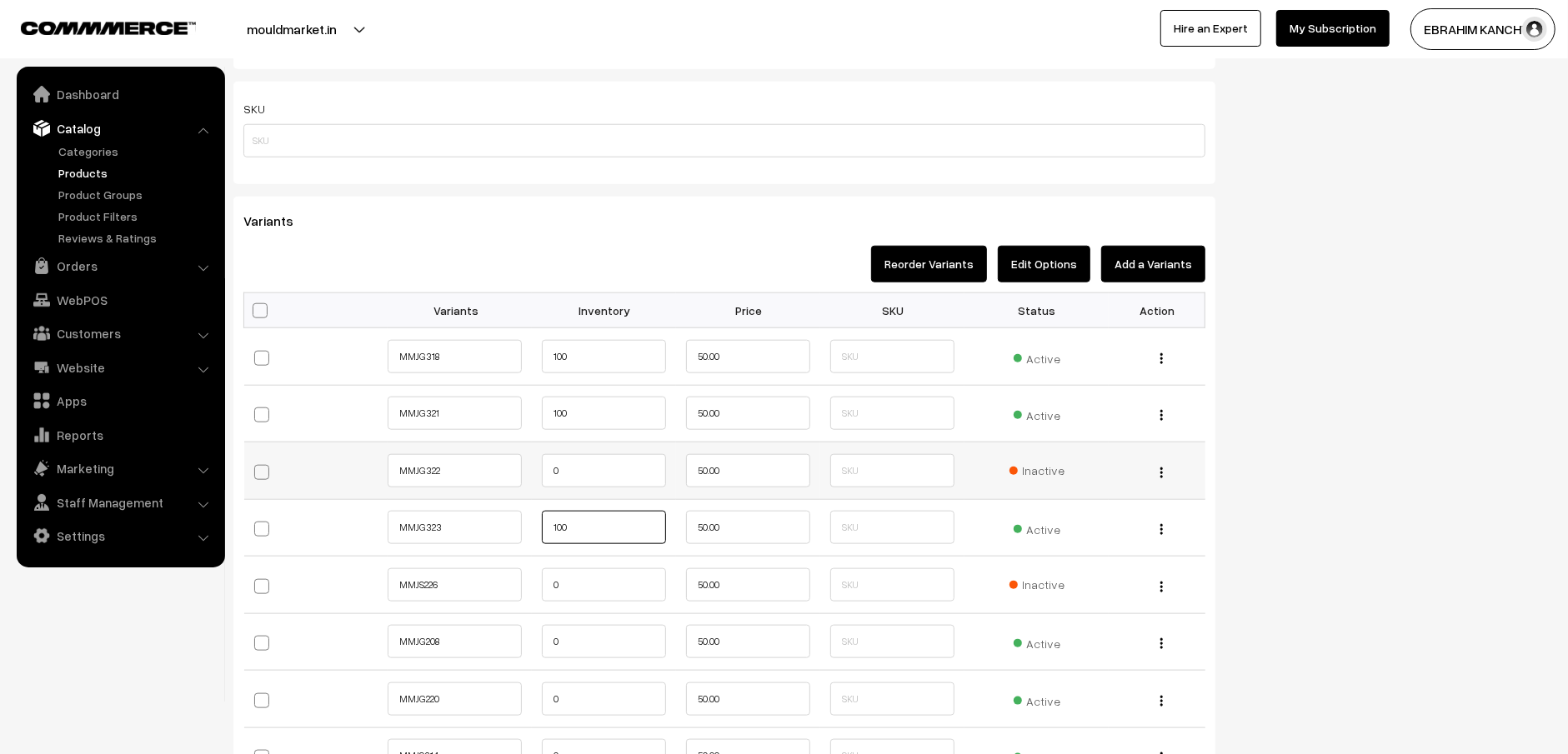 type on "100" 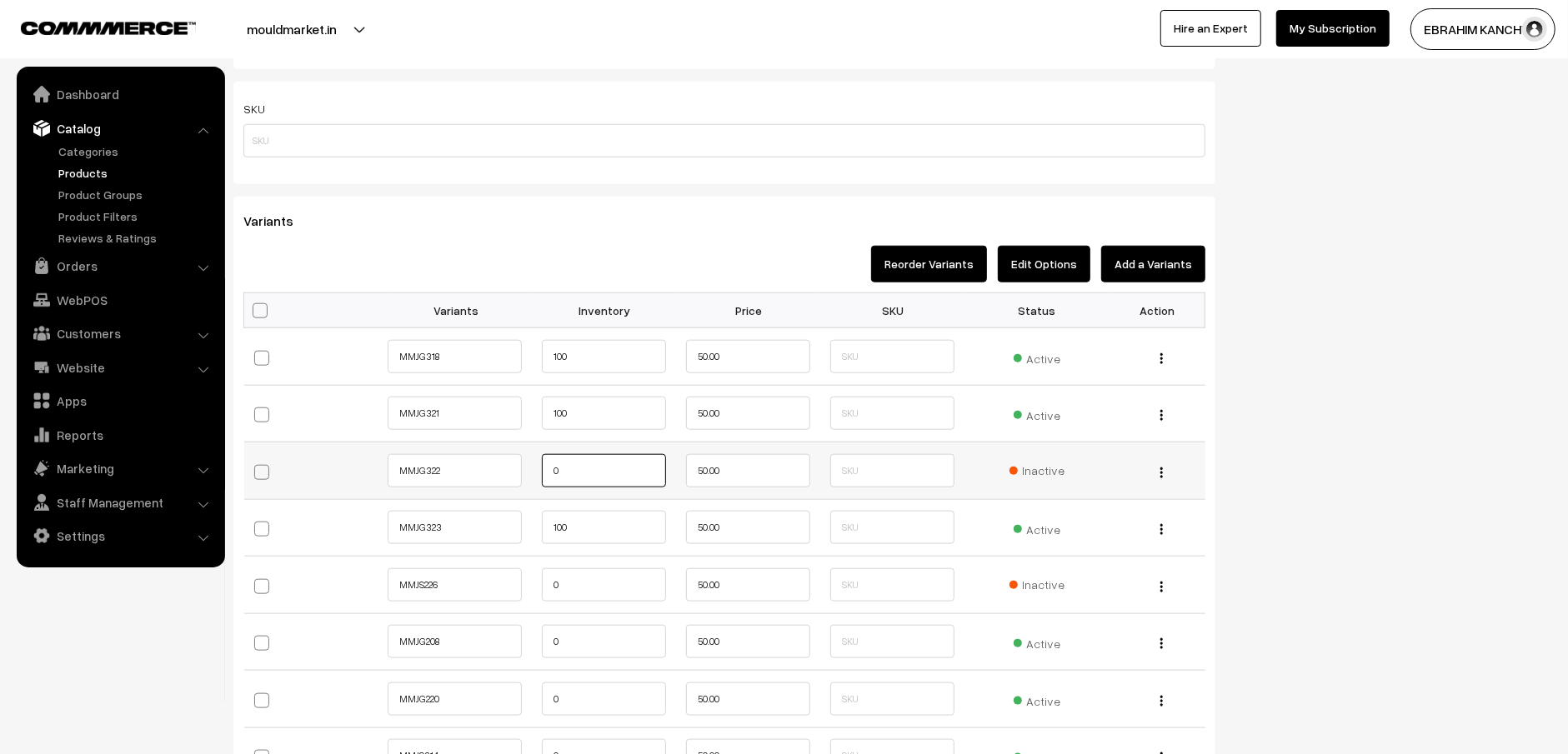 click on "0" at bounding box center [604, 471] 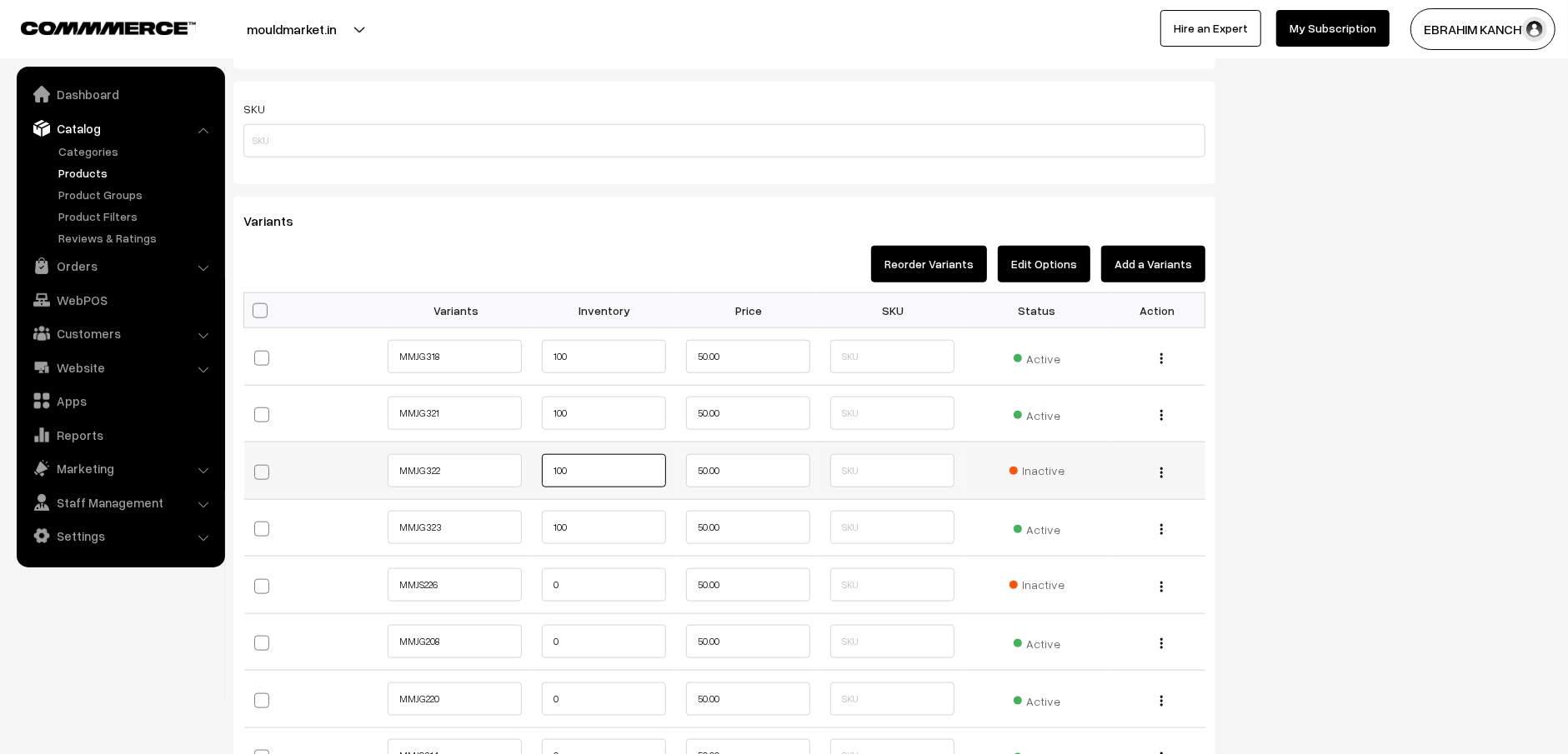 type on "100" 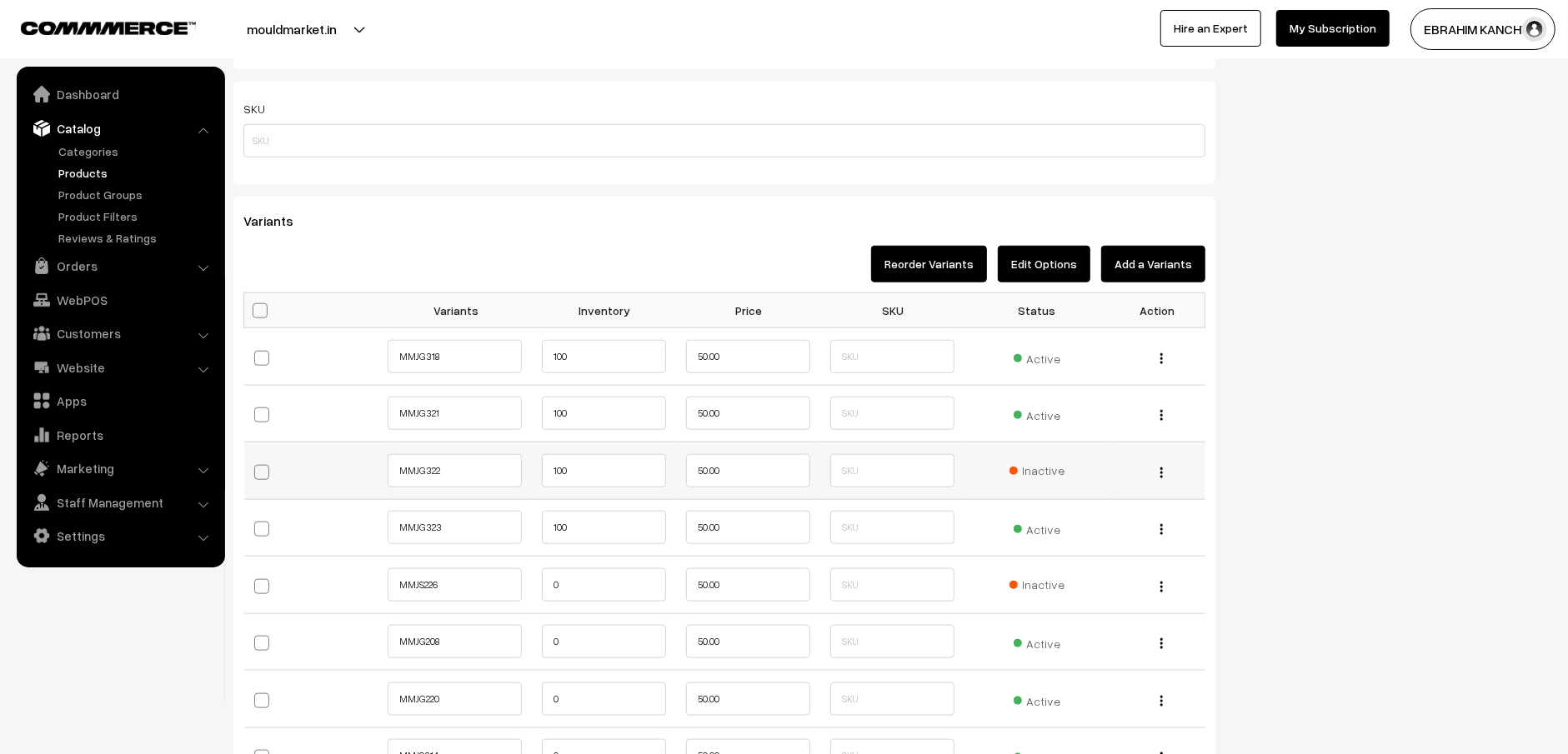 type 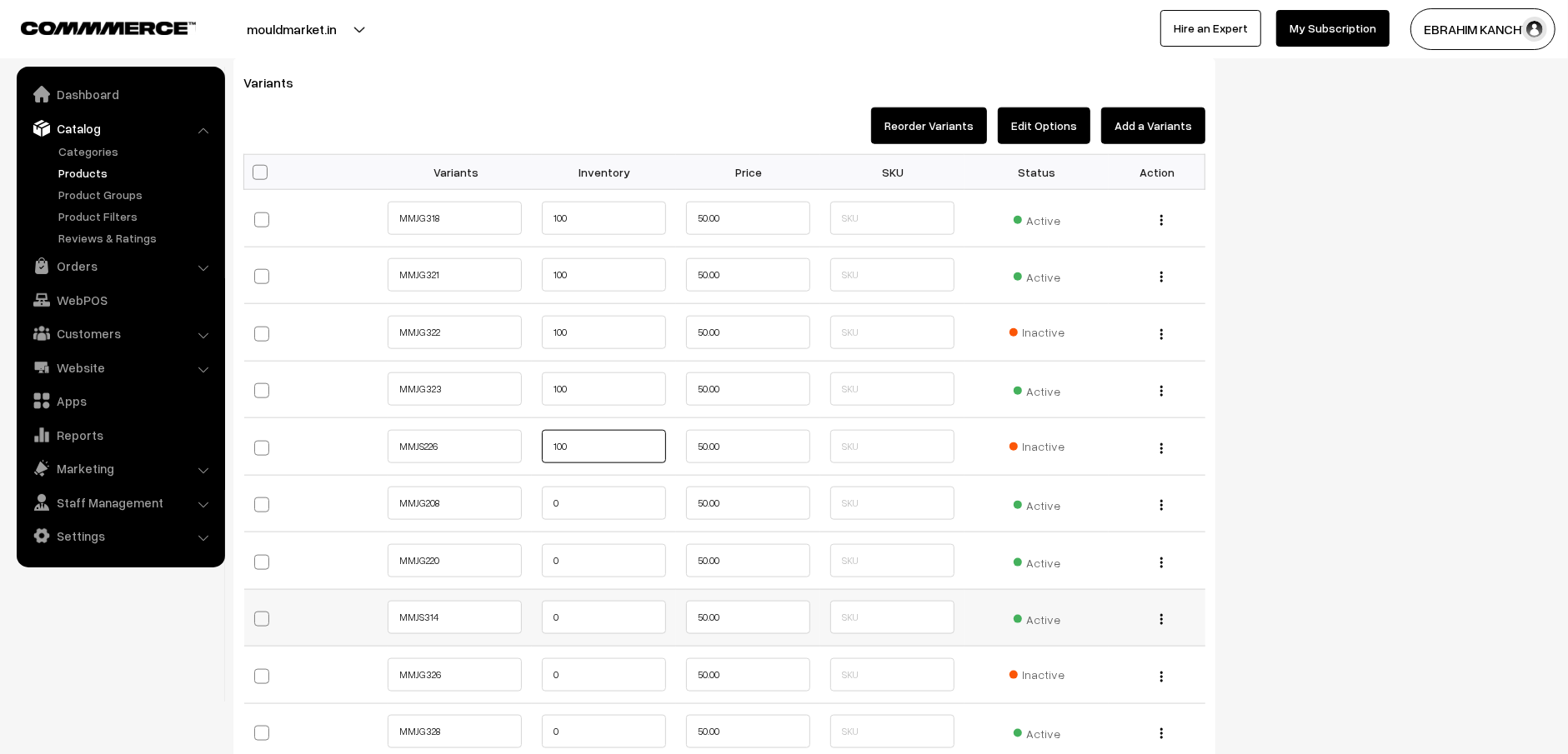 scroll, scrollTop: 1499, scrollLeft: 0, axis: vertical 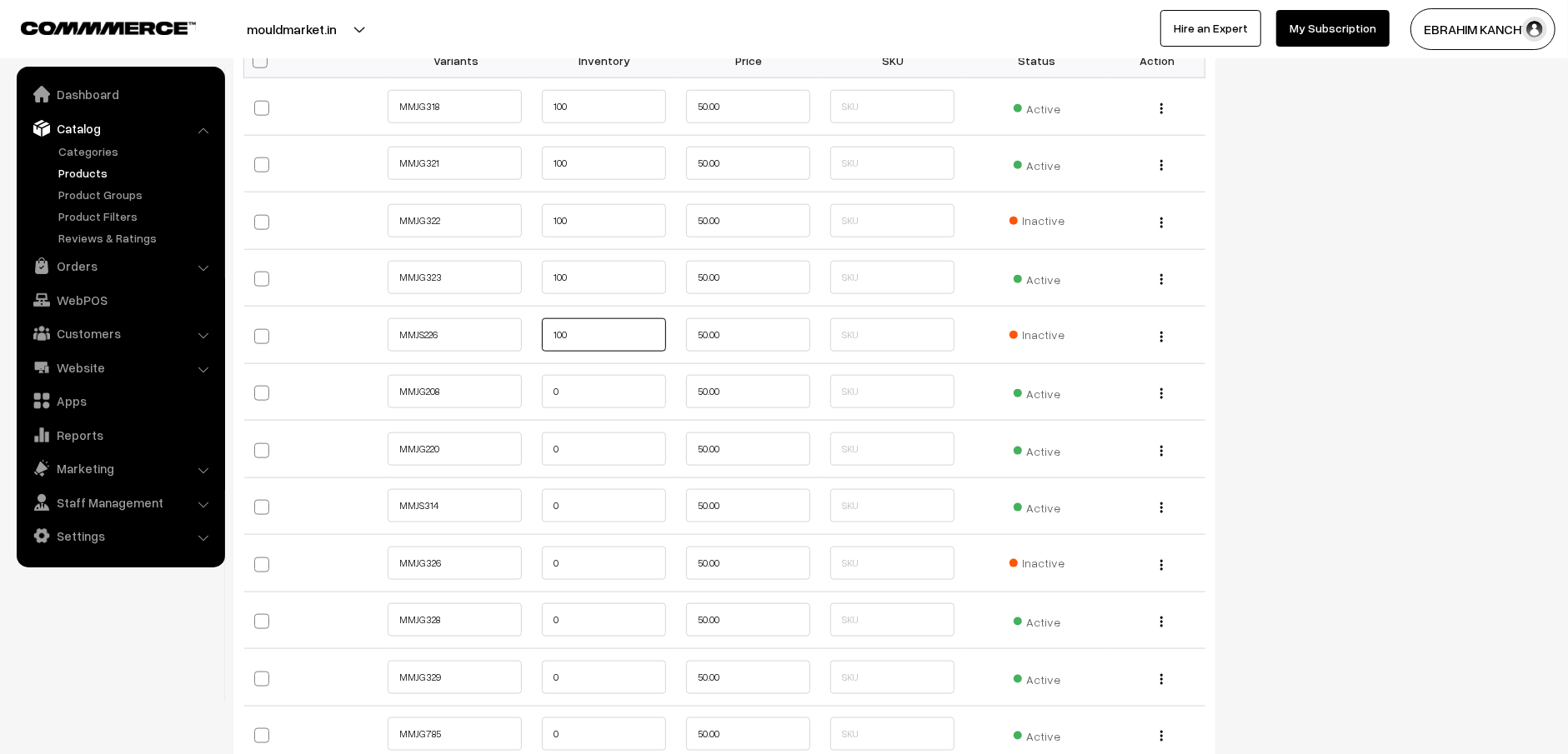 type on "100" 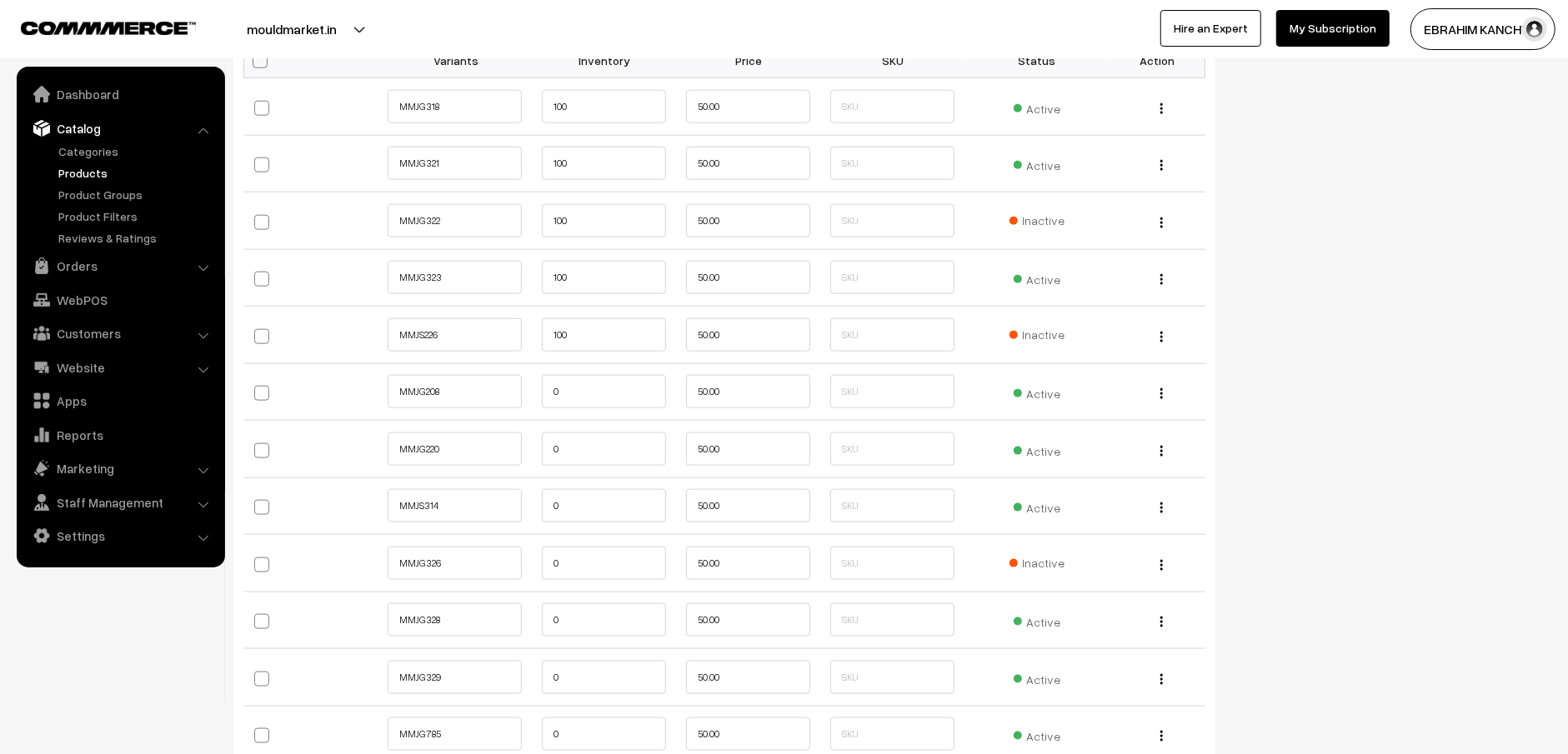 type 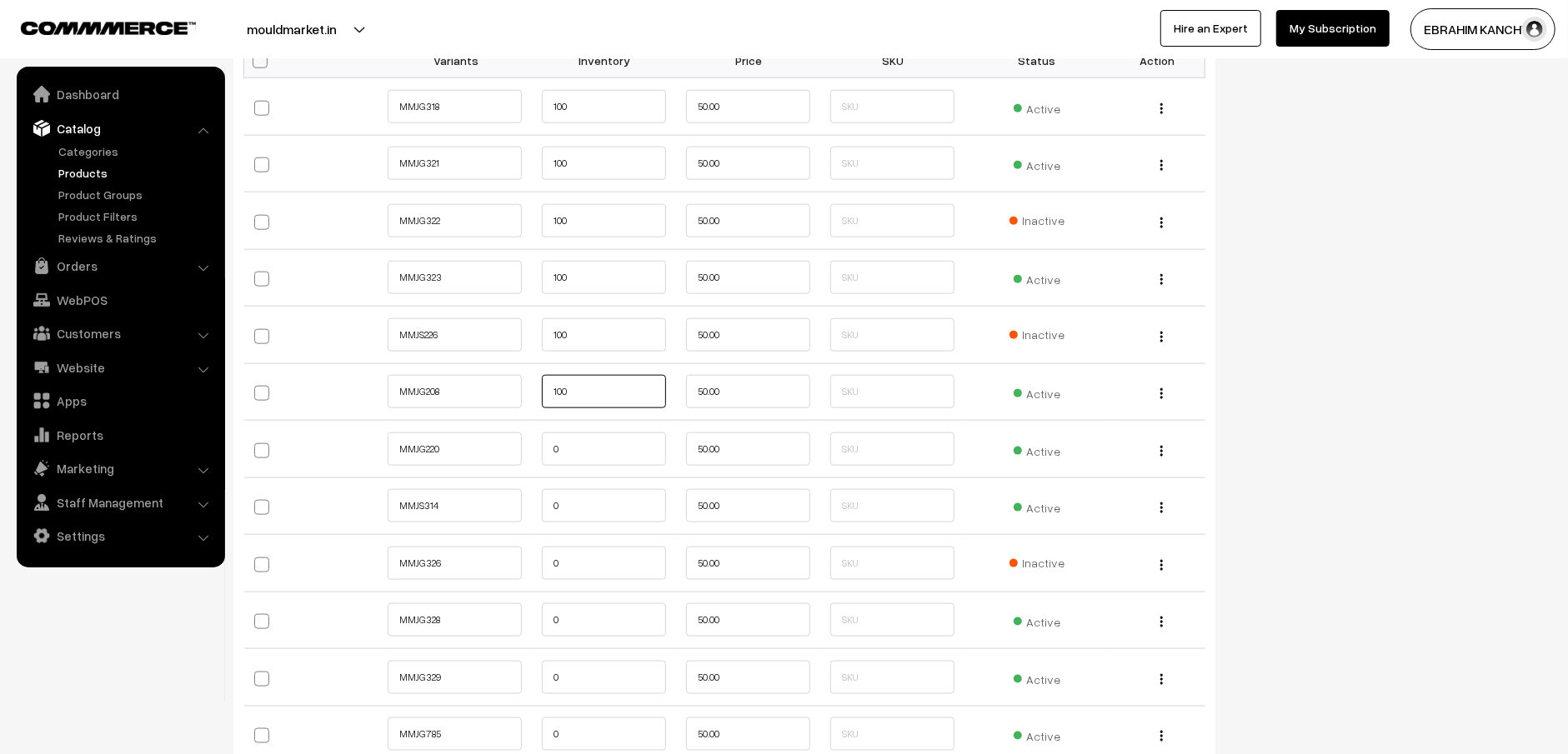 type on "100" 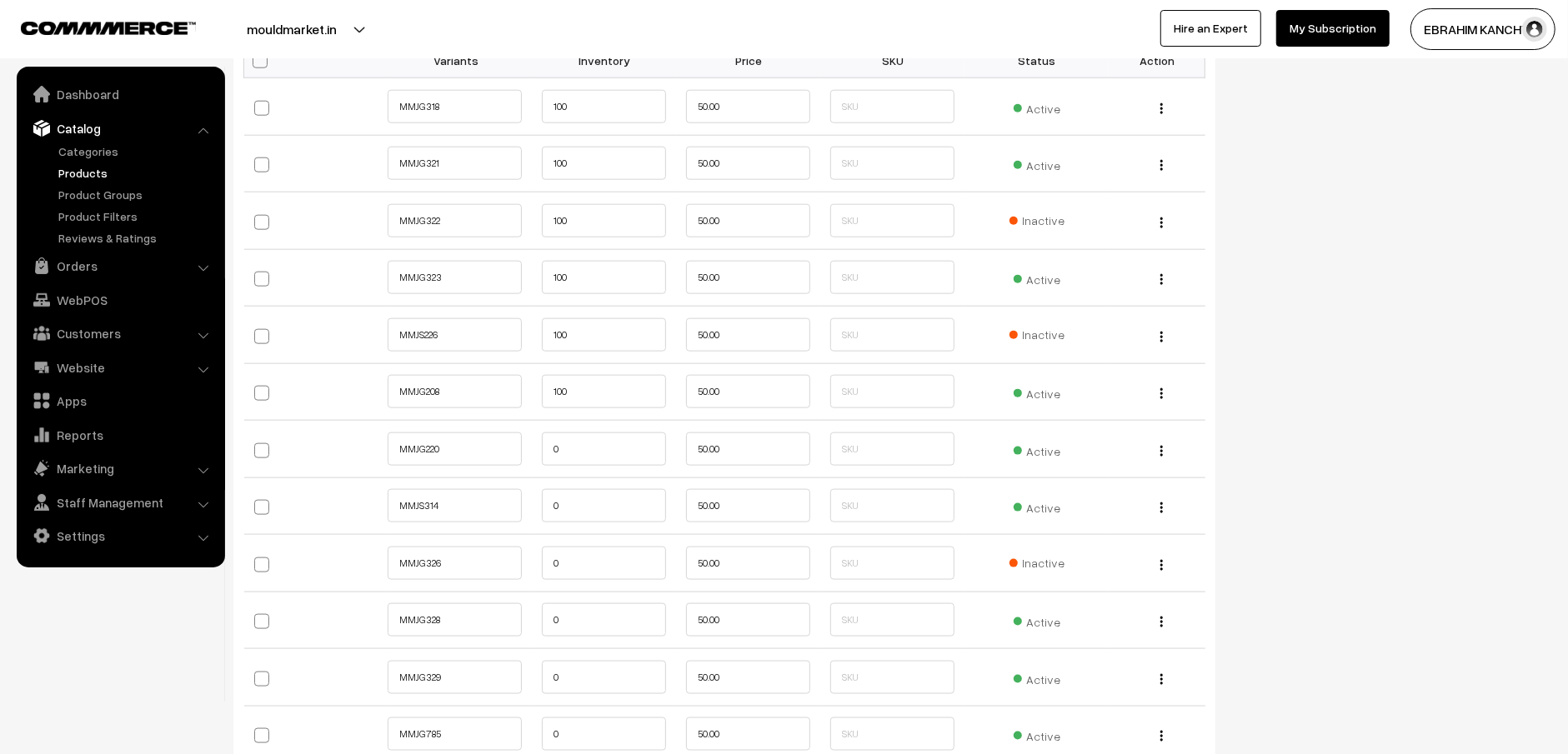 type 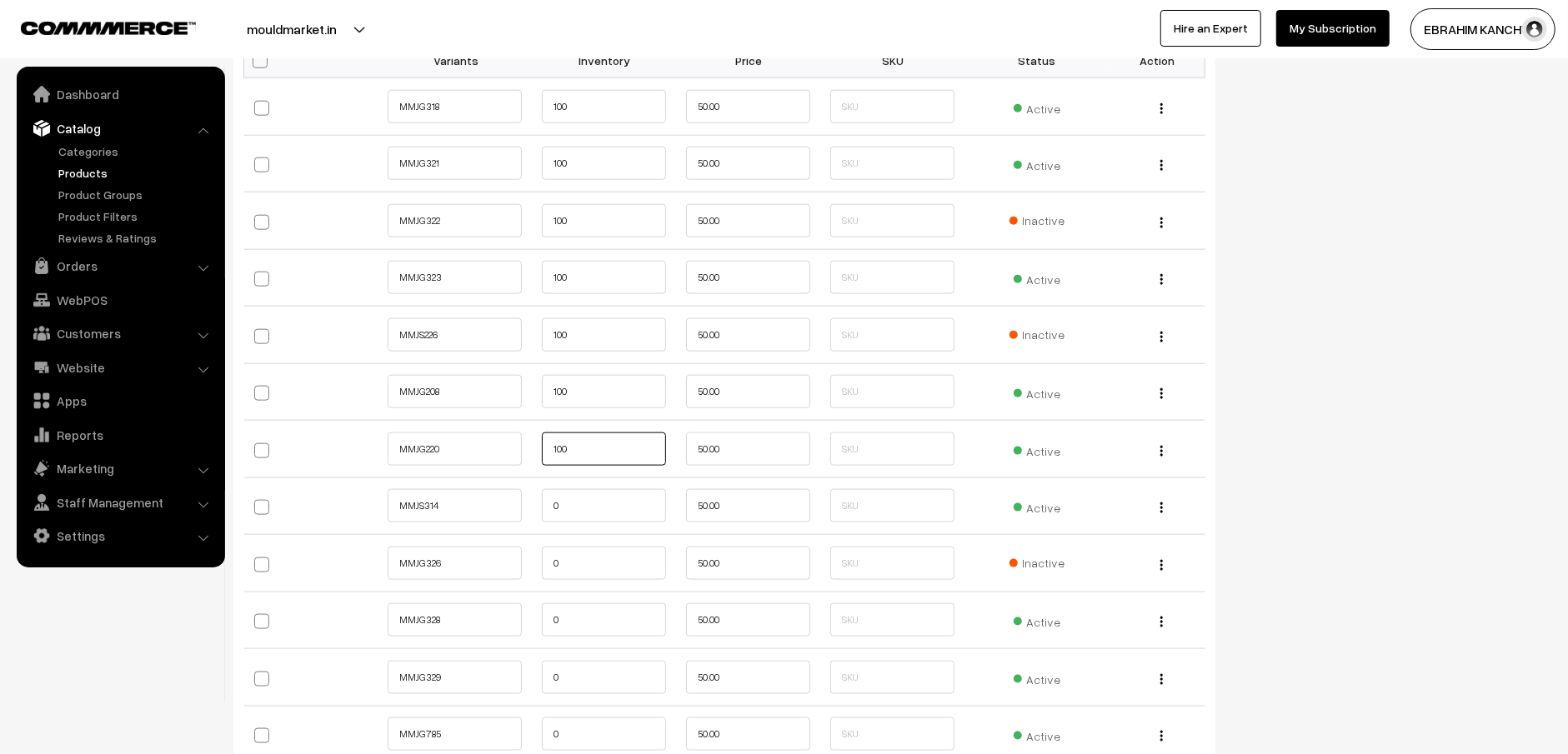 type on "100" 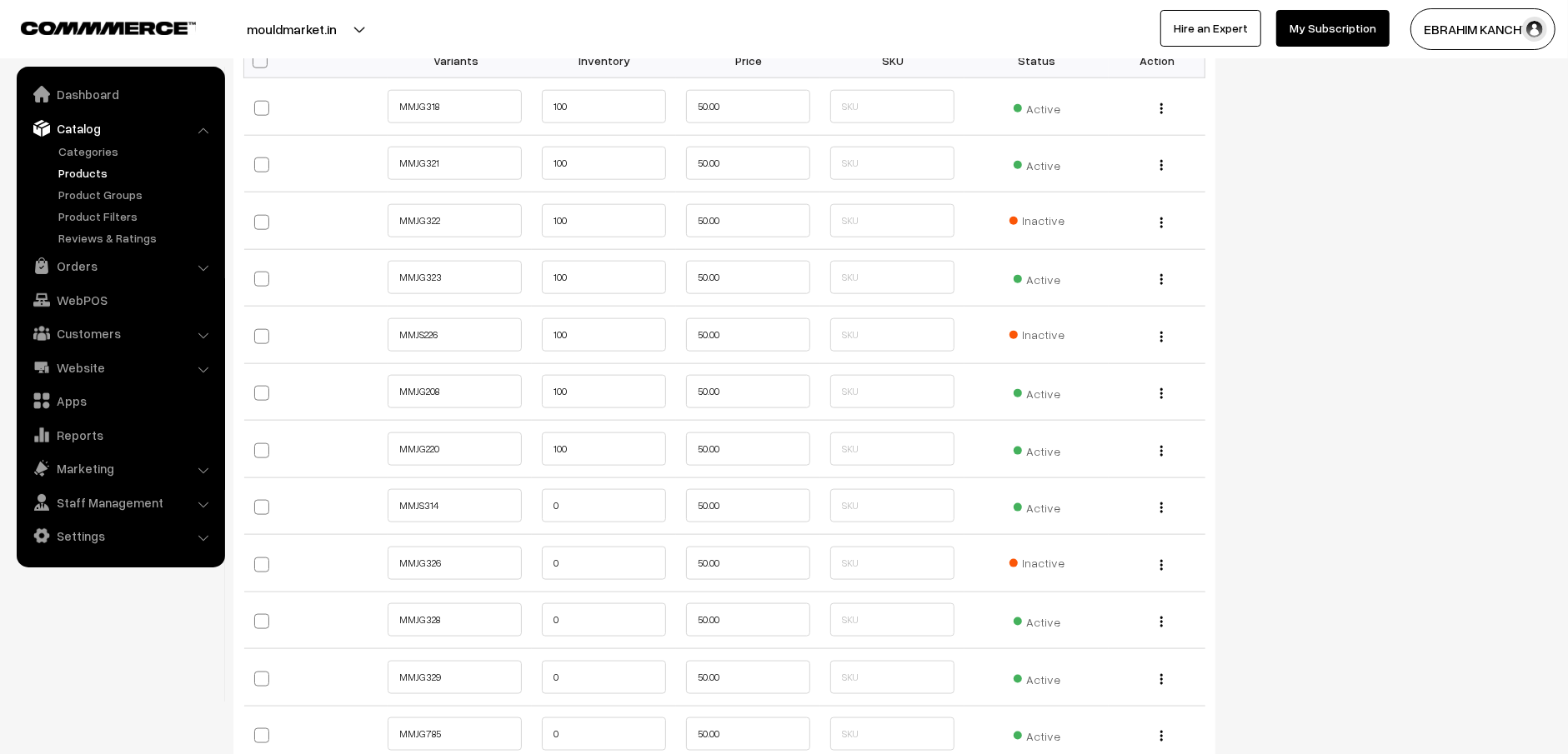type 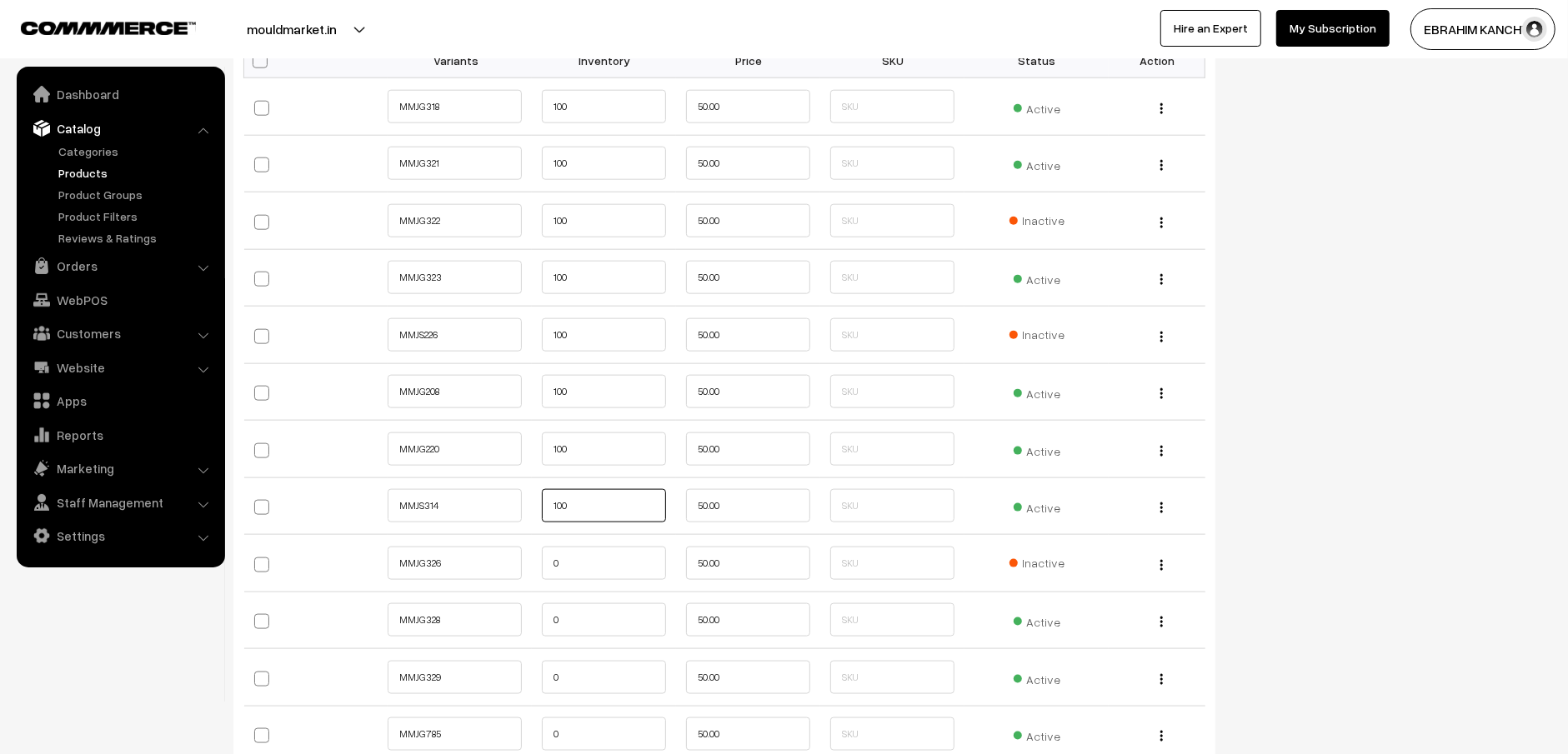 type on "100" 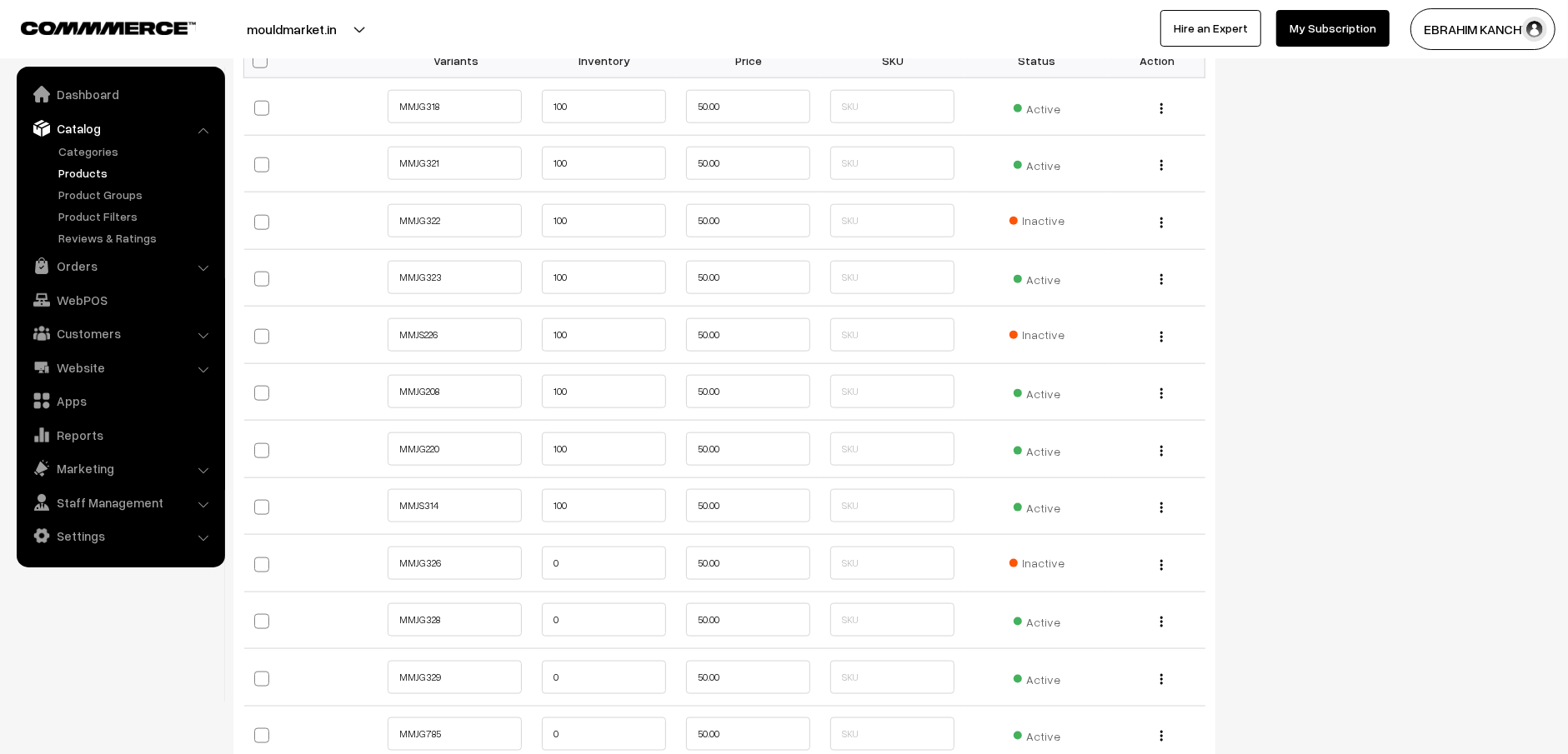 type 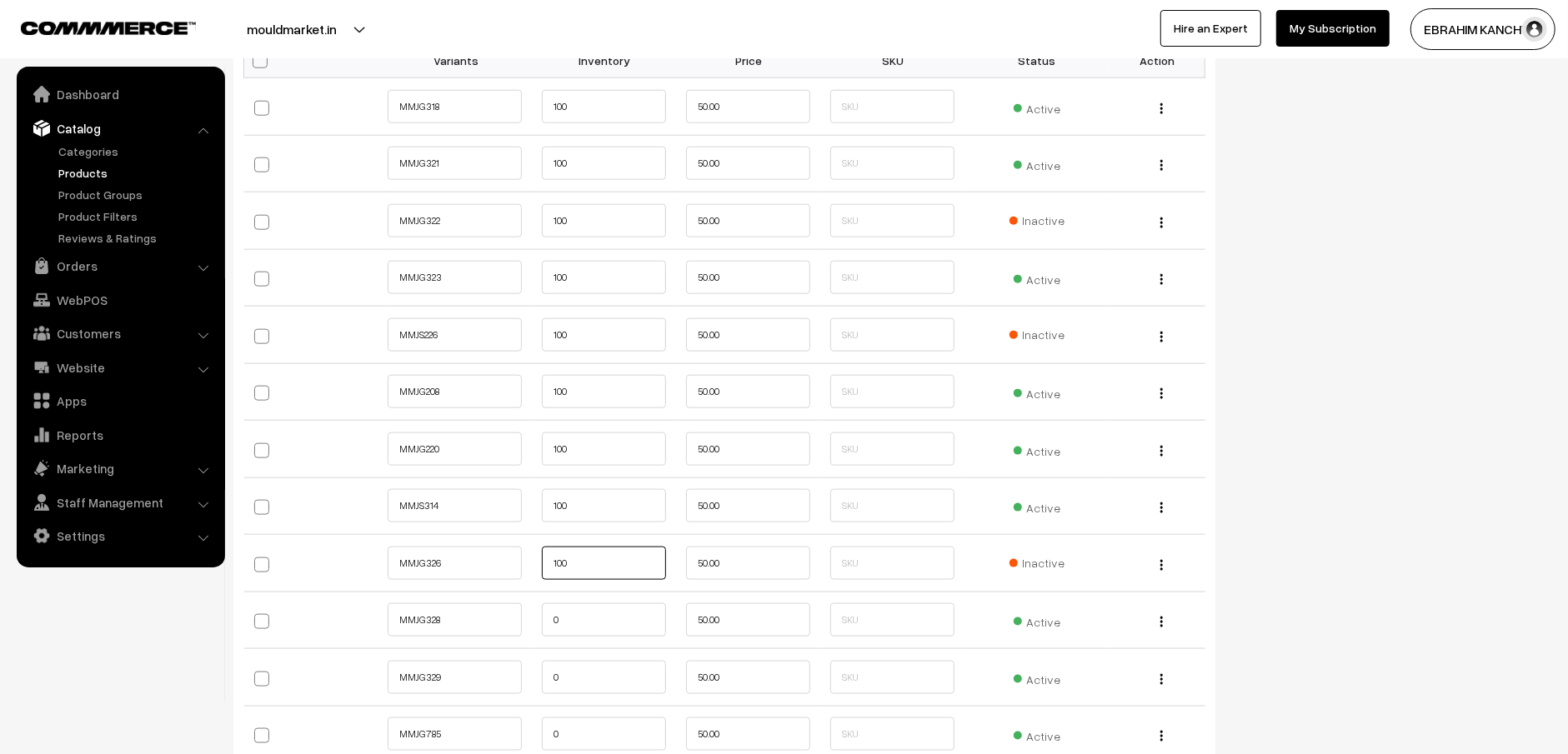 type on "100" 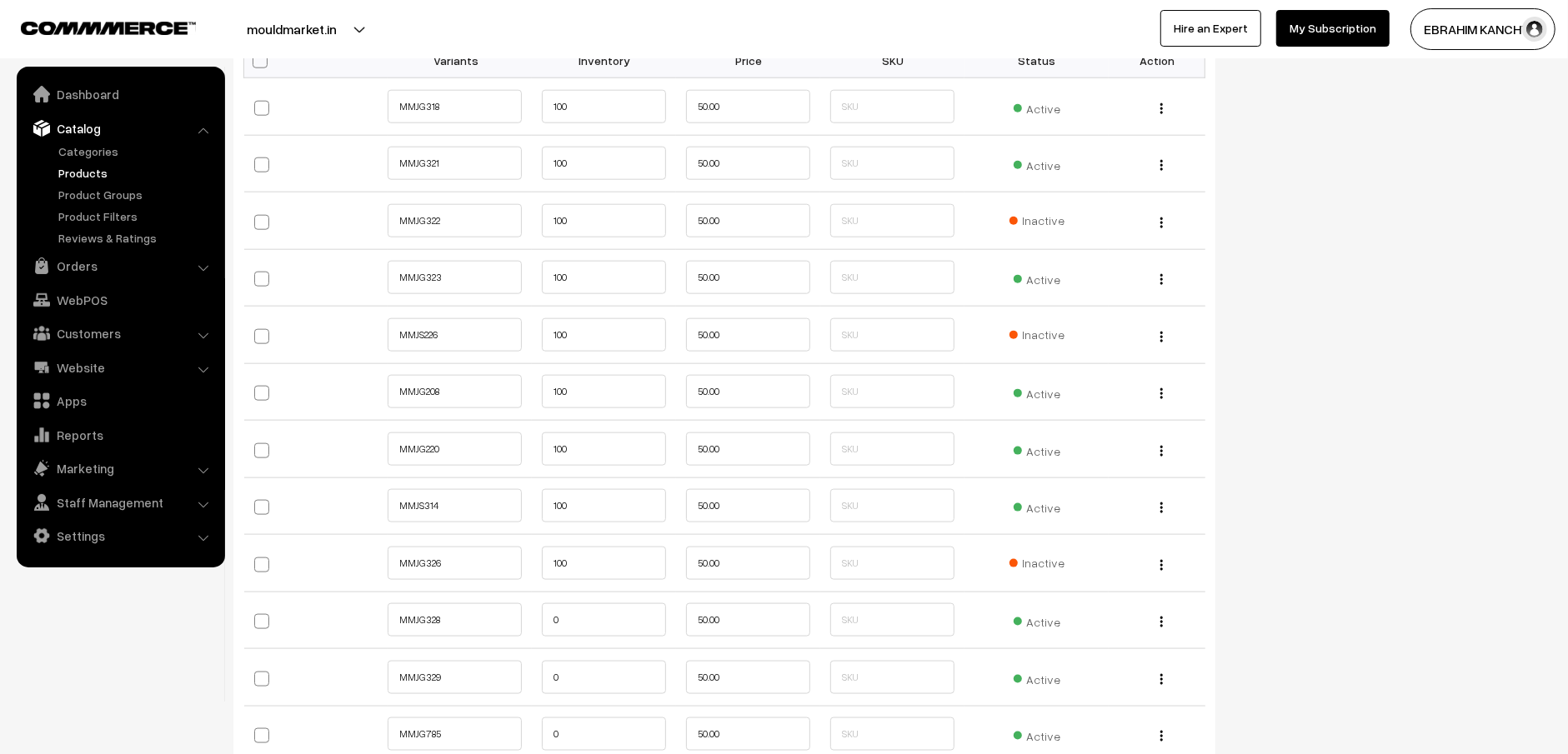 type 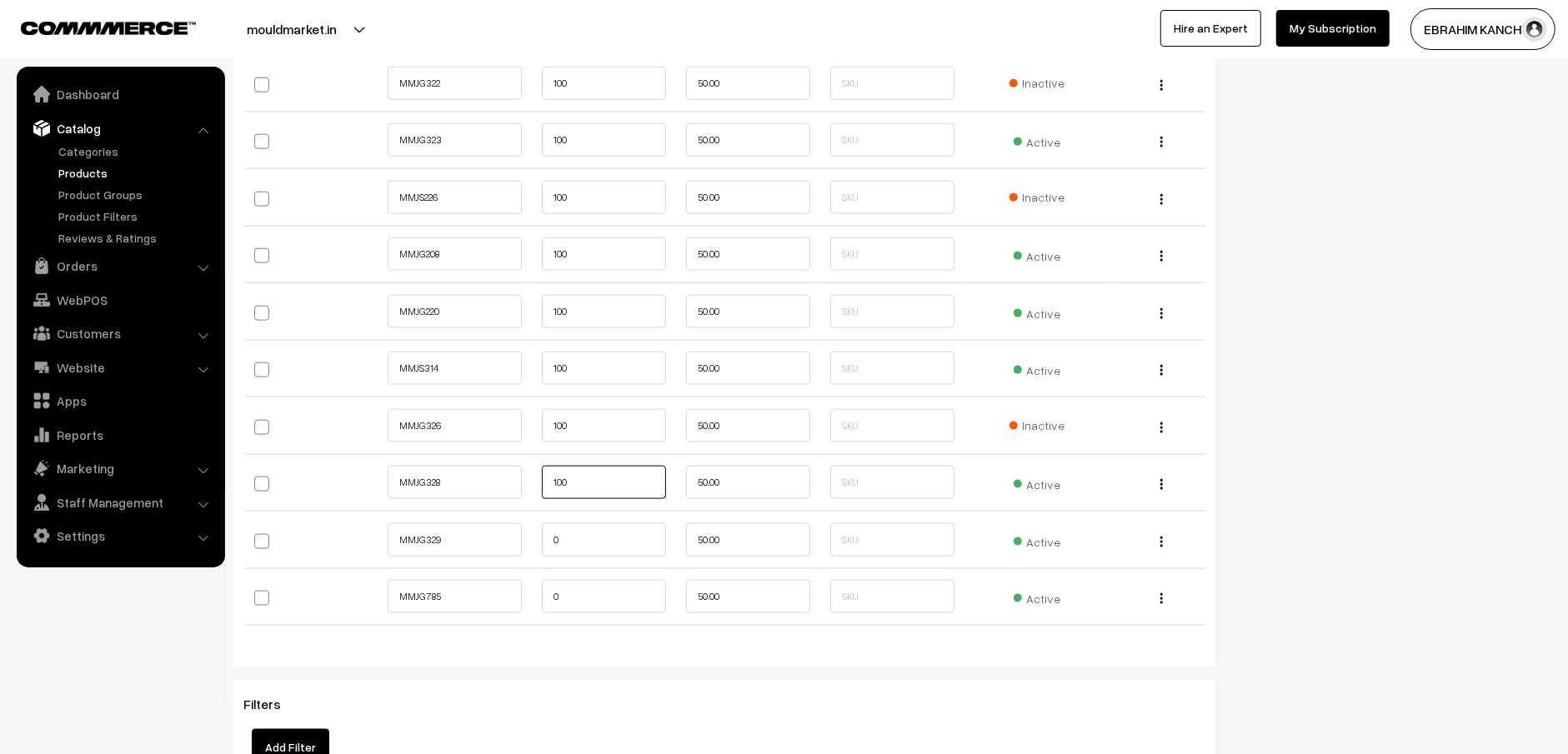 scroll, scrollTop: 1750, scrollLeft: 0, axis: vertical 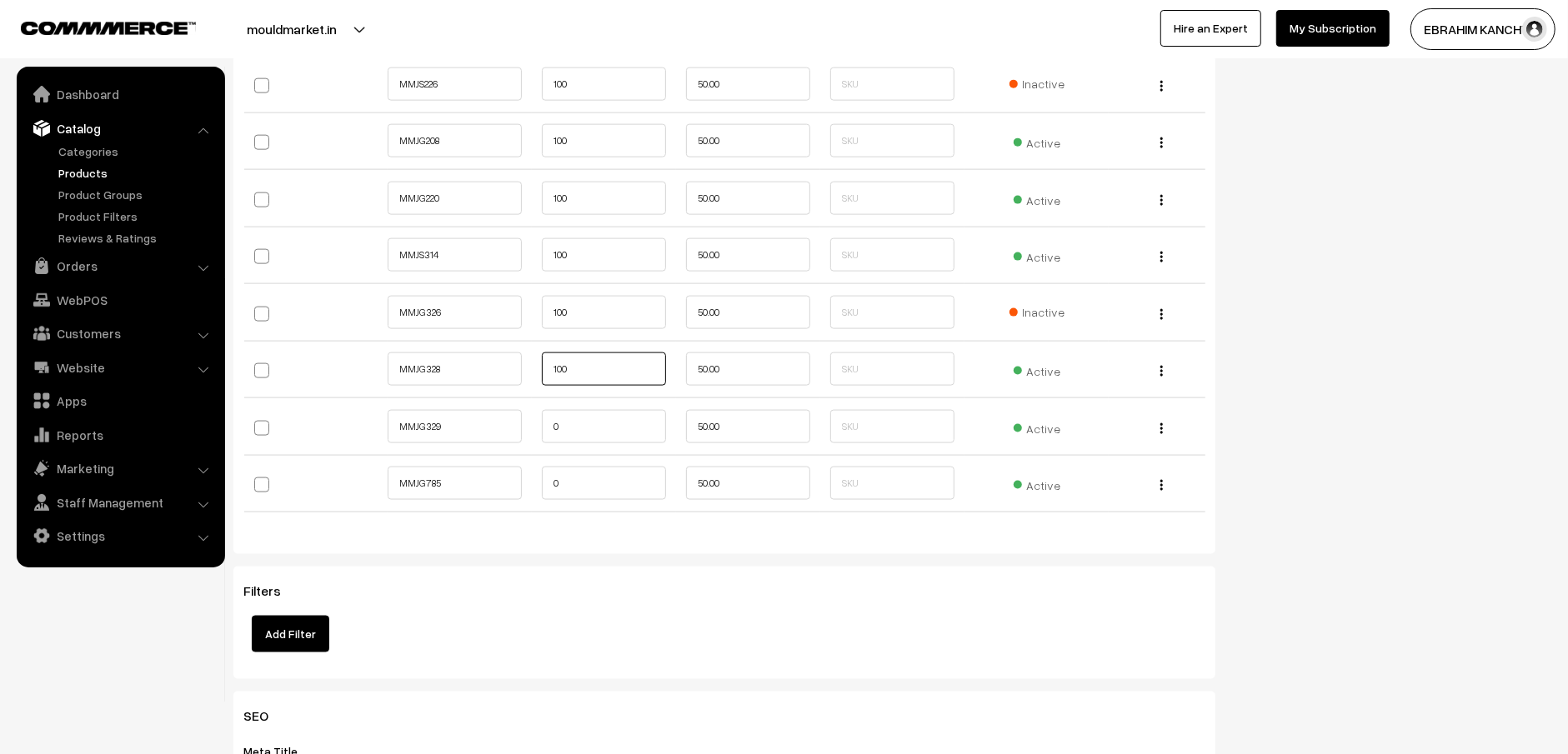 type on "100" 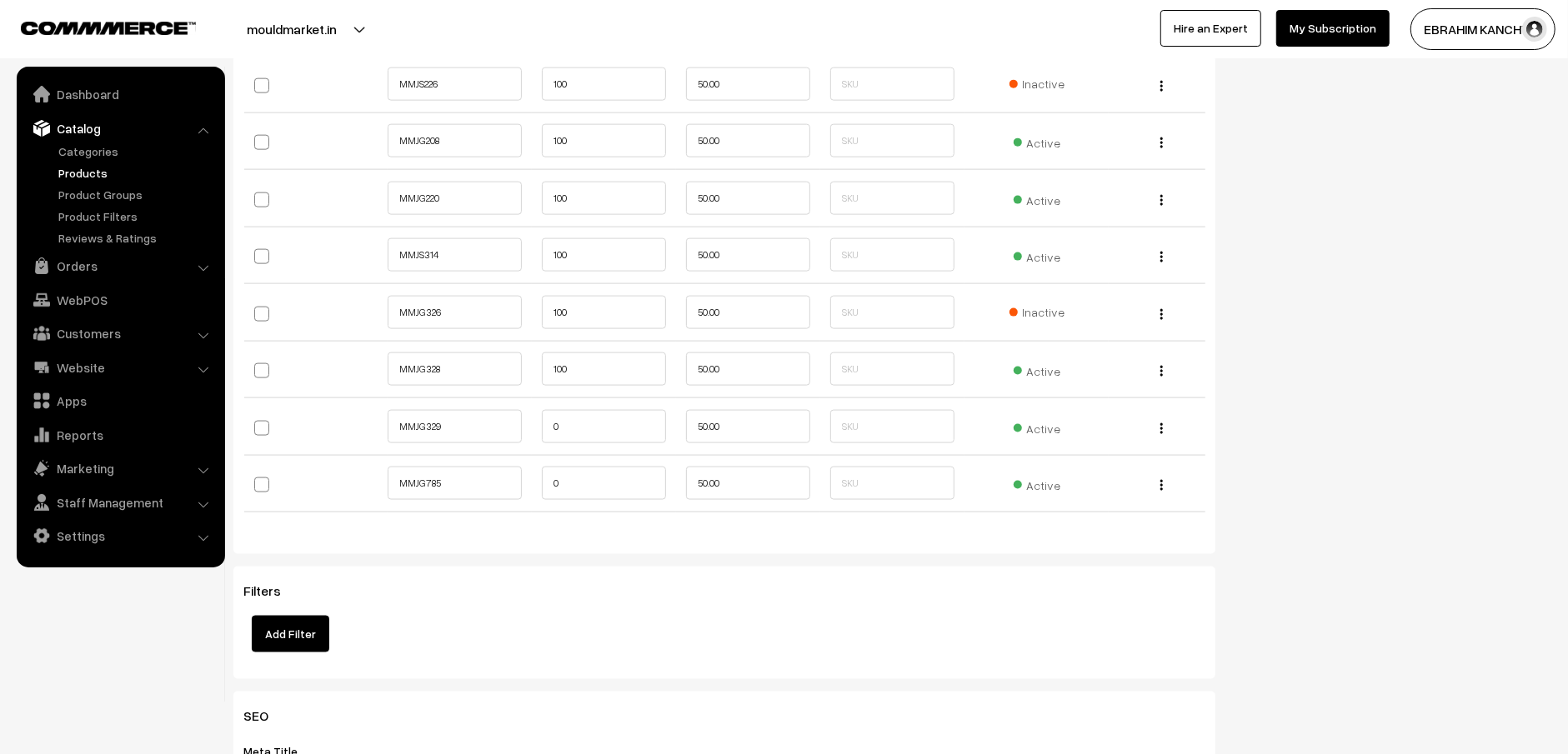 type 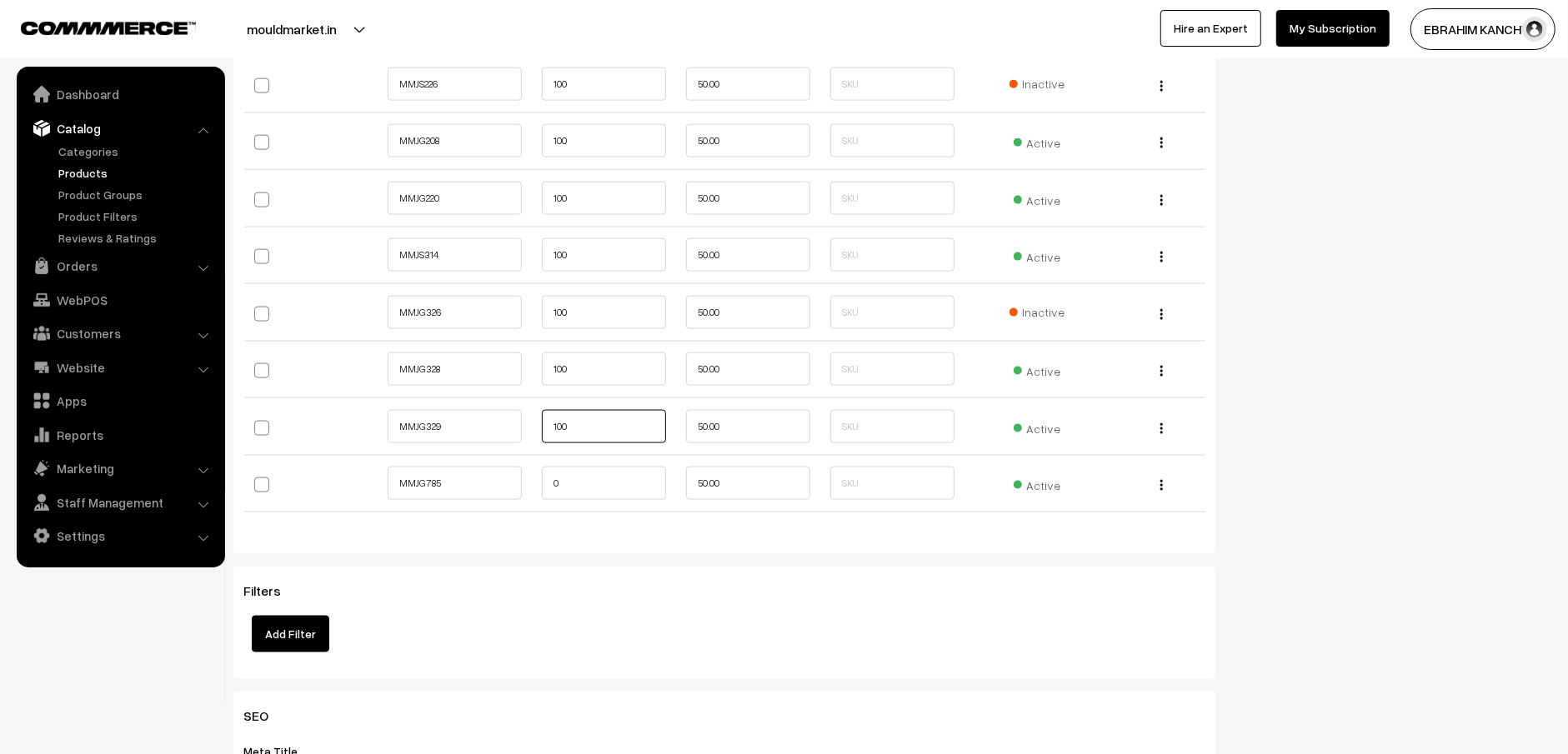type on "100" 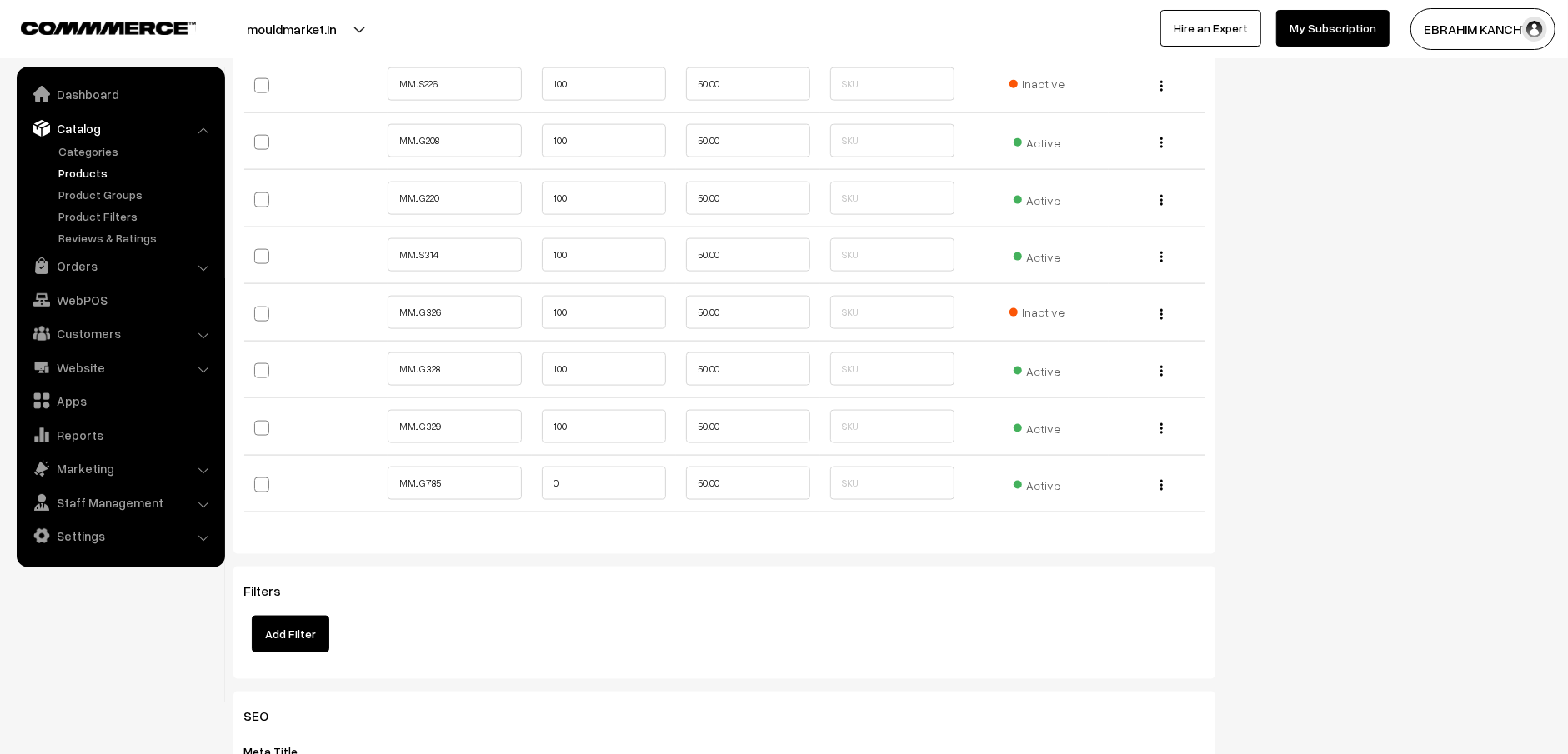 type 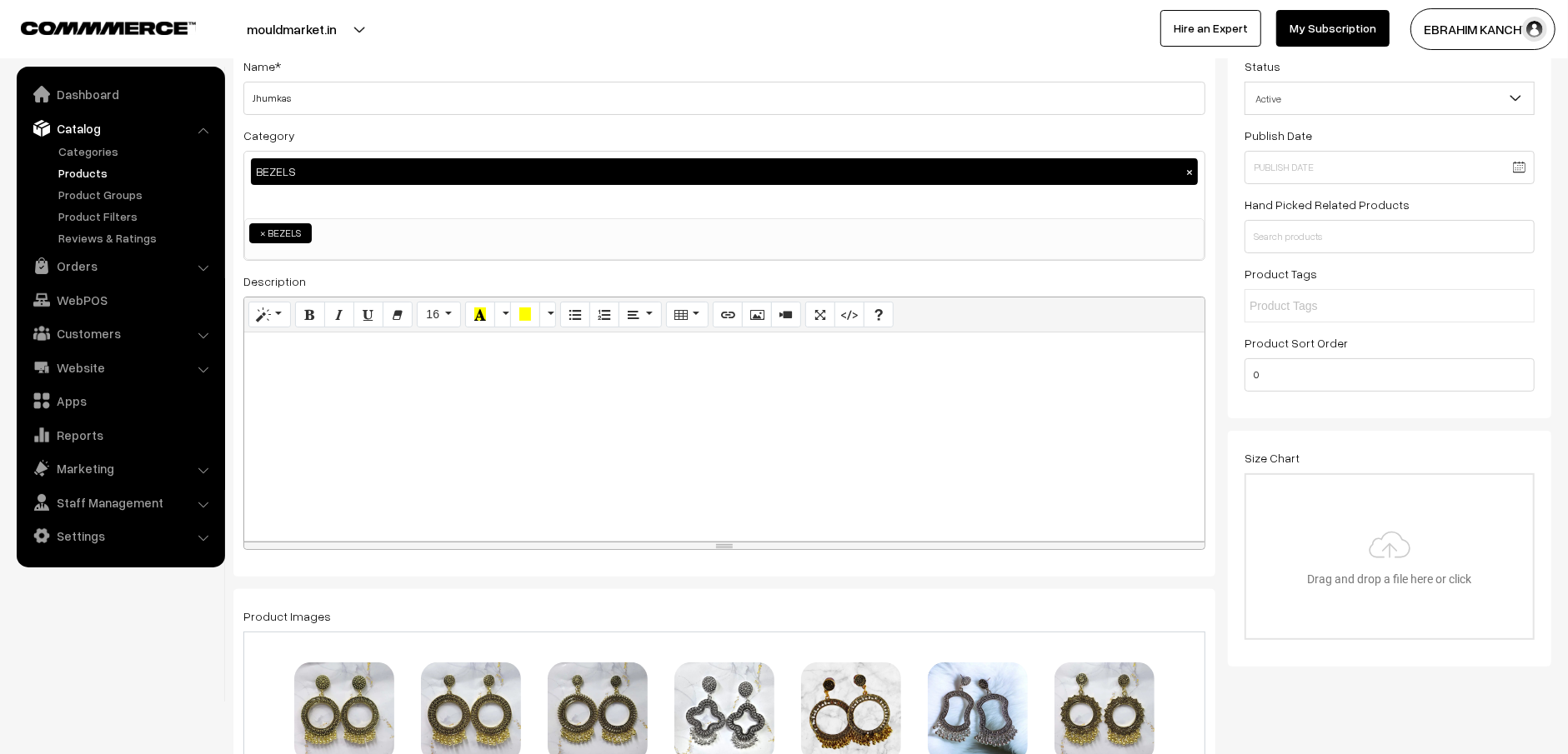 scroll, scrollTop: 0, scrollLeft: 0, axis: both 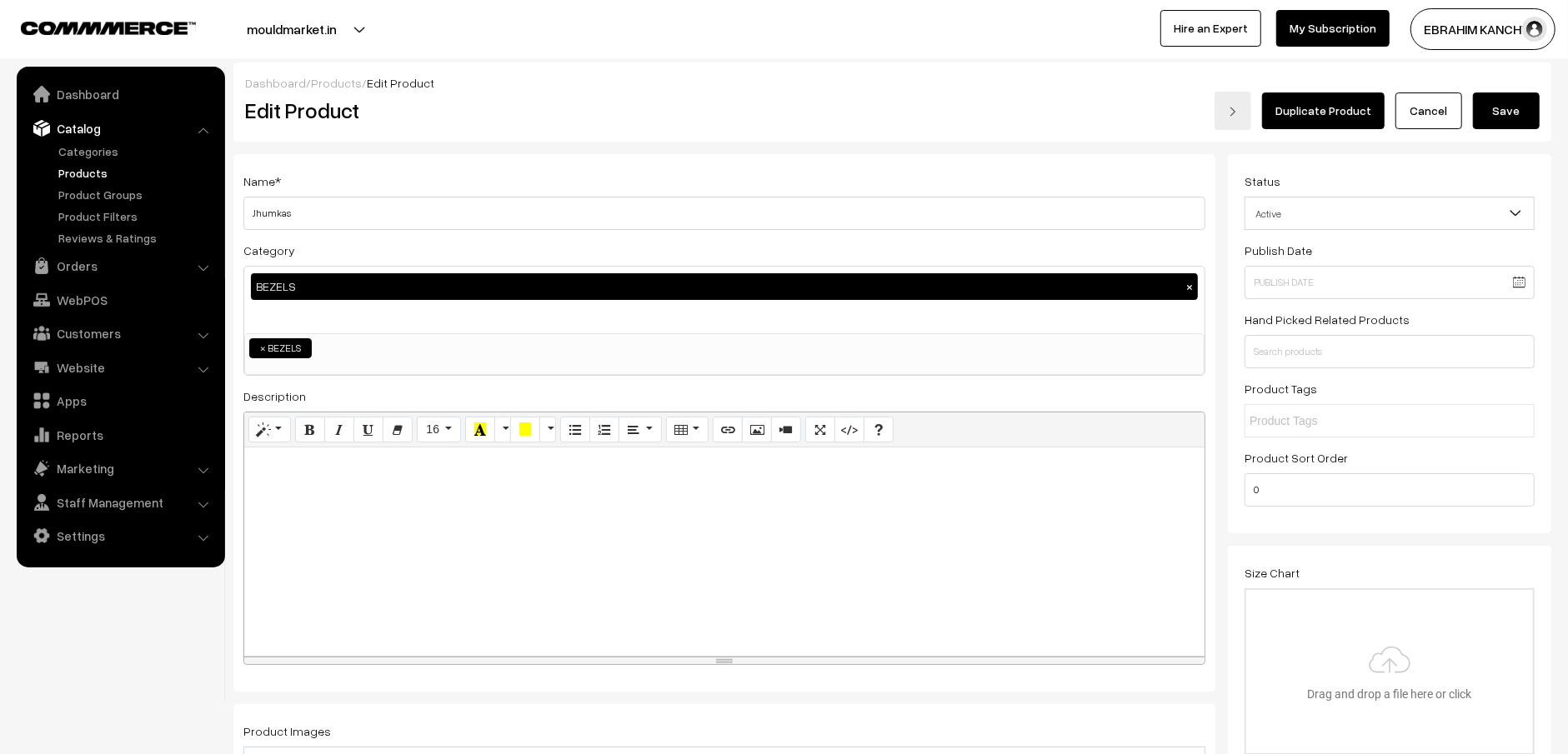 type on "100" 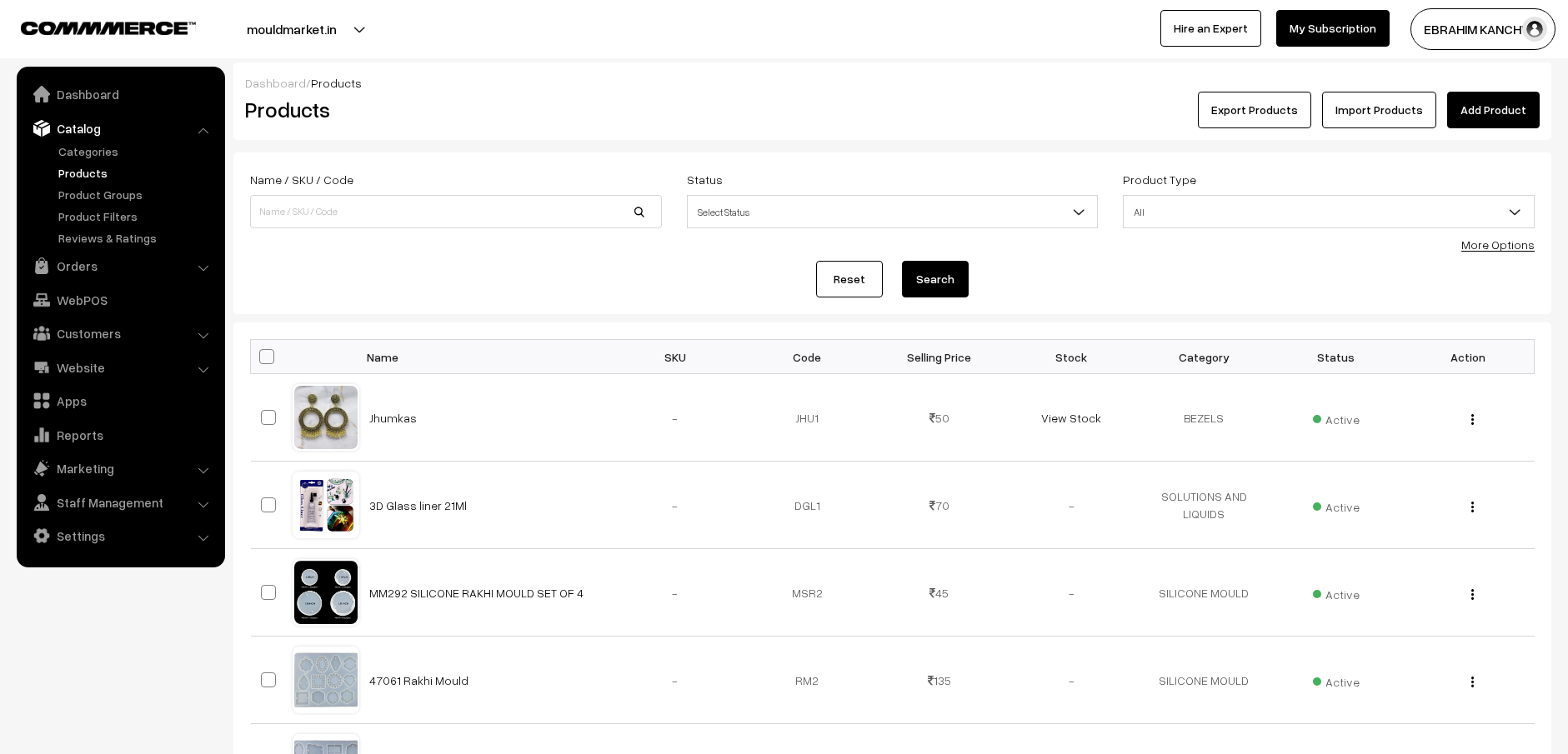scroll, scrollTop: 0, scrollLeft: 0, axis: both 